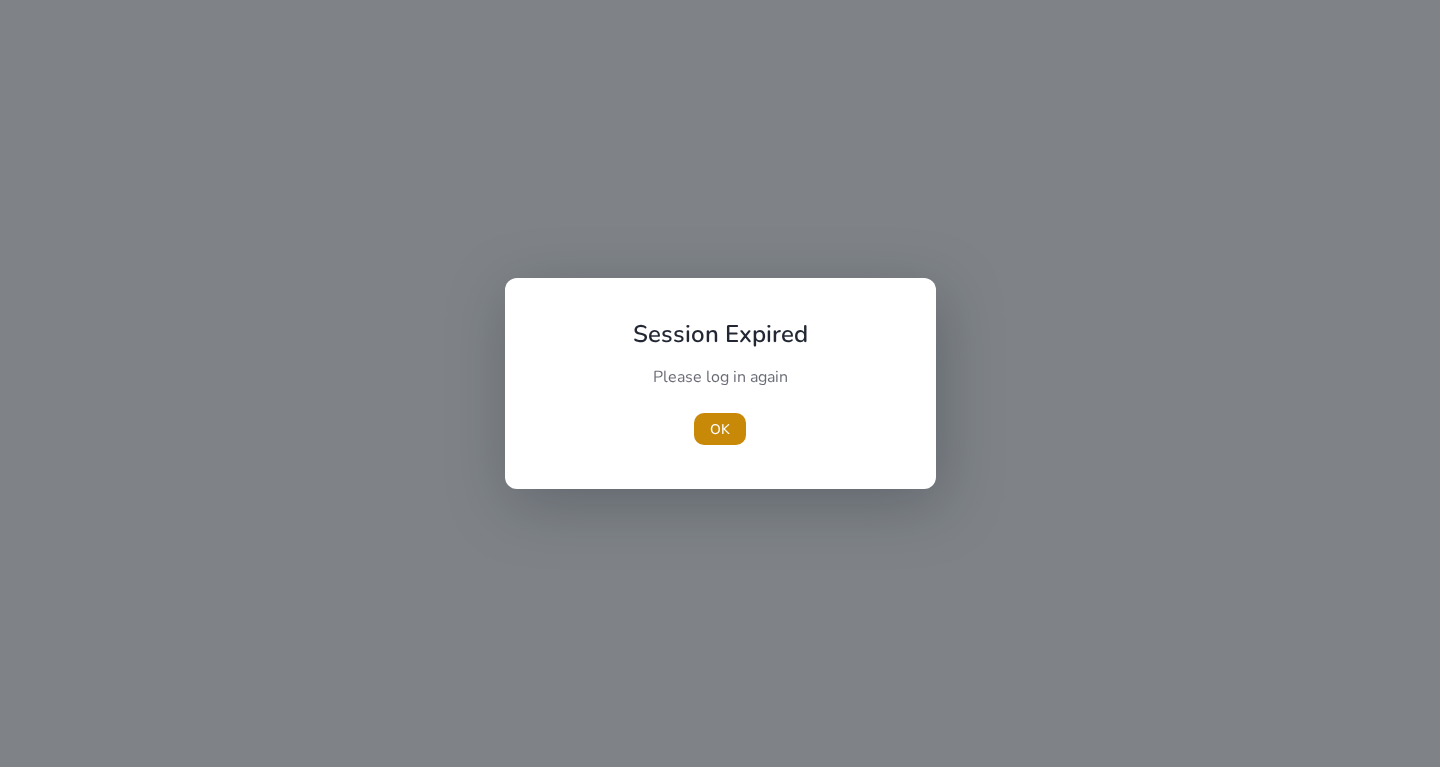 scroll, scrollTop: 0, scrollLeft: 0, axis: both 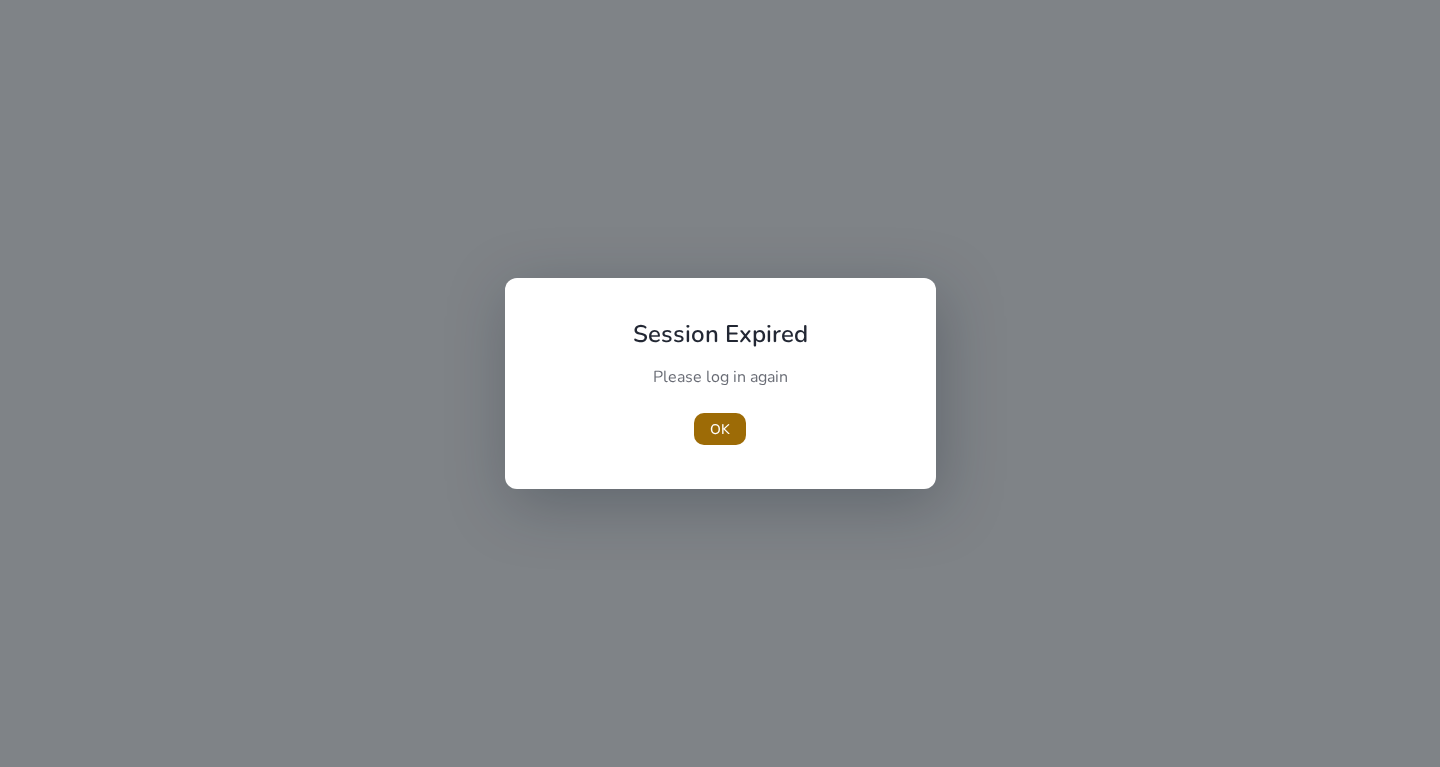click at bounding box center [720, 429] 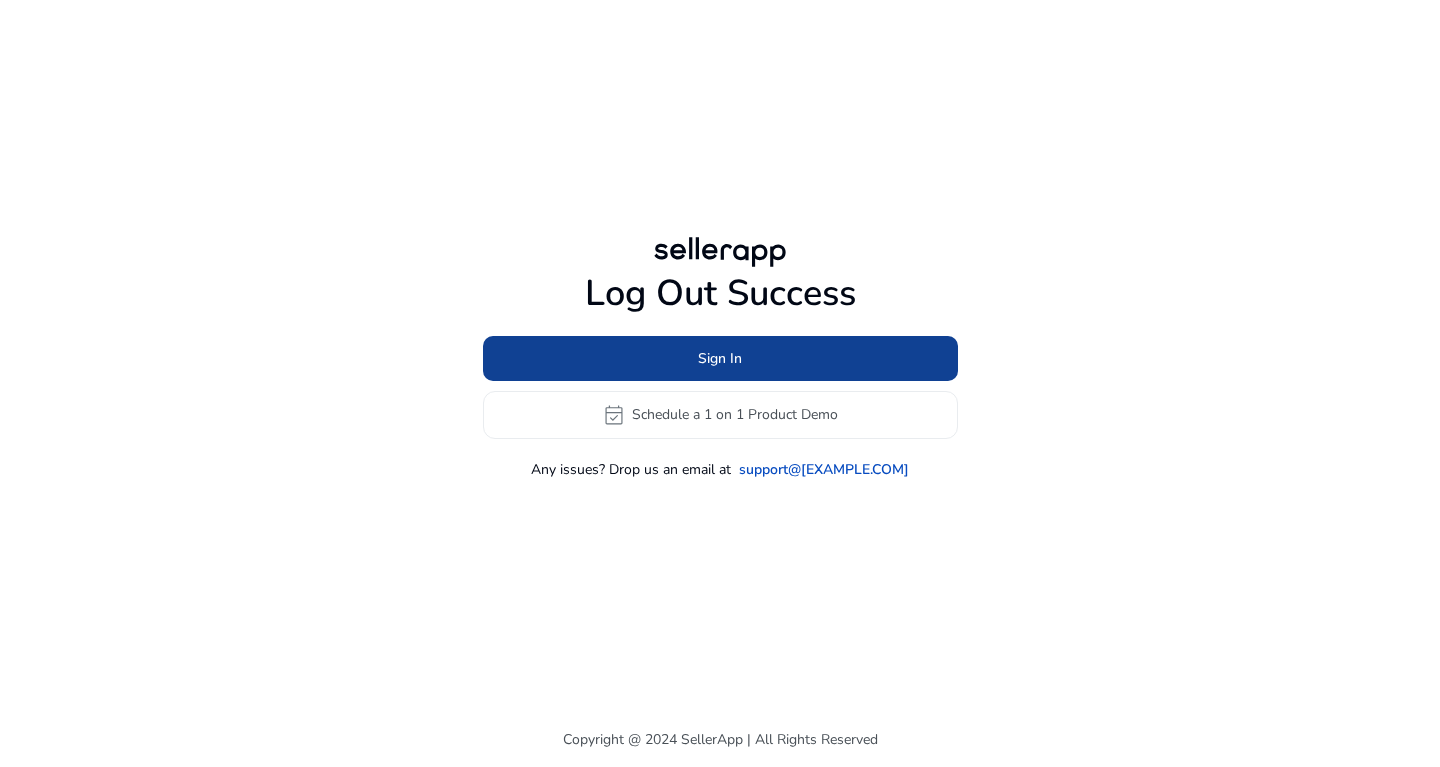 click 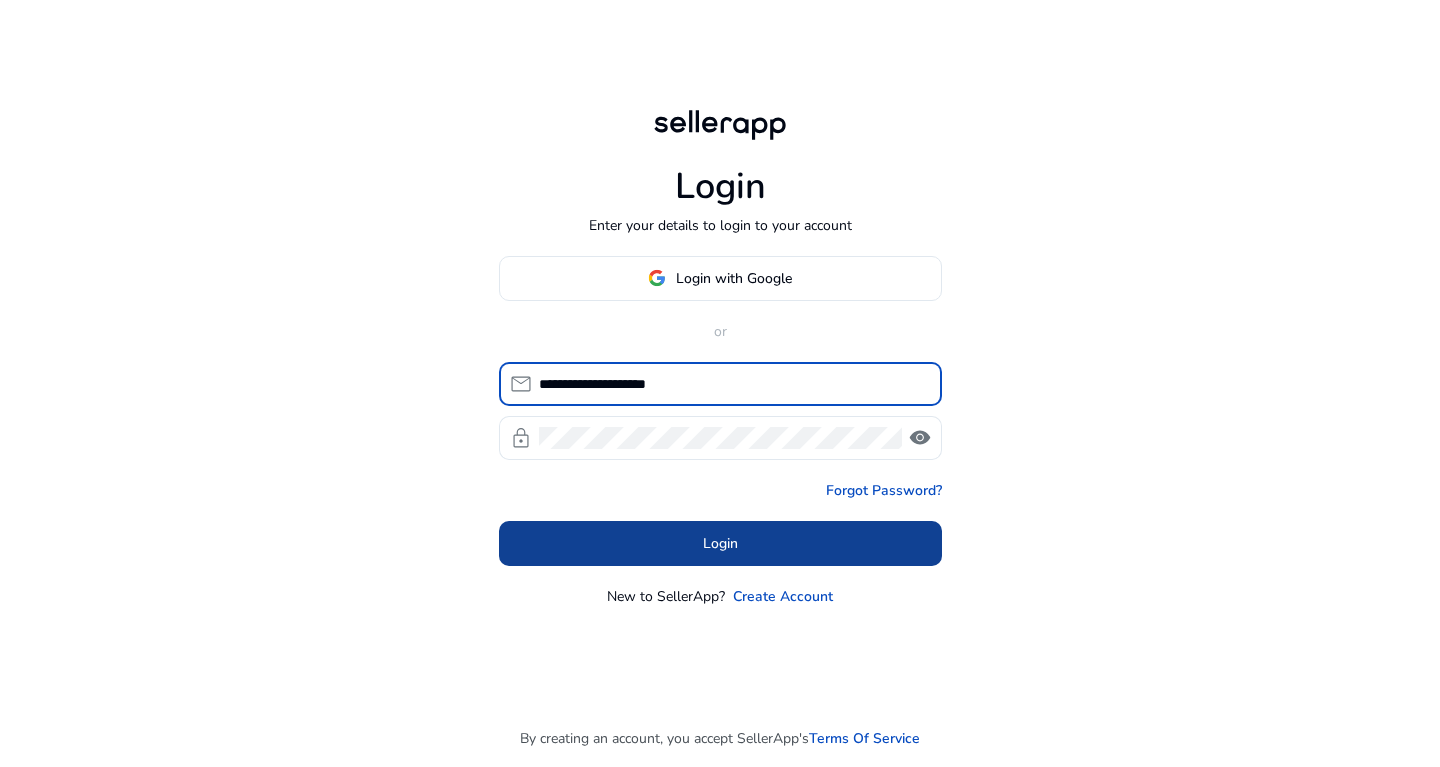 type on "**********" 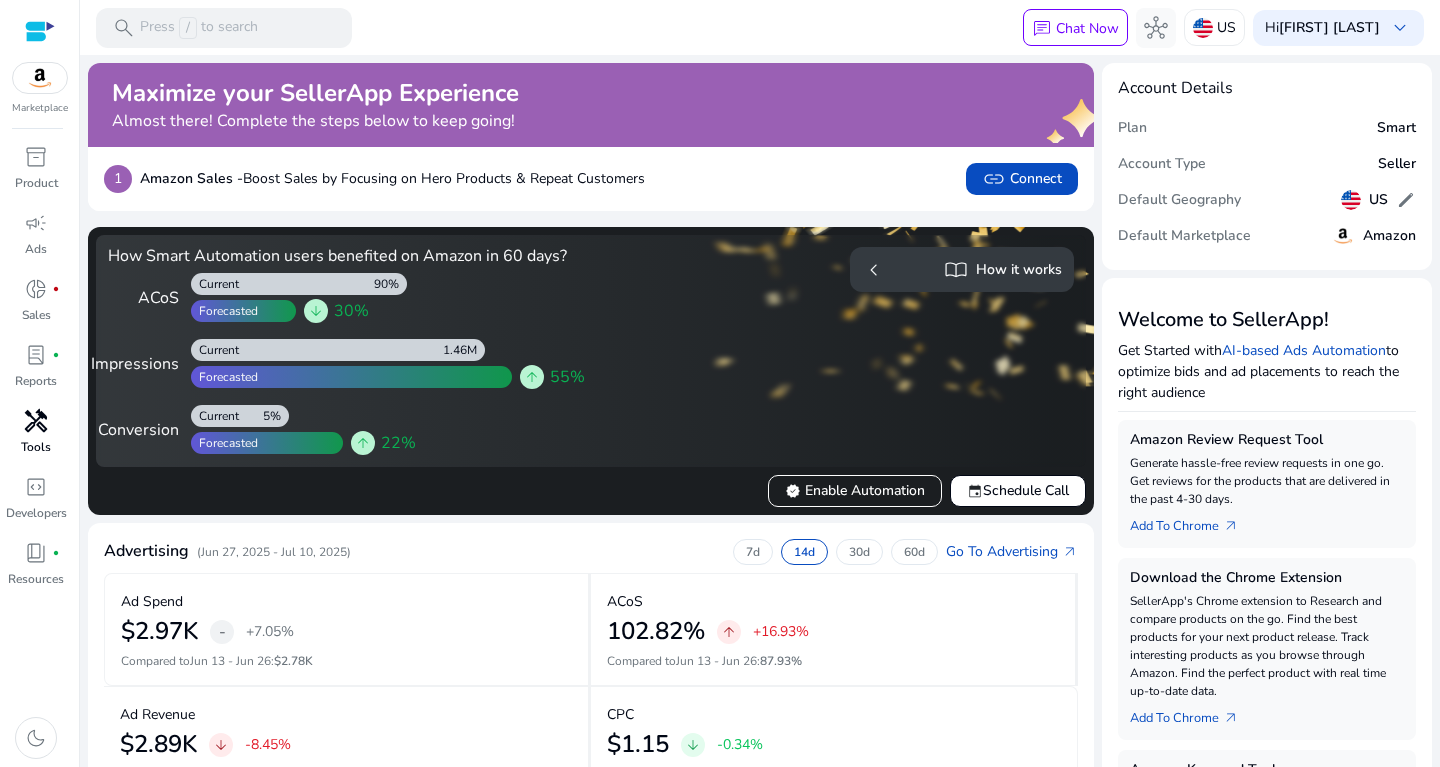 click on "handyman" at bounding box center (36, 421) 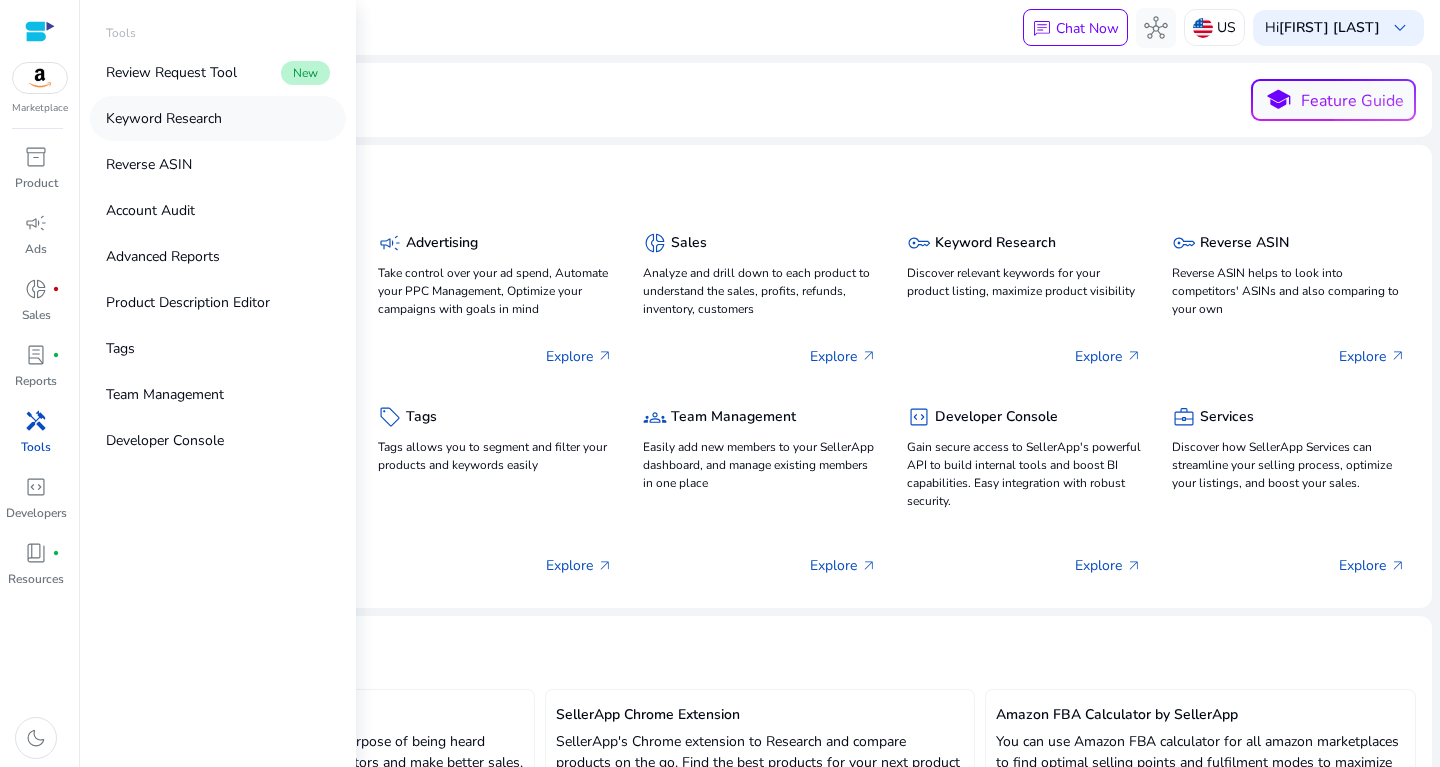 click on "Keyword Research" at bounding box center (164, 118) 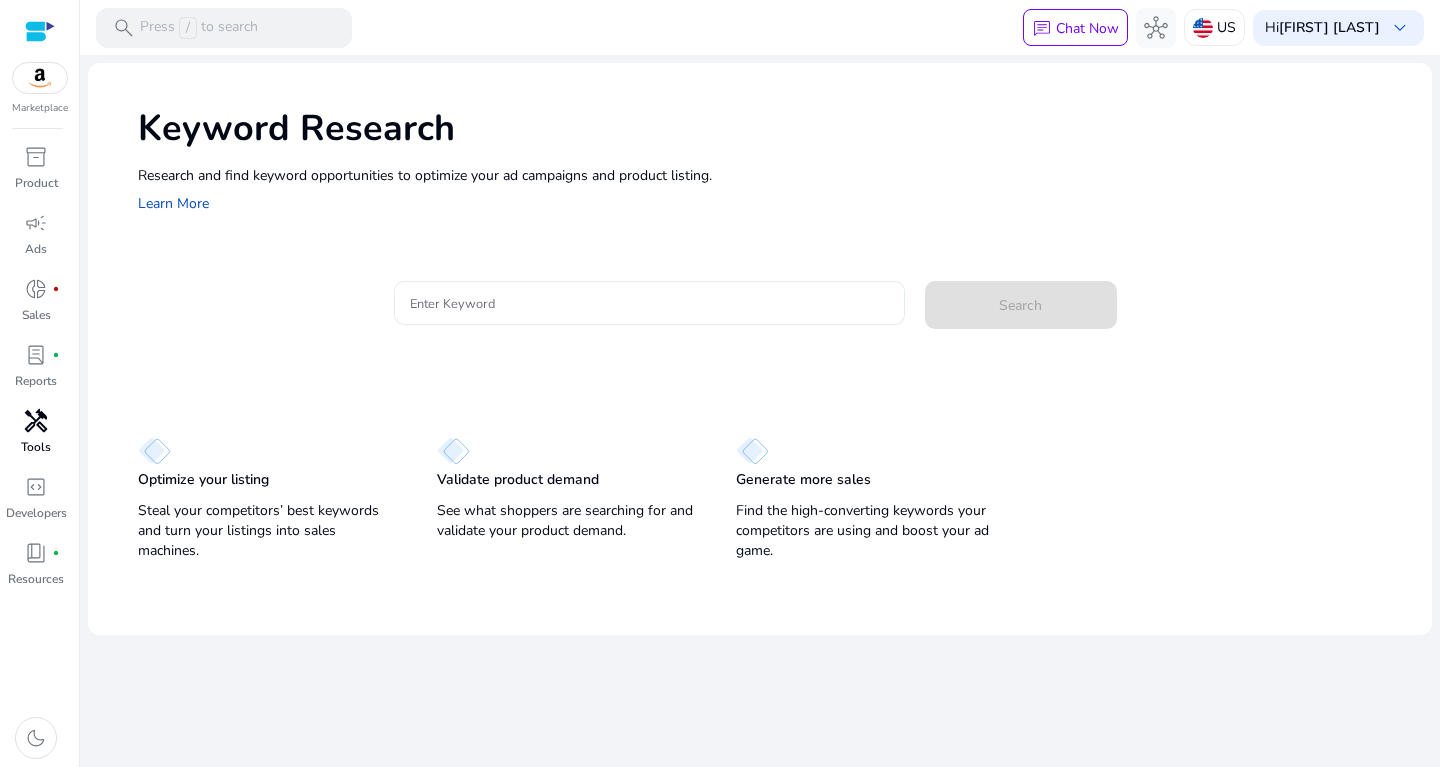 click 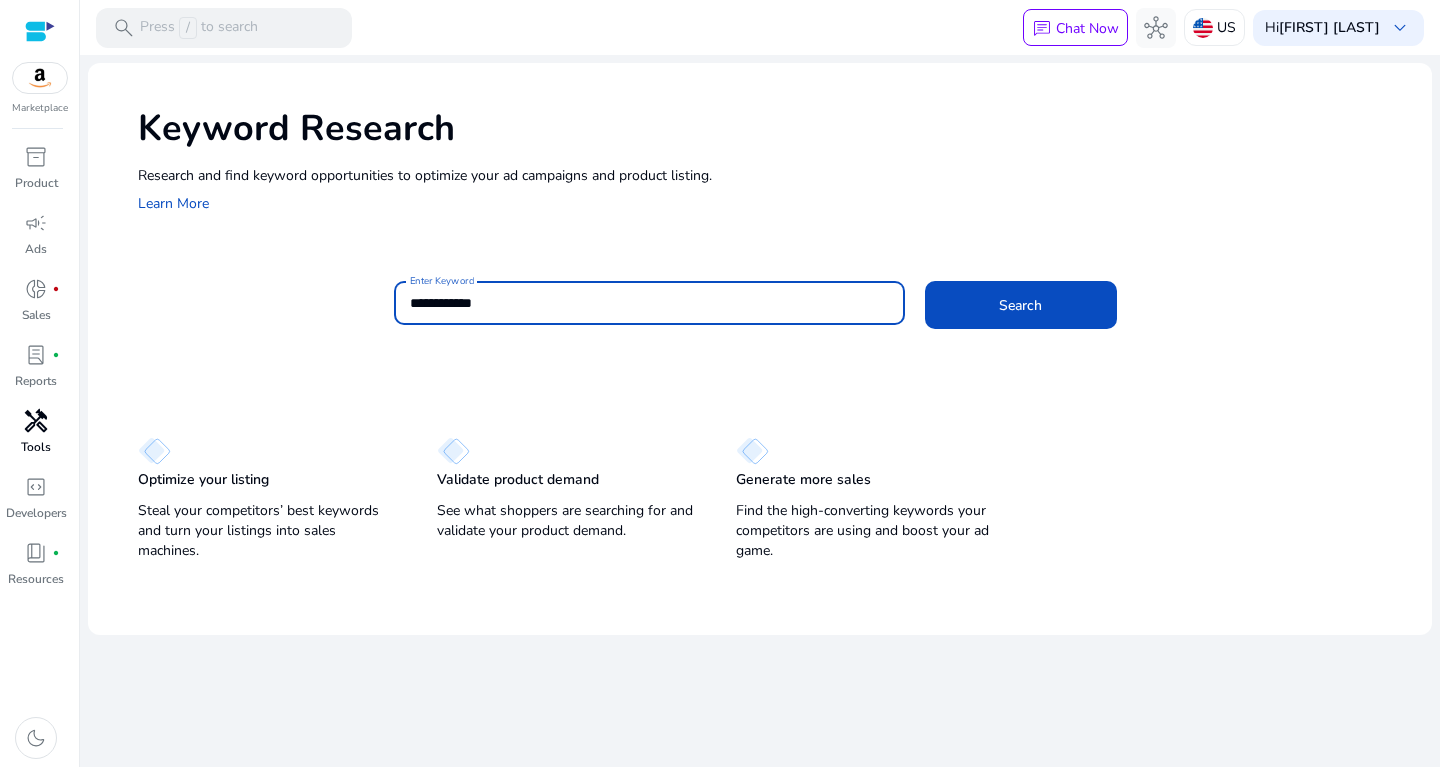 type on "**********" 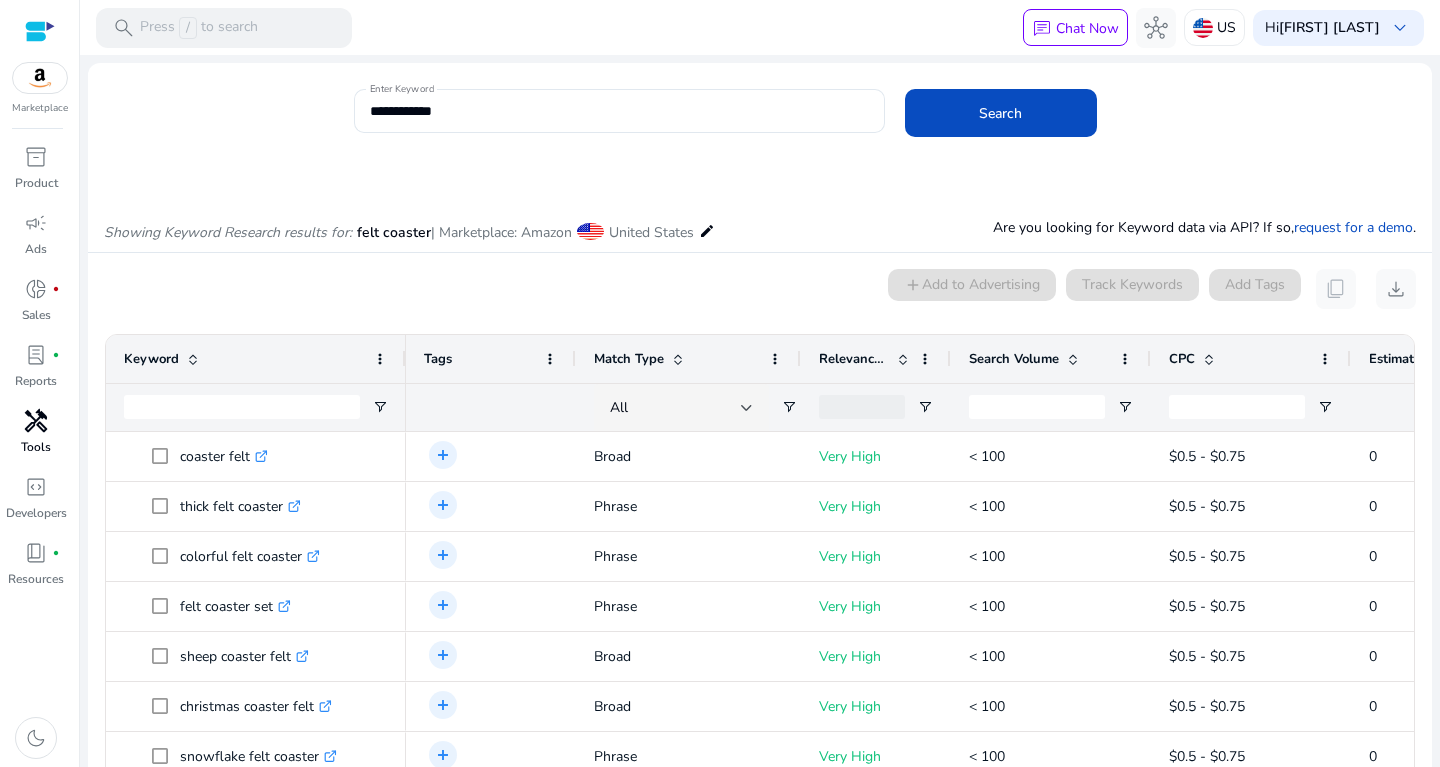 click at bounding box center (1073, 359) 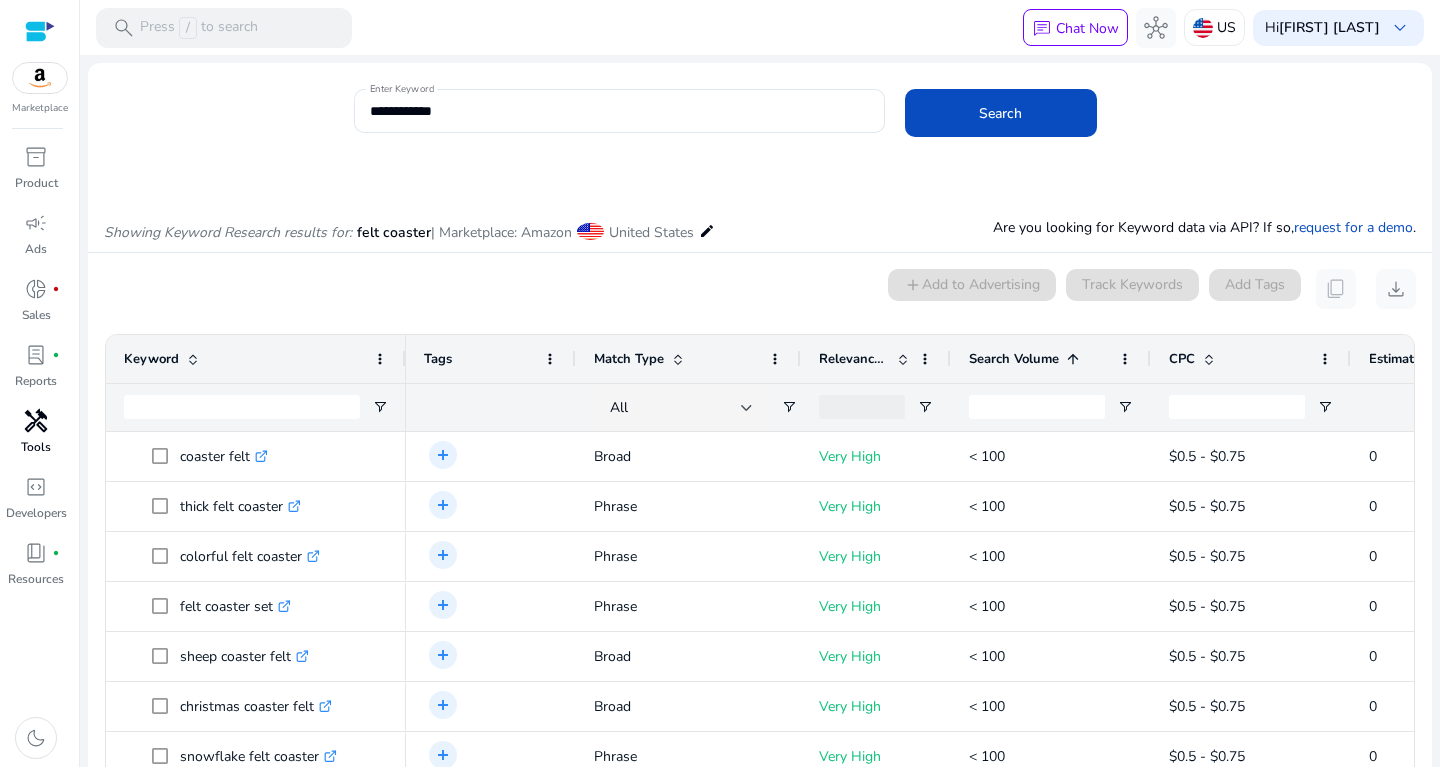 click at bounding box center (1073, 359) 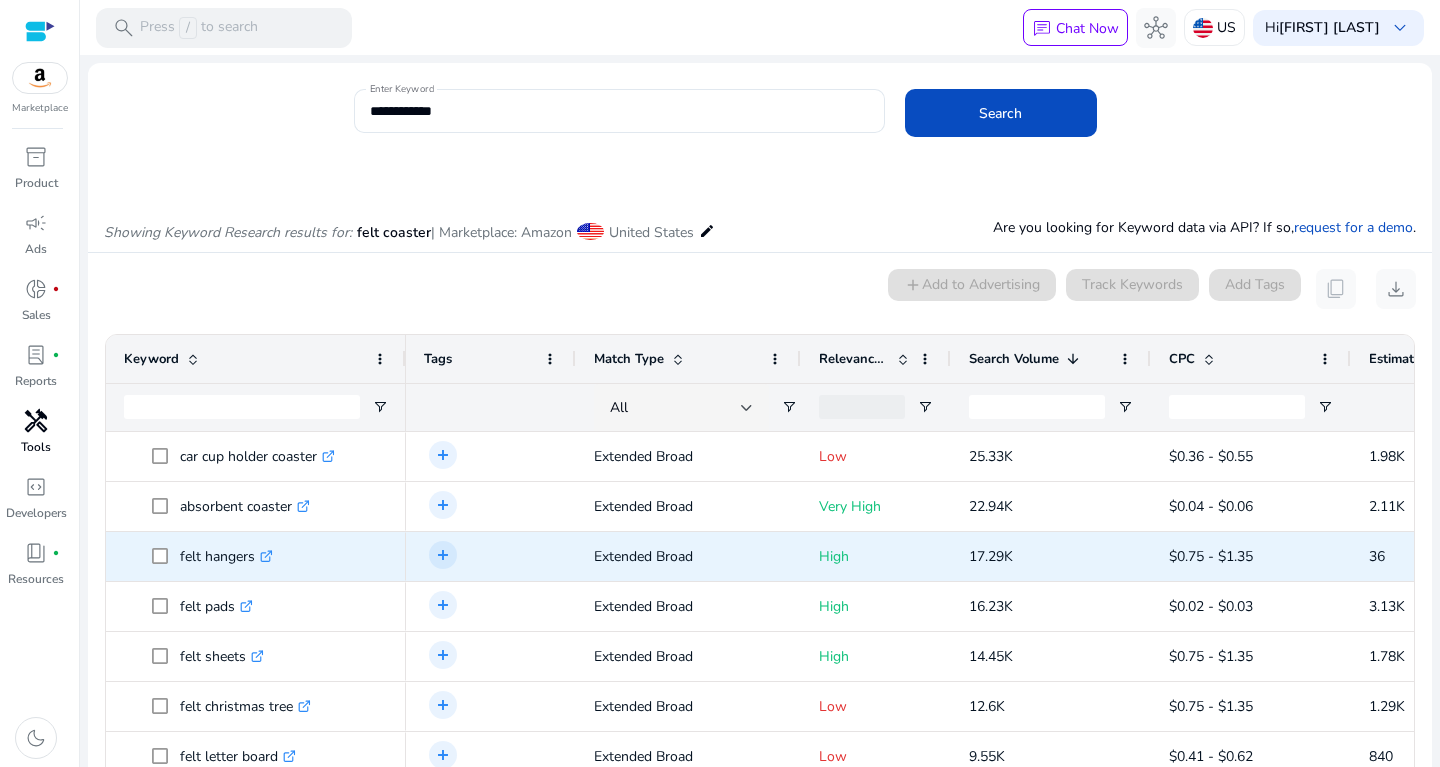 scroll, scrollTop: 13, scrollLeft: 0, axis: vertical 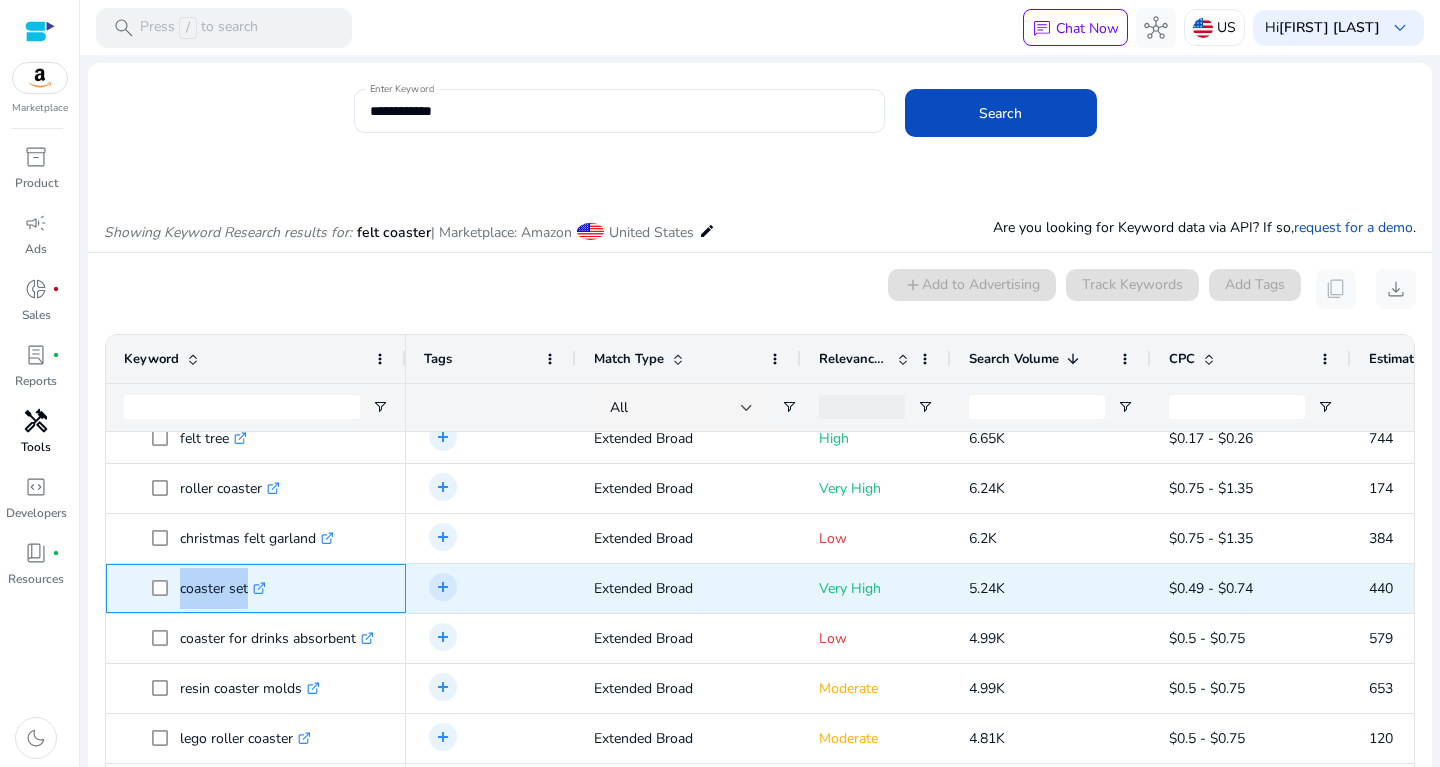 drag, startPoint x: 172, startPoint y: 579, endPoint x: 284, endPoint y: 571, distance: 112.28535 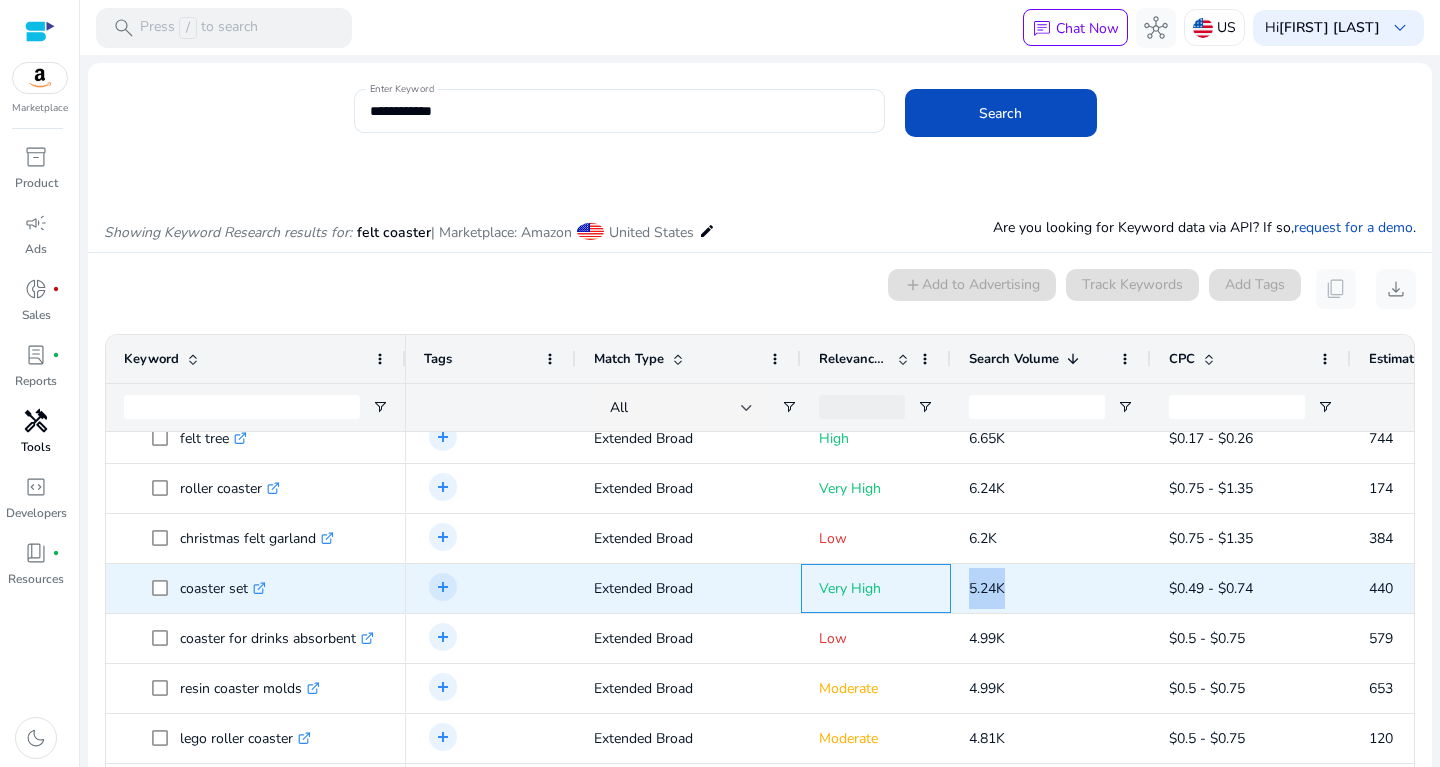 drag, startPoint x: 942, startPoint y: 581, endPoint x: 1030, endPoint y: 590, distance: 88.45903 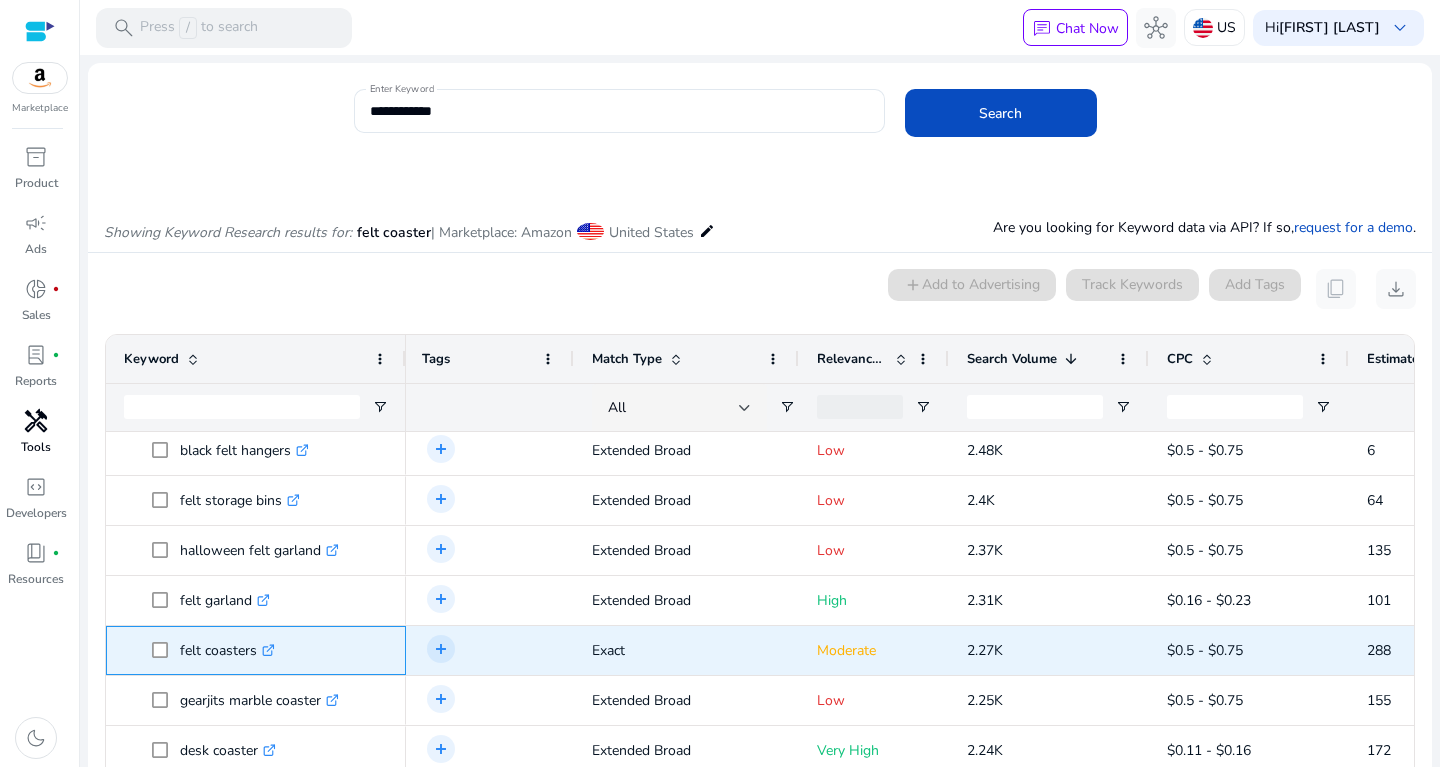 drag, startPoint x: 181, startPoint y: 633, endPoint x: 258, endPoint y: 651, distance: 79.07591 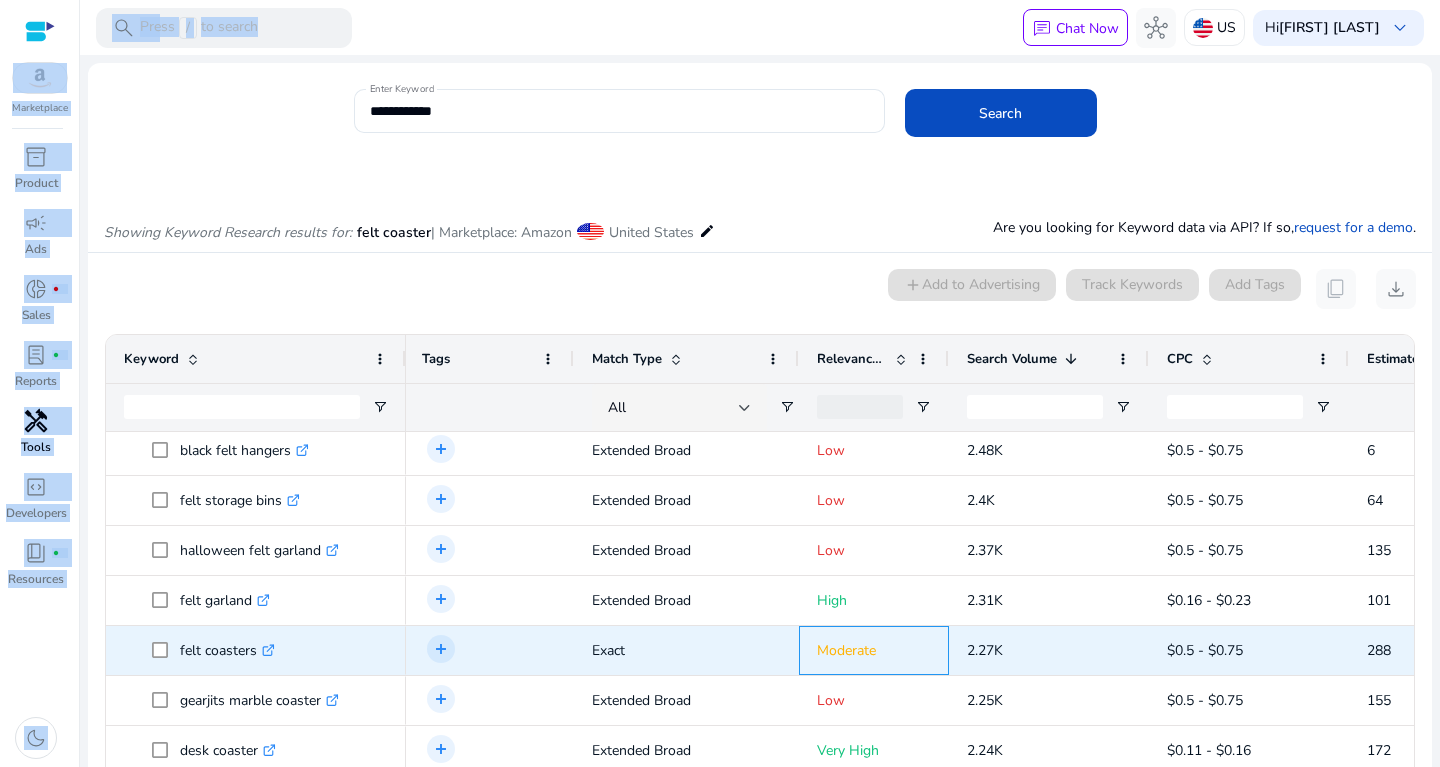 drag, startPoint x: 929, startPoint y: 636, endPoint x: 1064, endPoint y: 647, distance: 135.4474 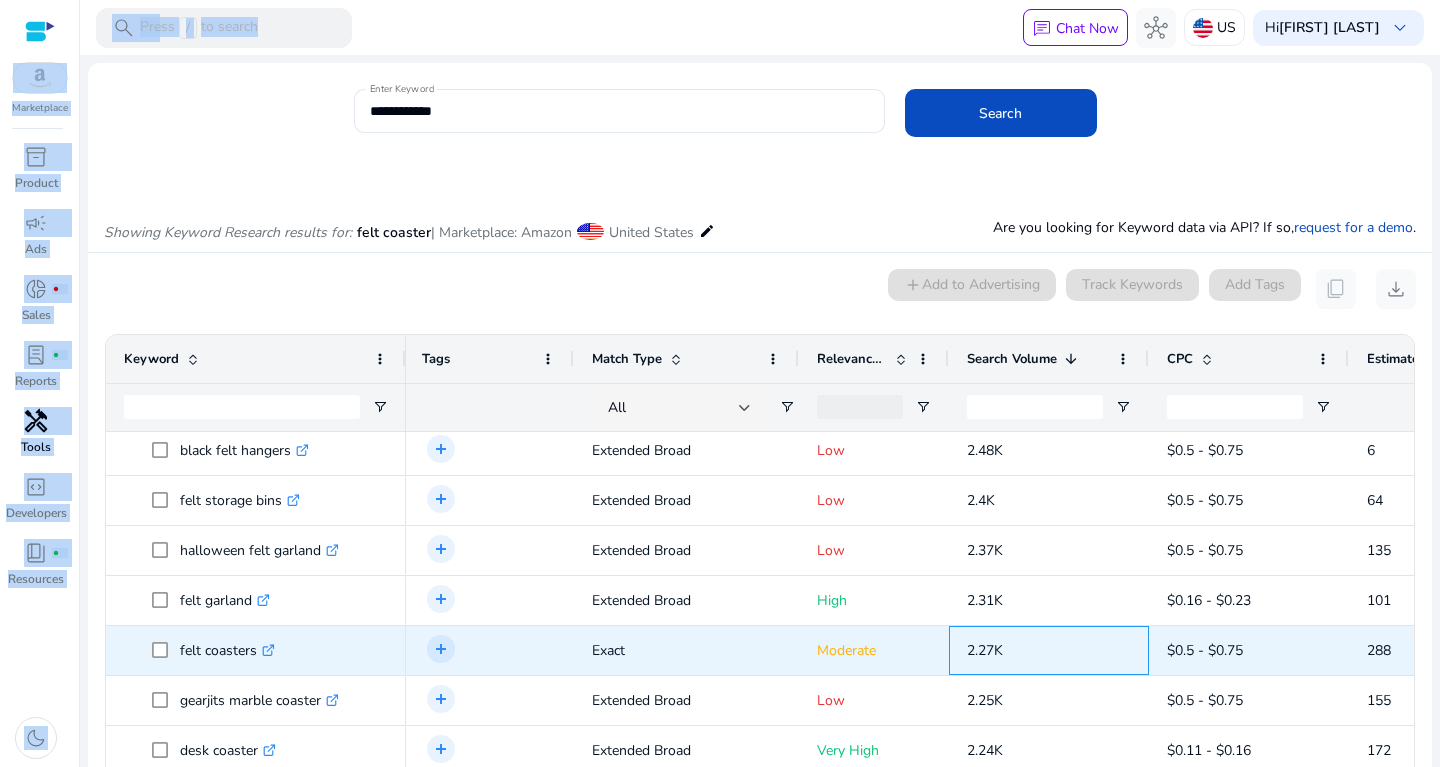 drag, startPoint x: 1043, startPoint y: 649, endPoint x: 953, endPoint y: 649, distance: 90 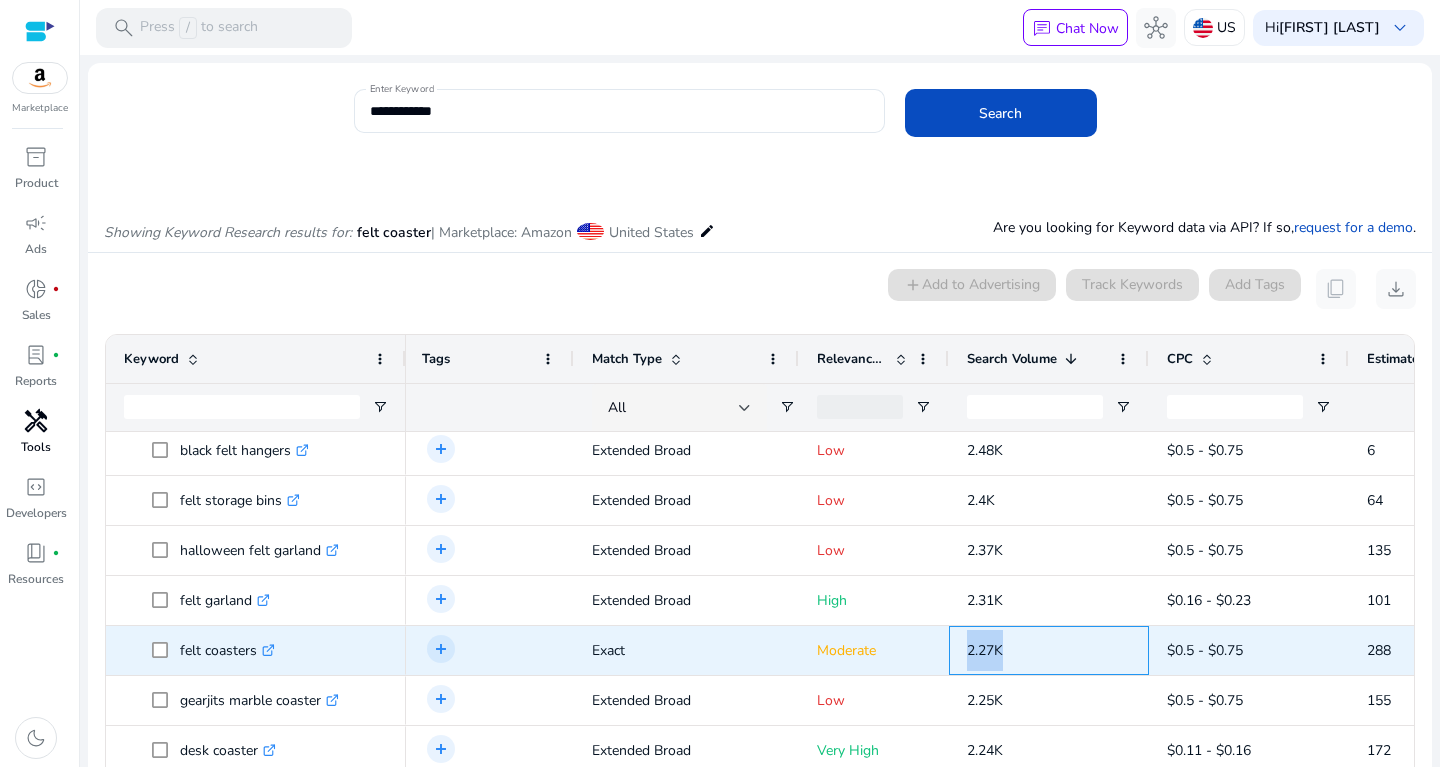 drag, startPoint x: 1009, startPoint y: 650, endPoint x: 967, endPoint y: 650, distance: 42 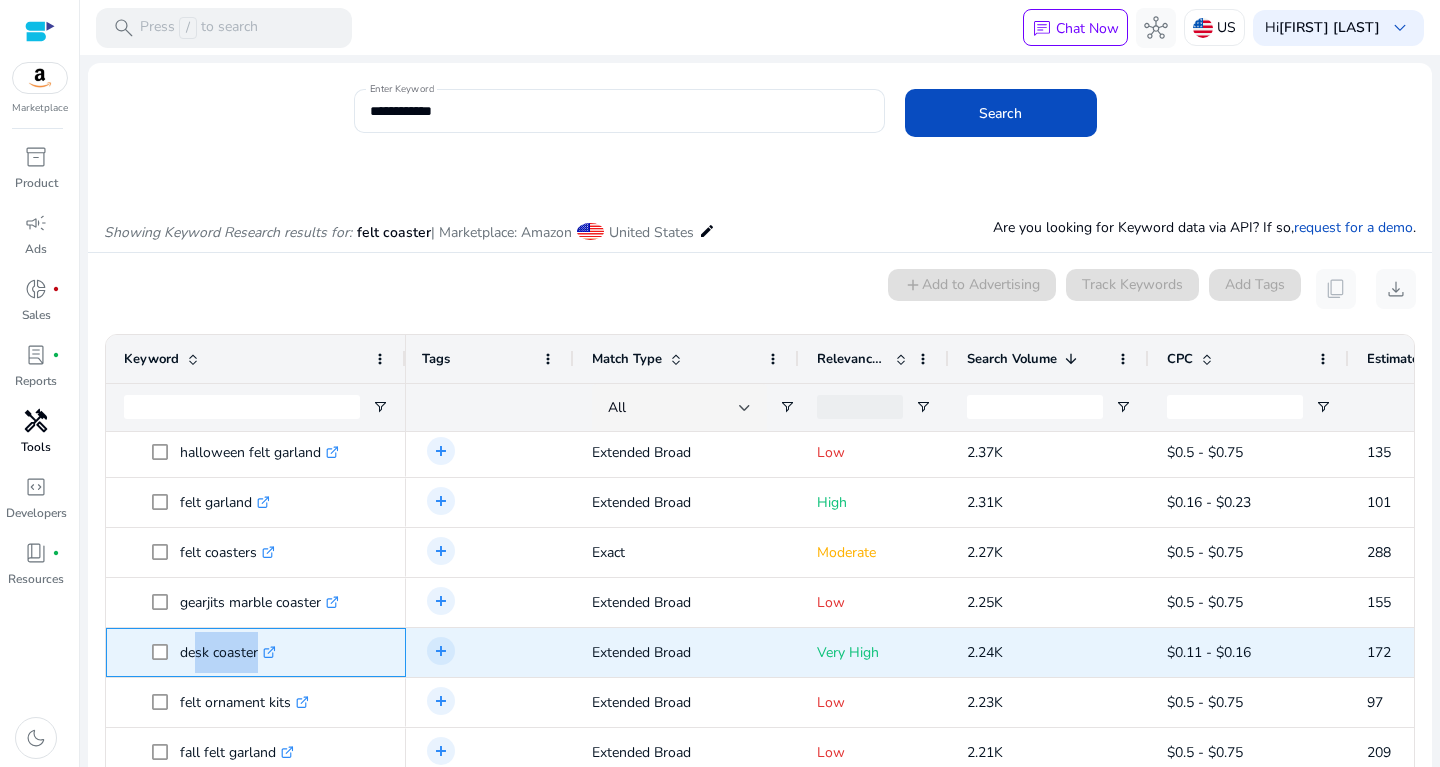 drag, startPoint x: 185, startPoint y: 636, endPoint x: 286, endPoint y: 635, distance: 101.00495 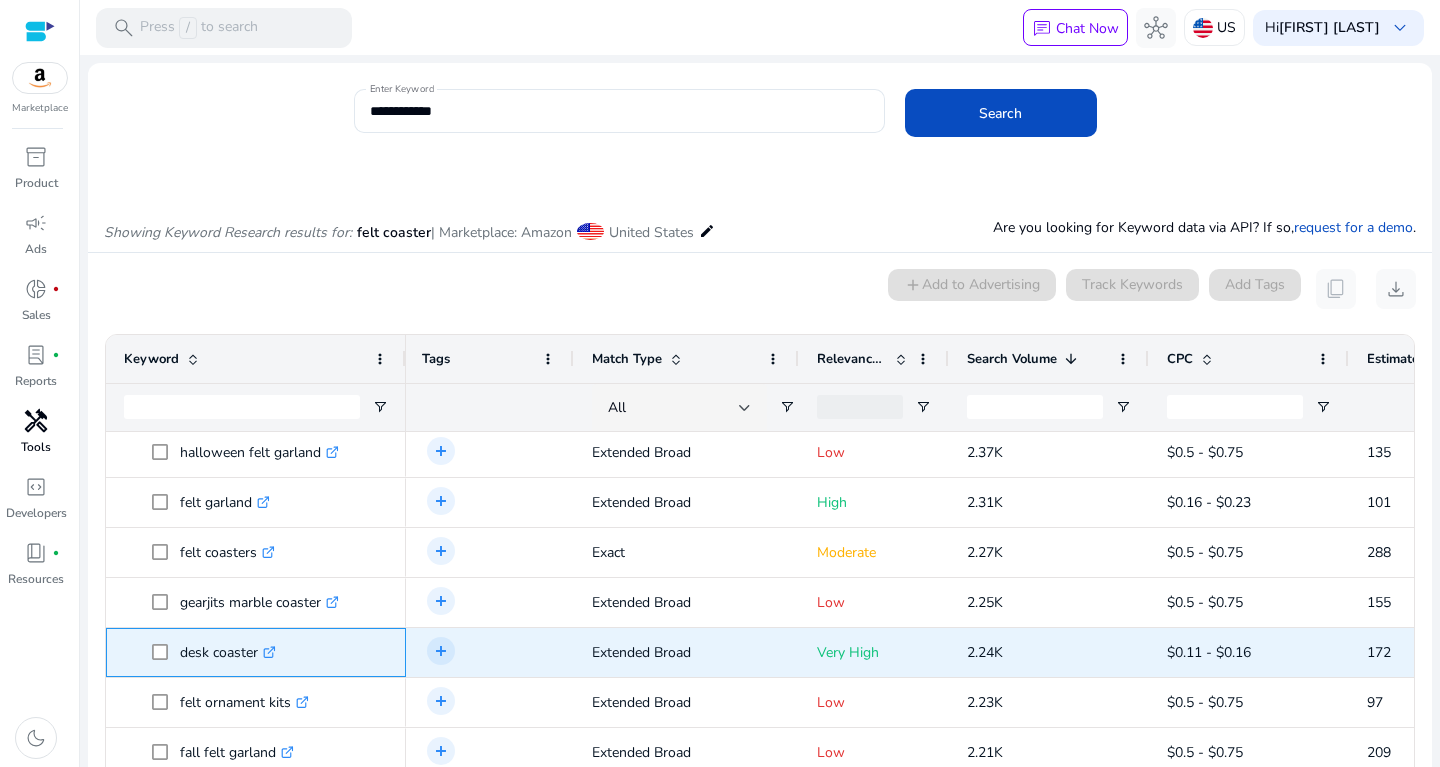 click on "desk coaster  .st0{fill:#2c8af8}" at bounding box center [256, 652] 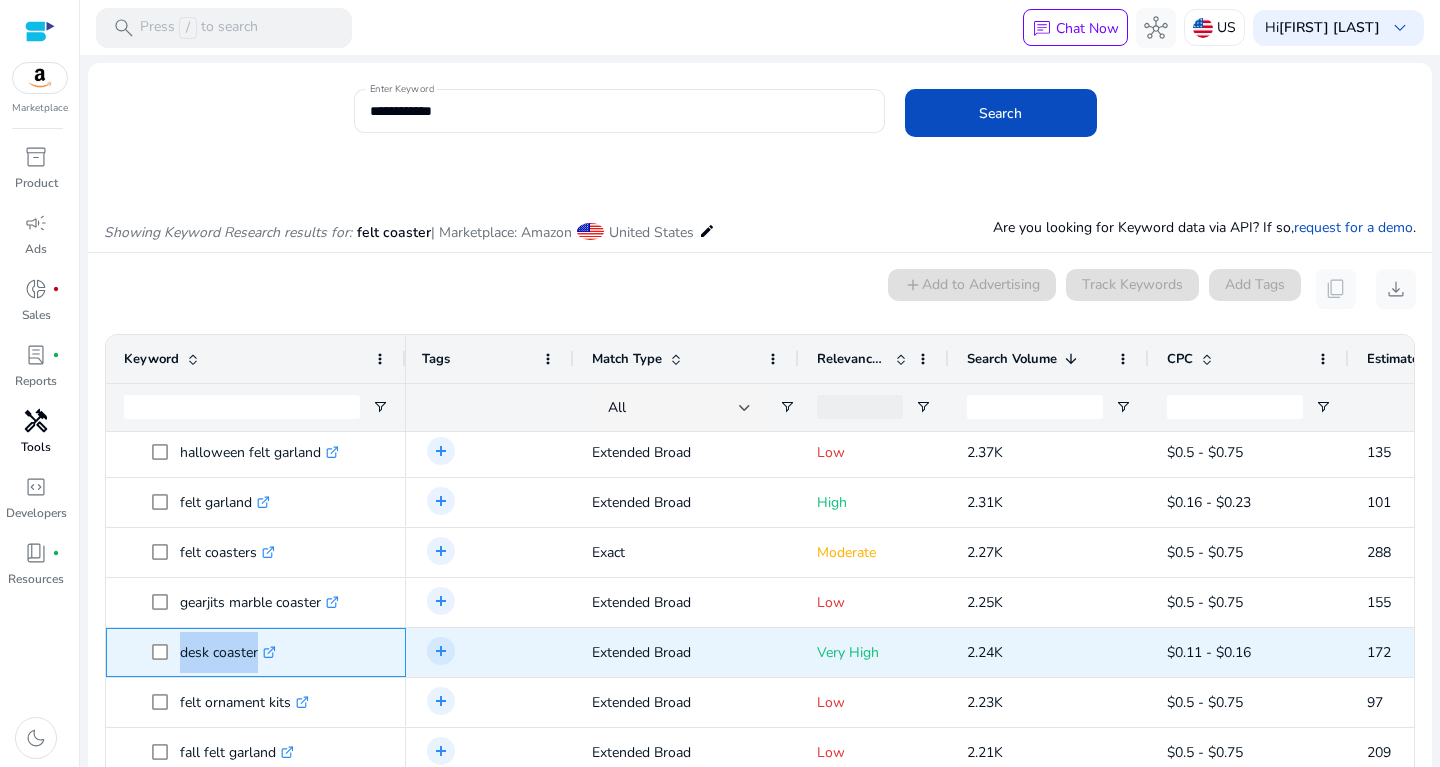 drag, startPoint x: 178, startPoint y: 632, endPoint x: 274, endPoint y: 644, distance: 96.74709 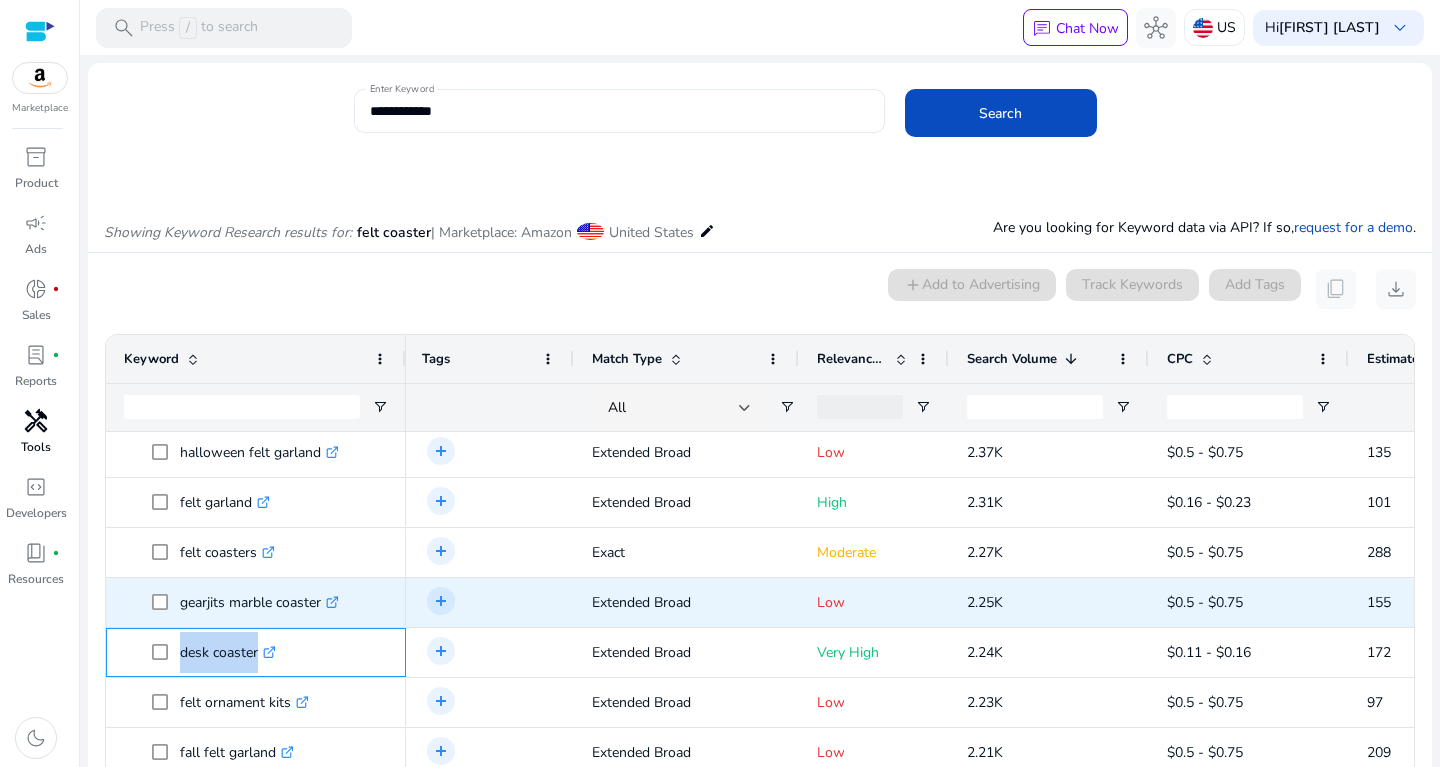 copy on "desk coaster" 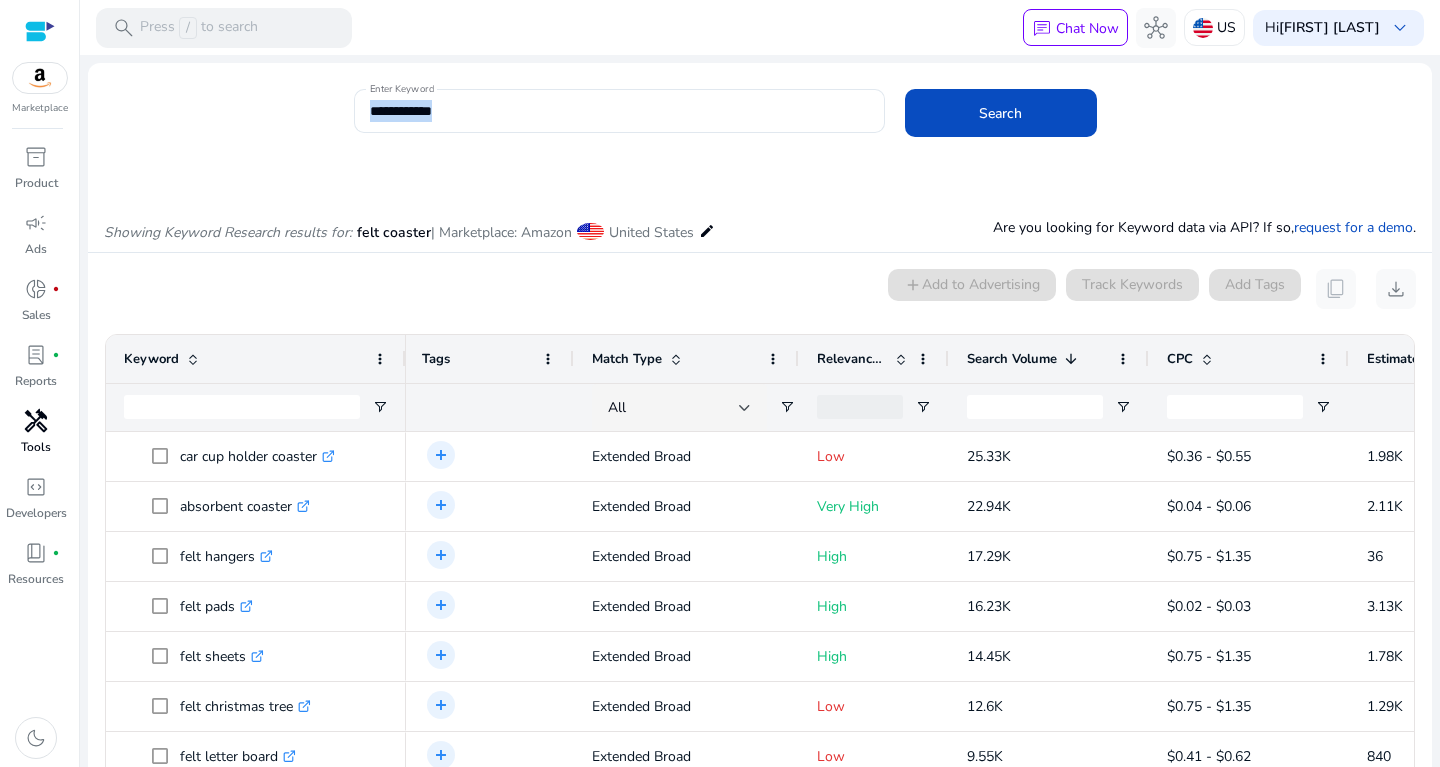 drag, startPoint x: 488, startPoint y: 123, endPoint x: 263, endPoint y: 137, distance: 225.43513 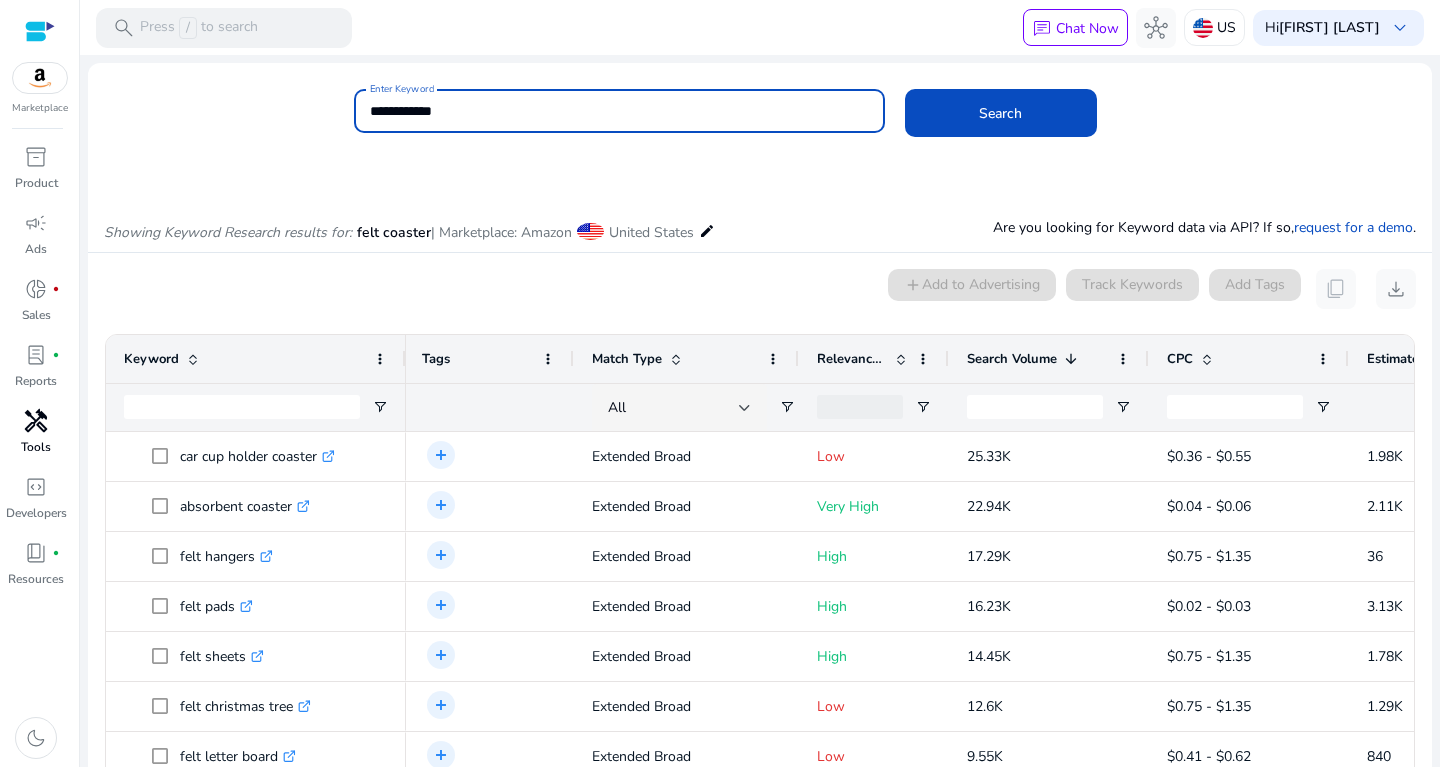 drag, startPoint x: 472, startPoint y: 101, endPoint x: 244, endPoint y: 125, distance: 229.25967 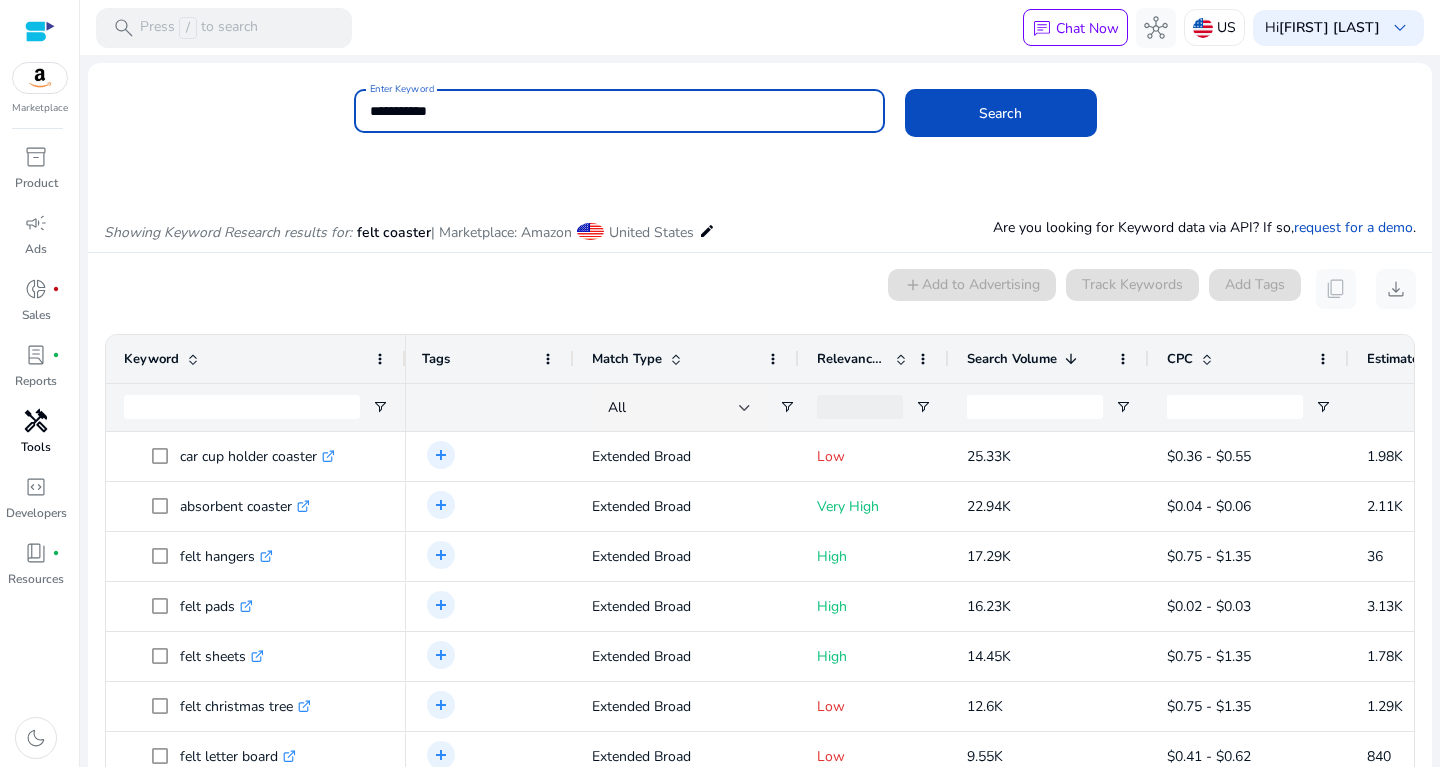 click on "Search" 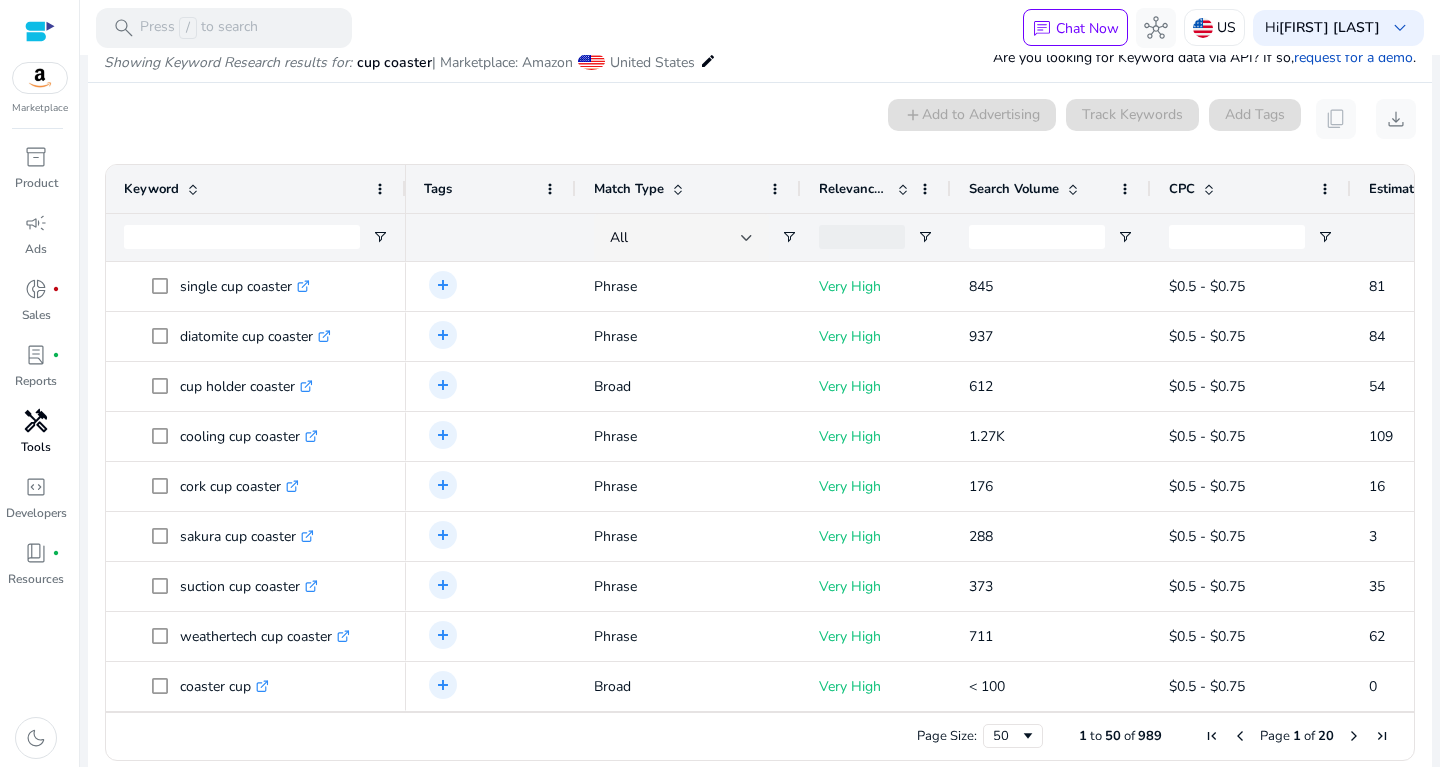 click at bounding box center (1073, 189) 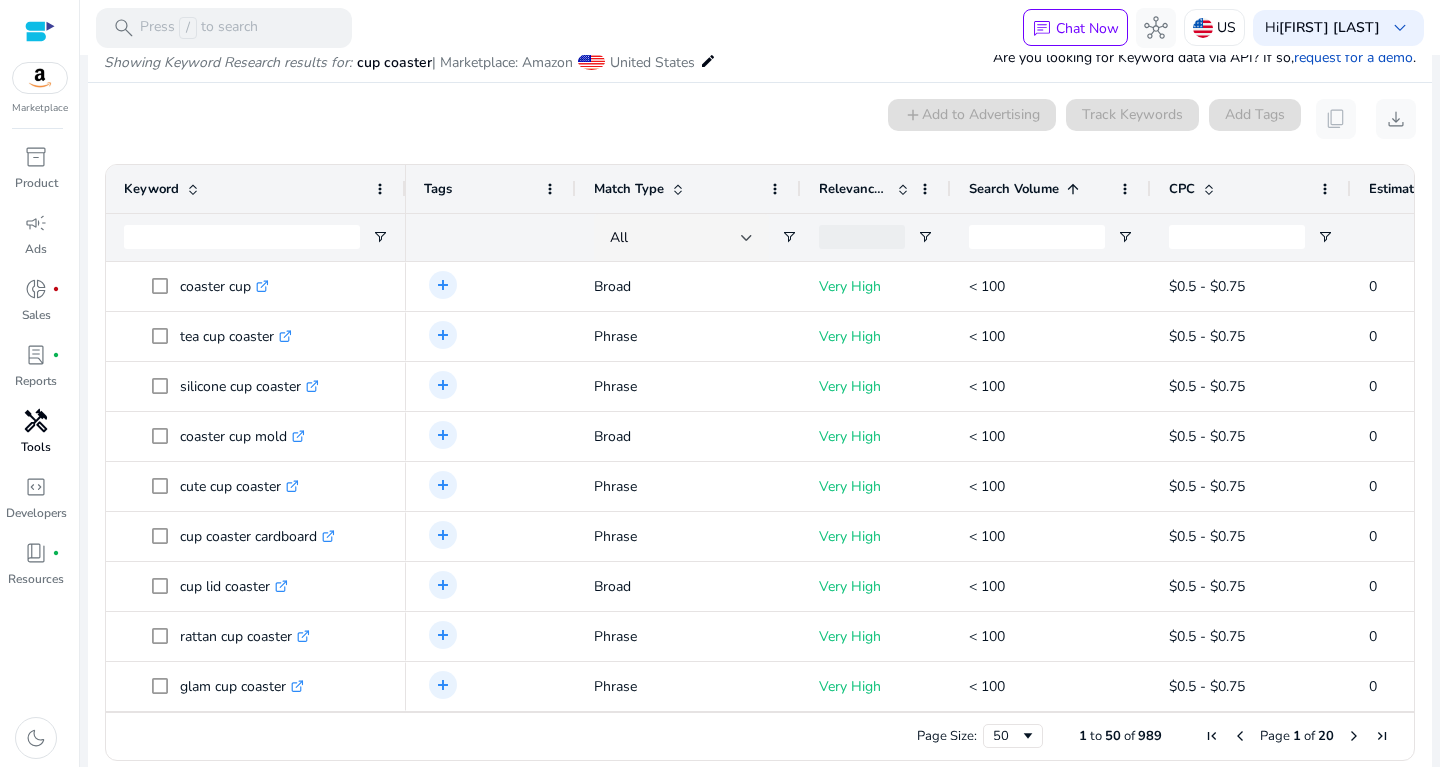 click at bounding box center [1073, 189] 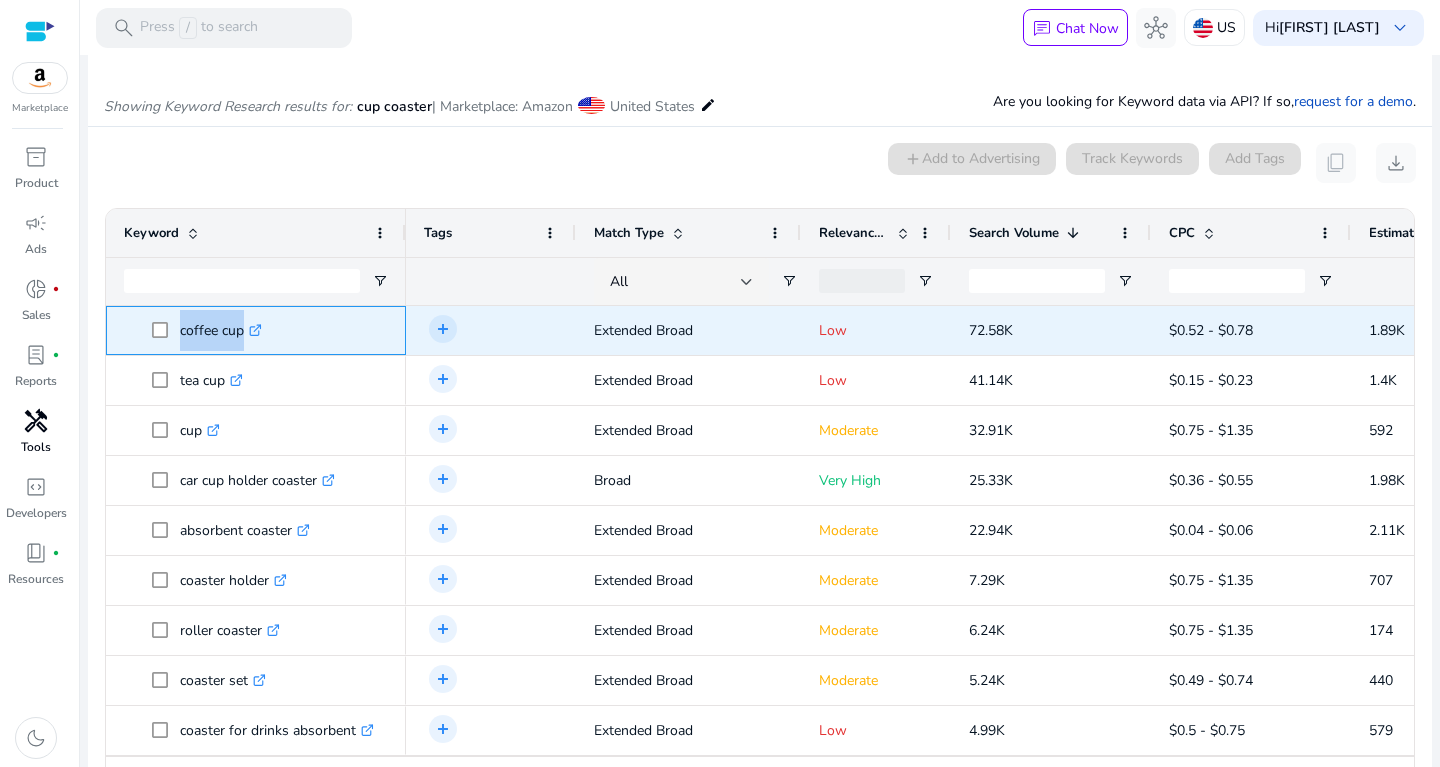 drag, startPoint x: 178, startPoint y: 326, endPoint x: 287, endPoint y: 320, distance: 109.165016 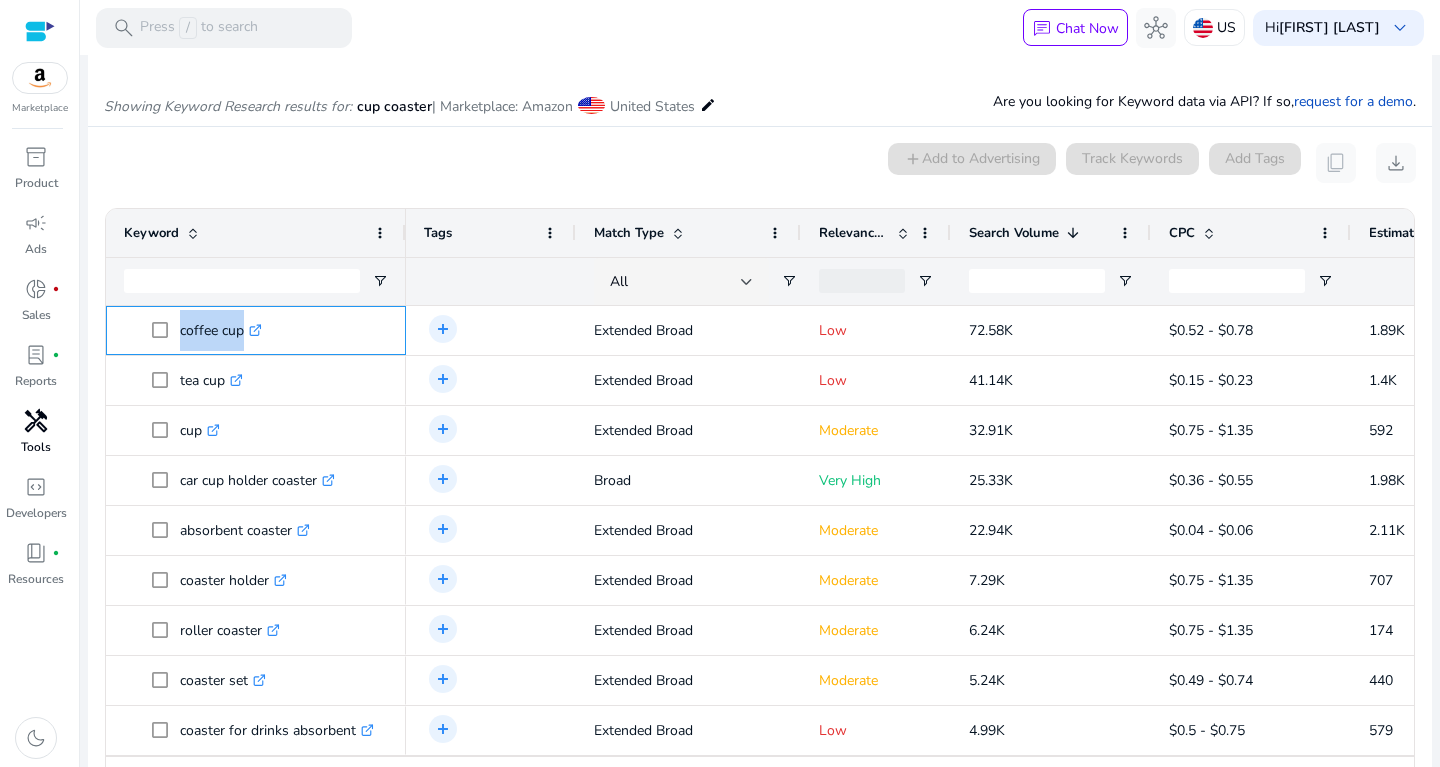 copy on "coffee cup  .st0{fill:#2c8af8}" 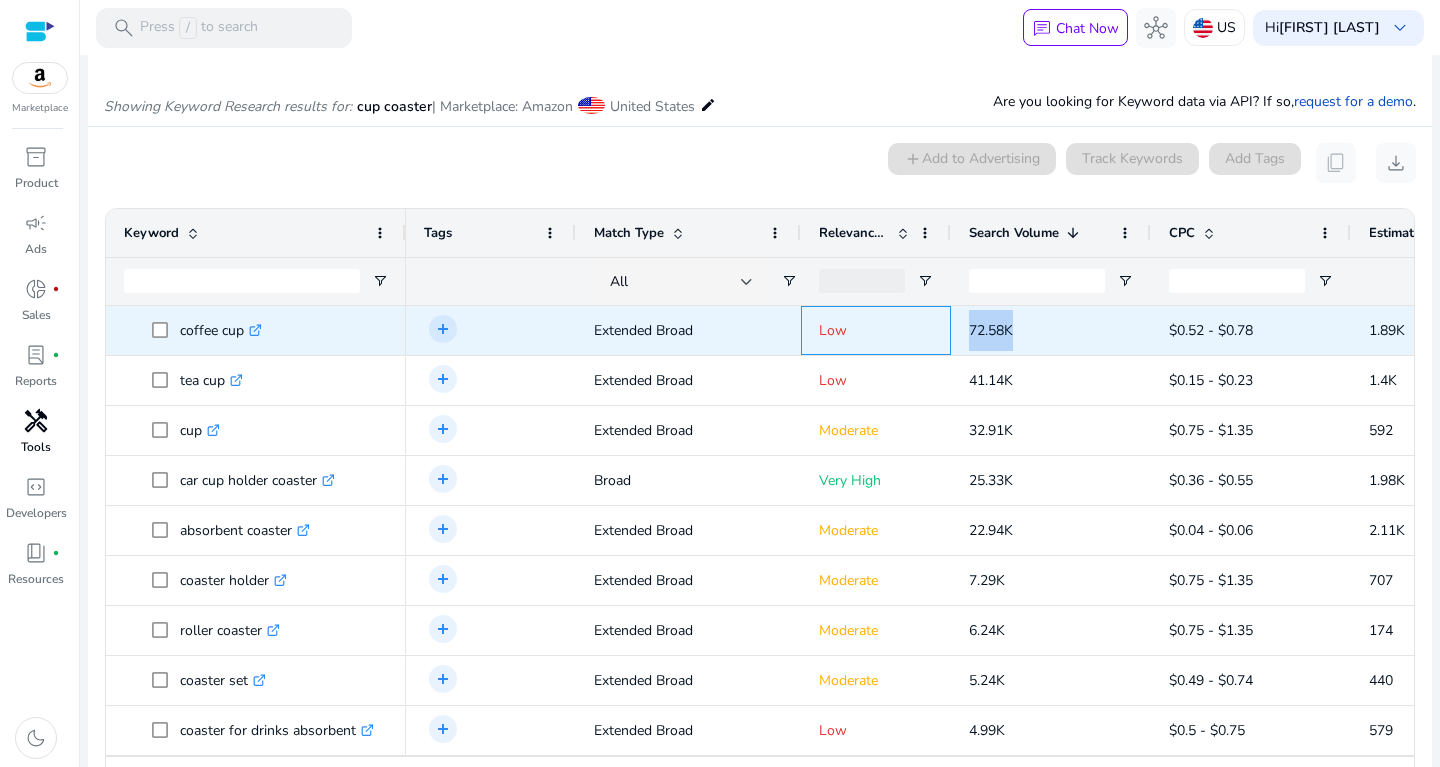drag, startPoint x: 941, startPoint y: 319, endPoint x: 1034, endPoint y: 327, distance: 93.34345 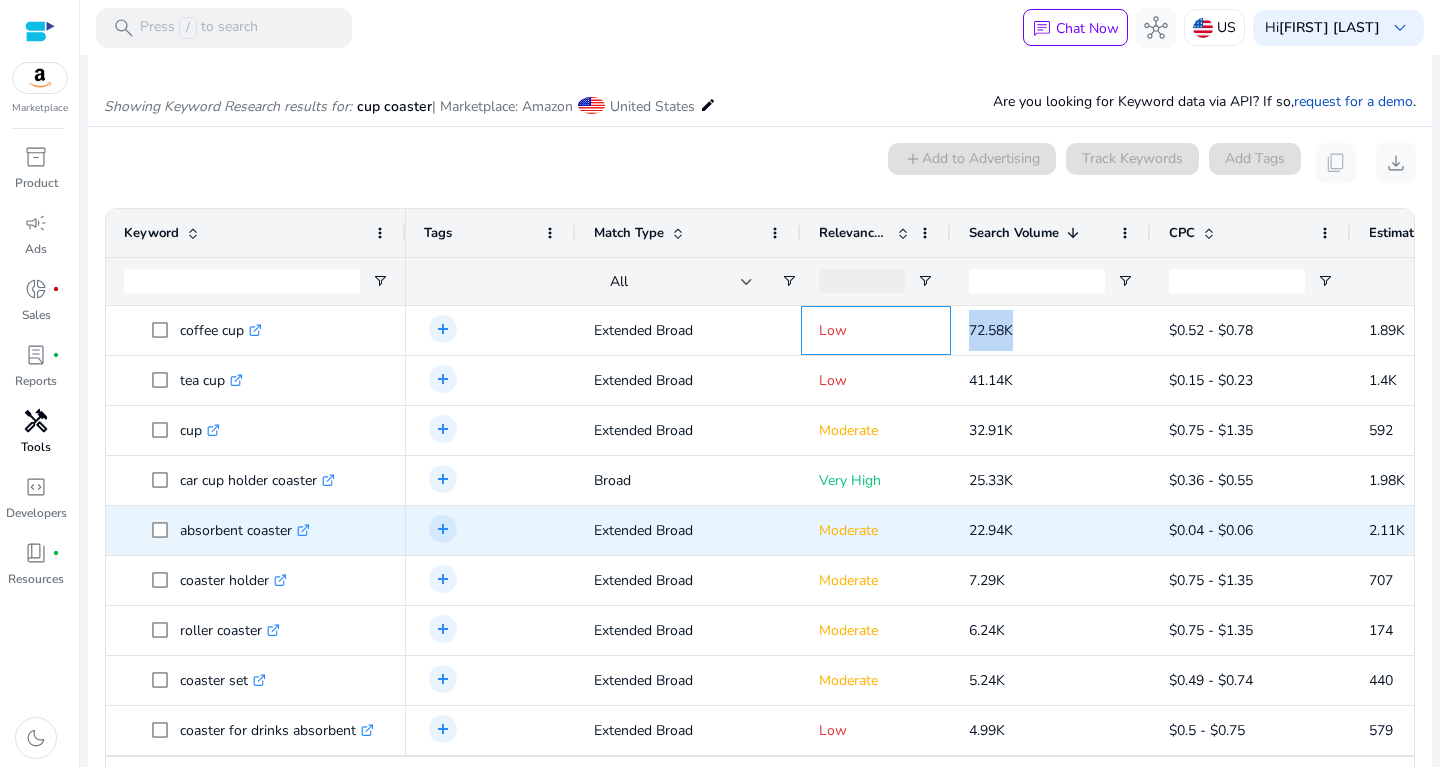 scroll, scrollTop: 23, scrollLeft: 0, axis: vertical 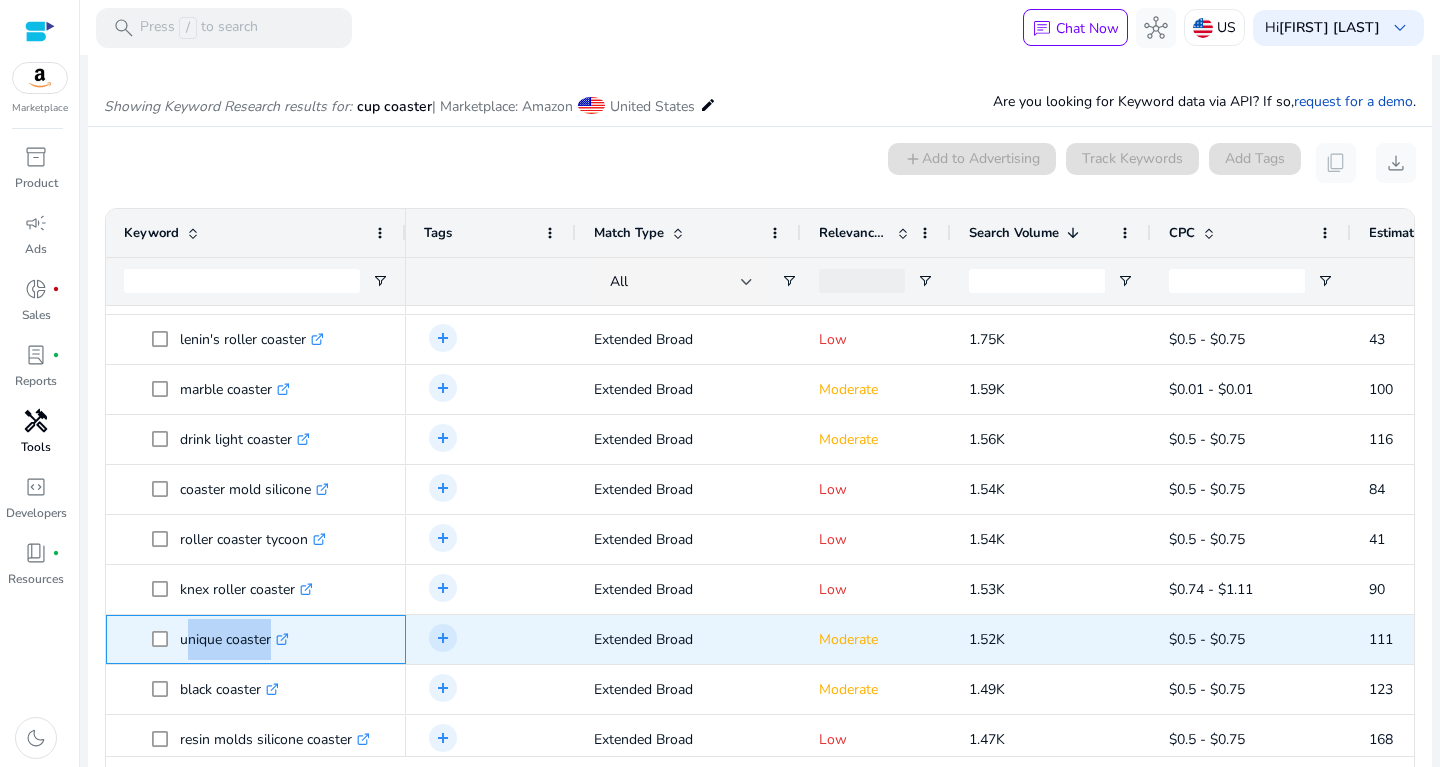 drag, startPoint x: 184, startPoint y: 628, endPoint x: 279, endPoint y: 628, distance: 95 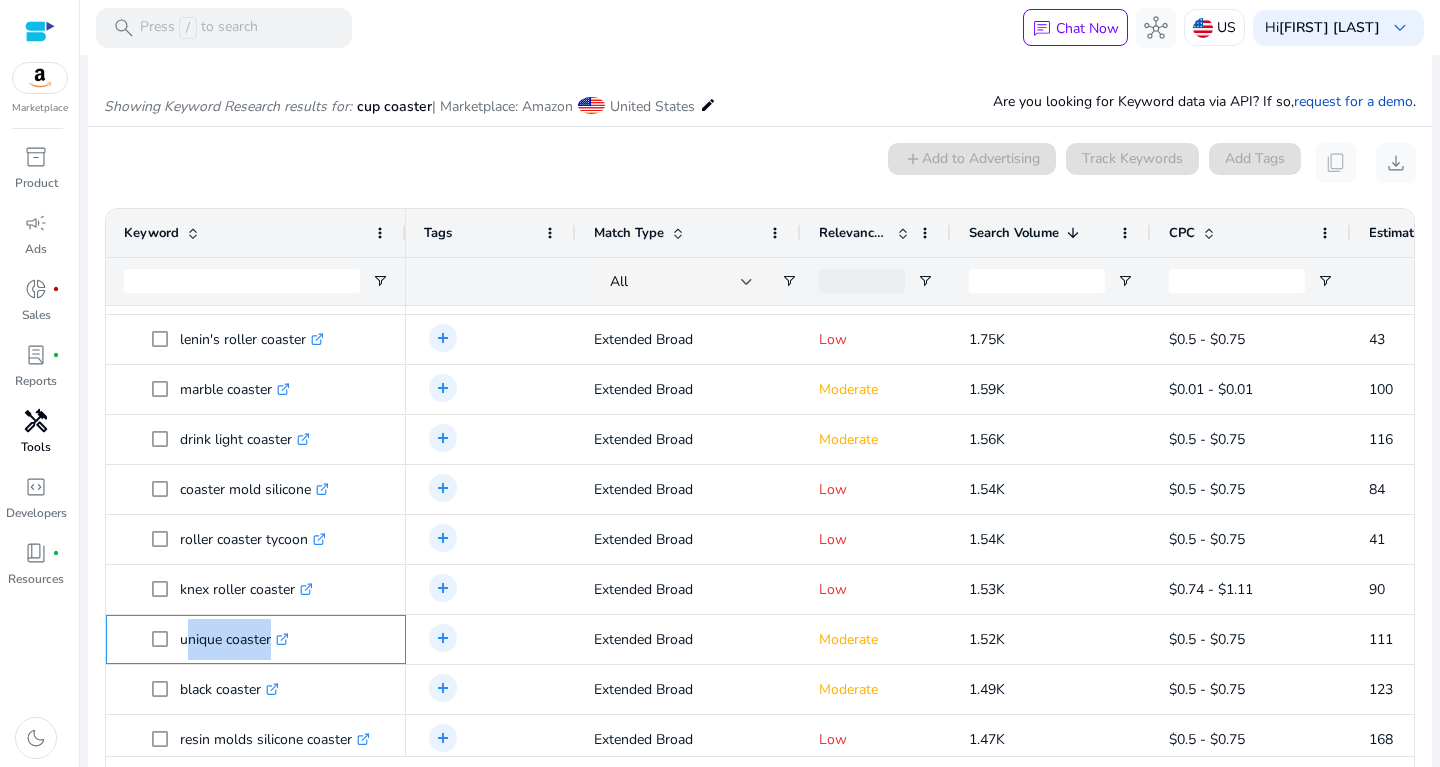copy on "unique coaster" 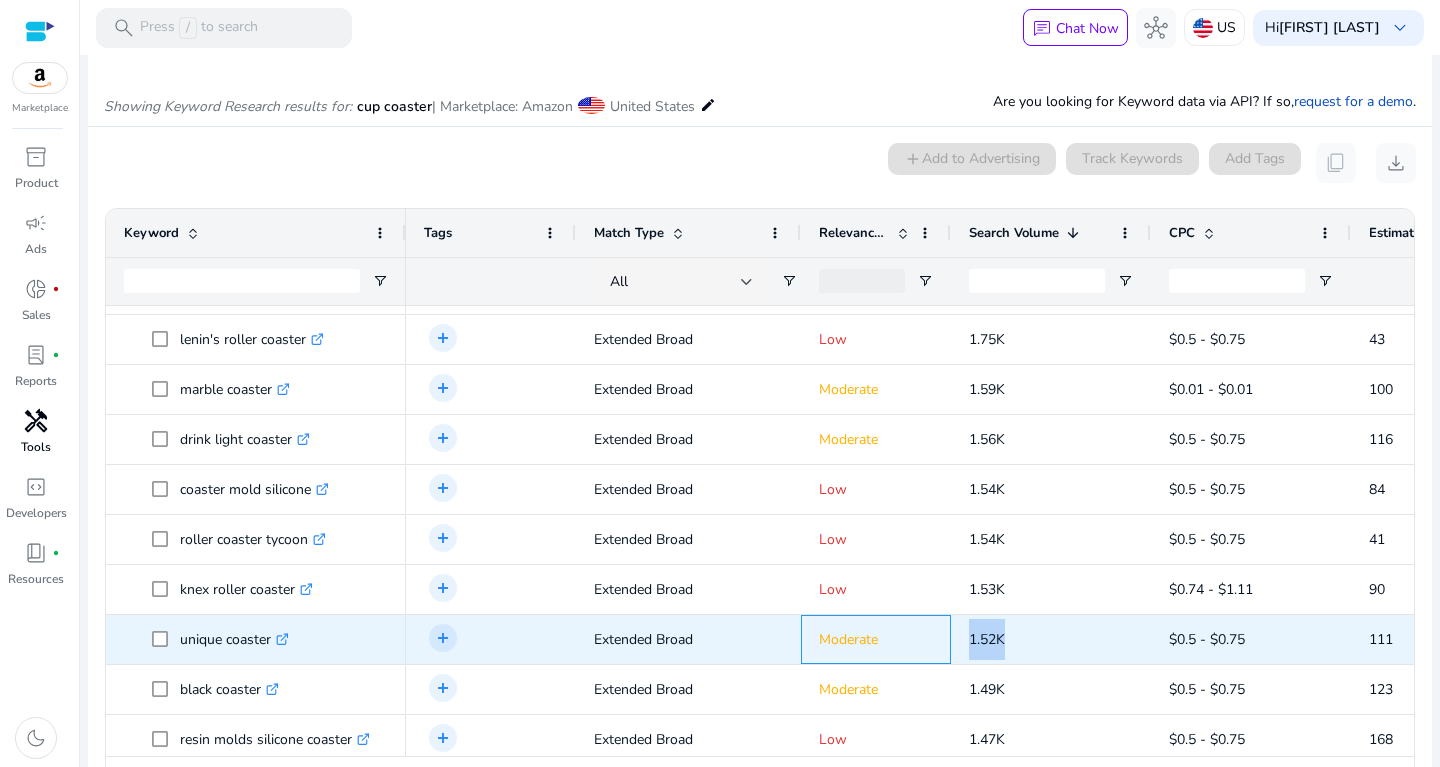 drag, startPoint x: 950, startPoint y: 645, endPoint x: 1032, endPoint y: 640, distance: 82.1523 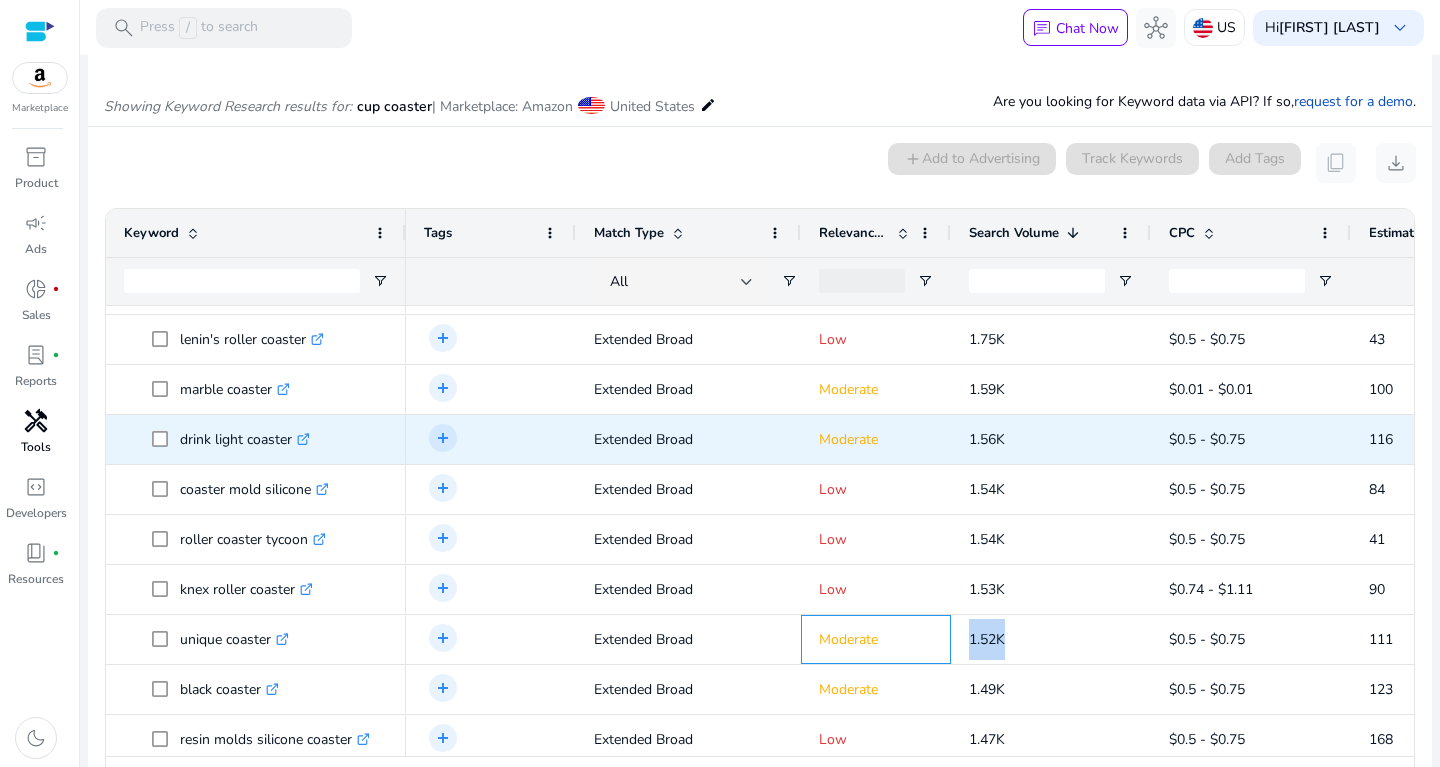 copy on "1.52K" 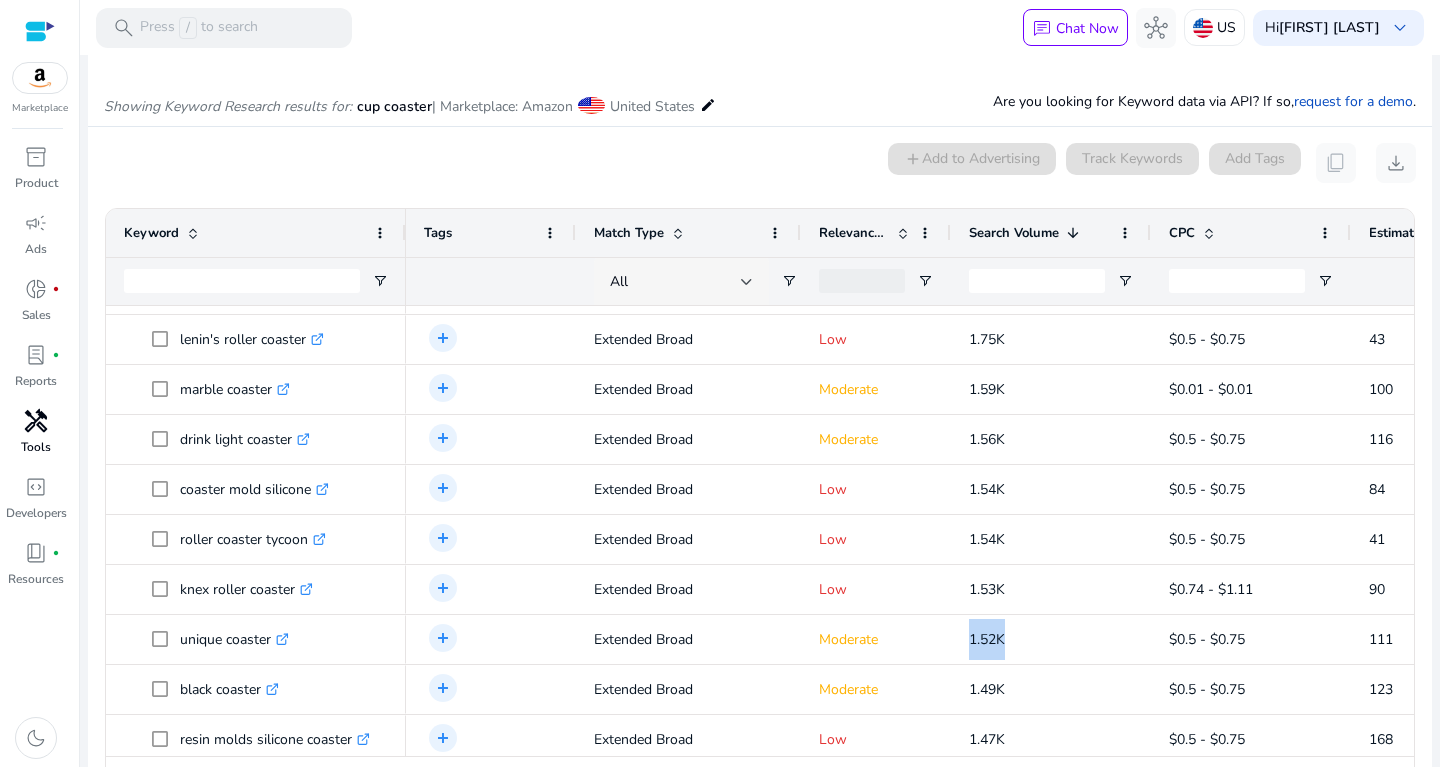 click on "All" at bounding box center (675, 282) 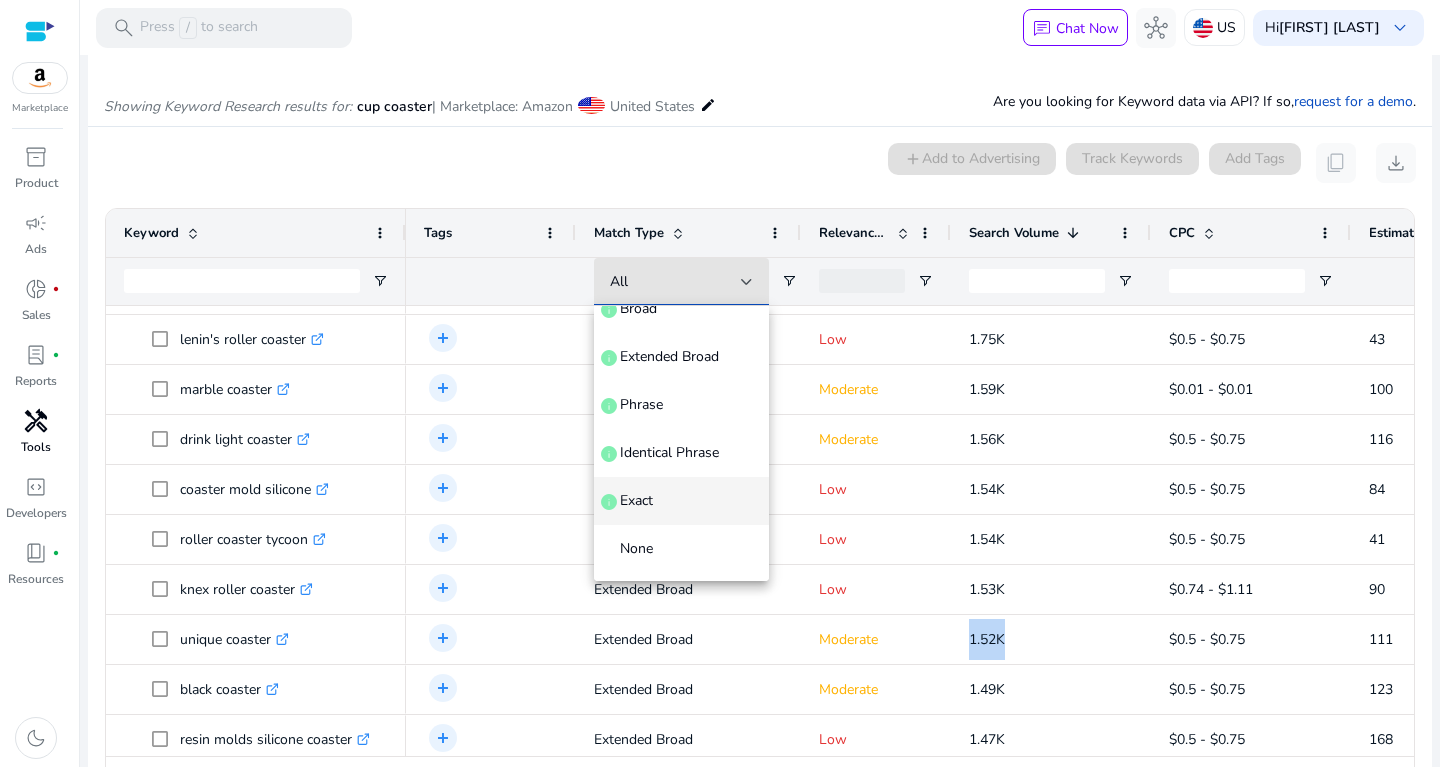 click on "Exact  info" at bounding box center [681, 501] 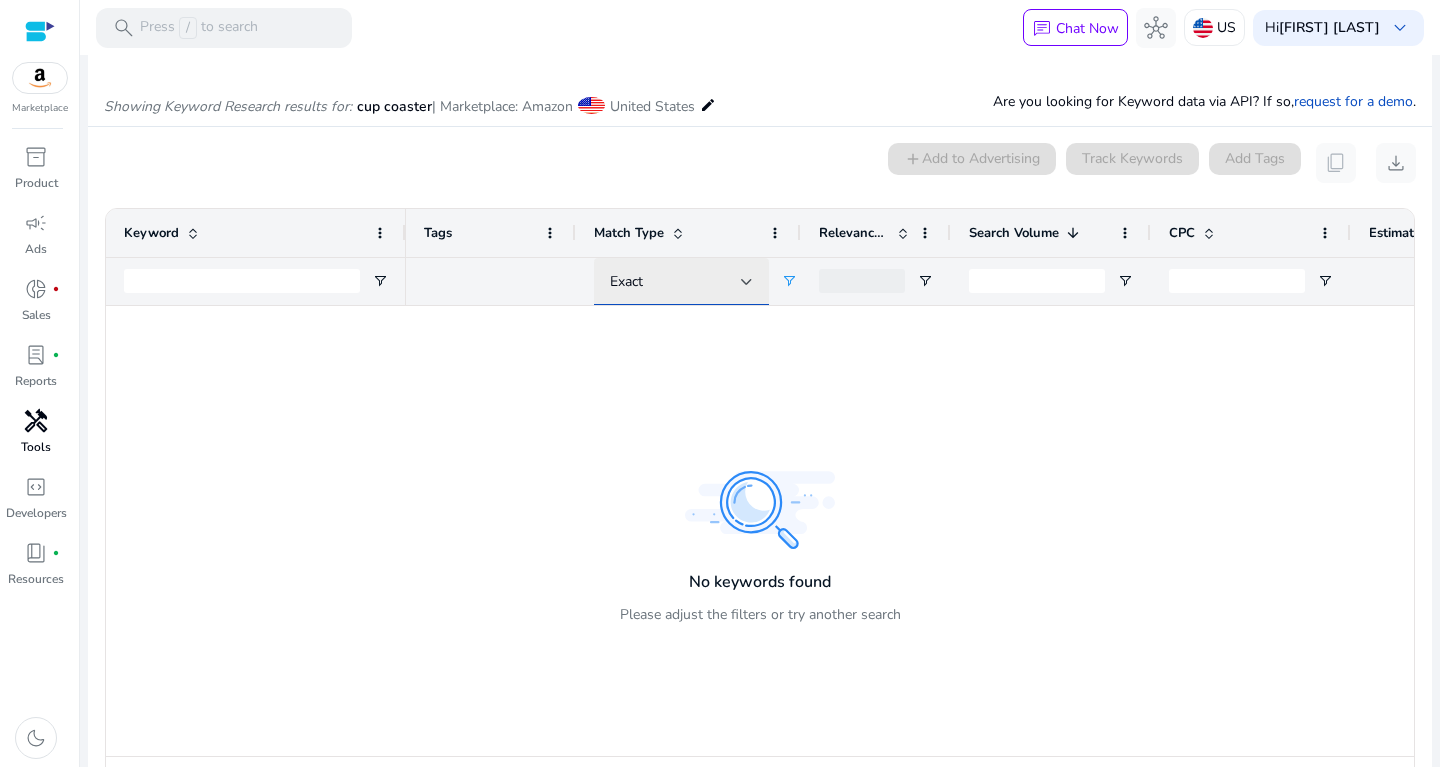 click on "Exact" at bounding box center (681, 282) 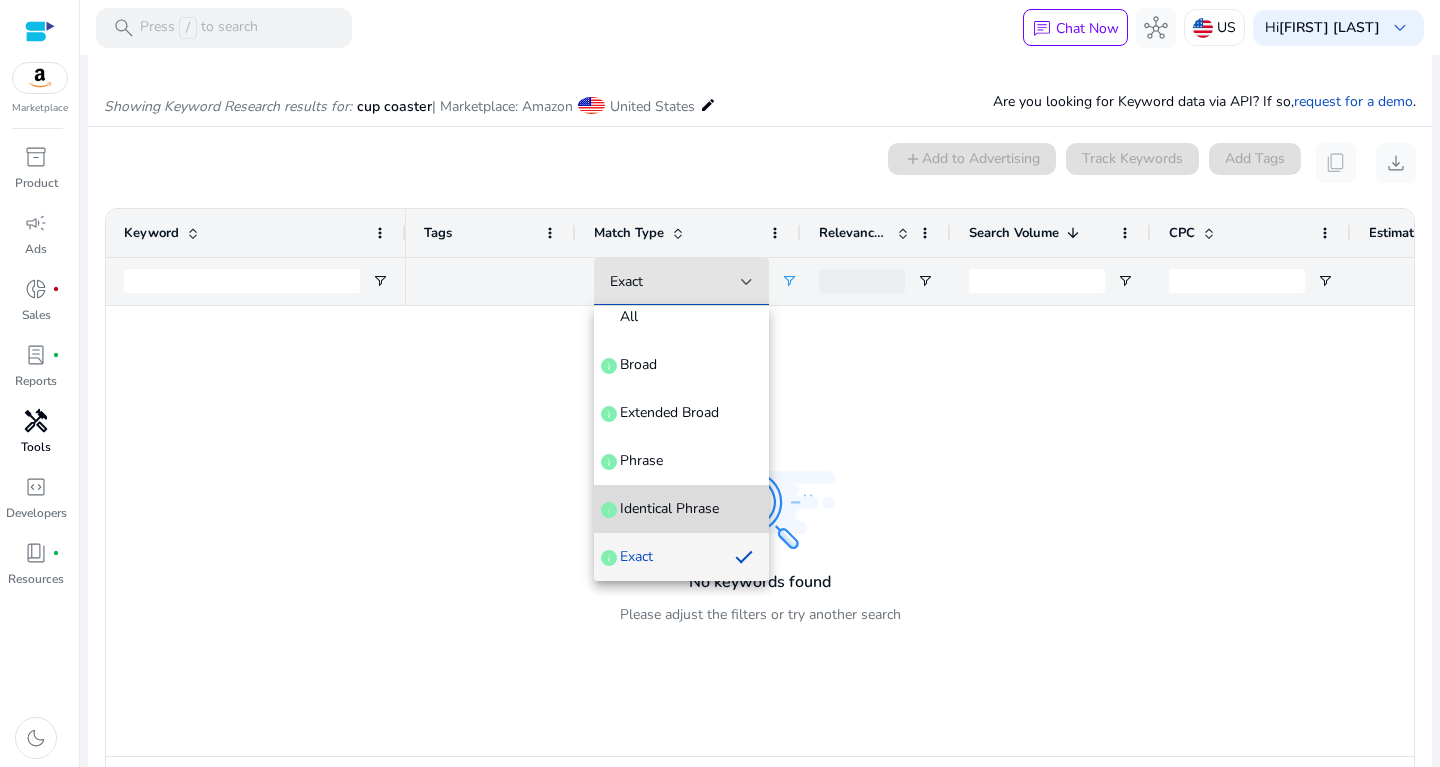 click on "Identical Phrase" at bounding box center (669, 509) 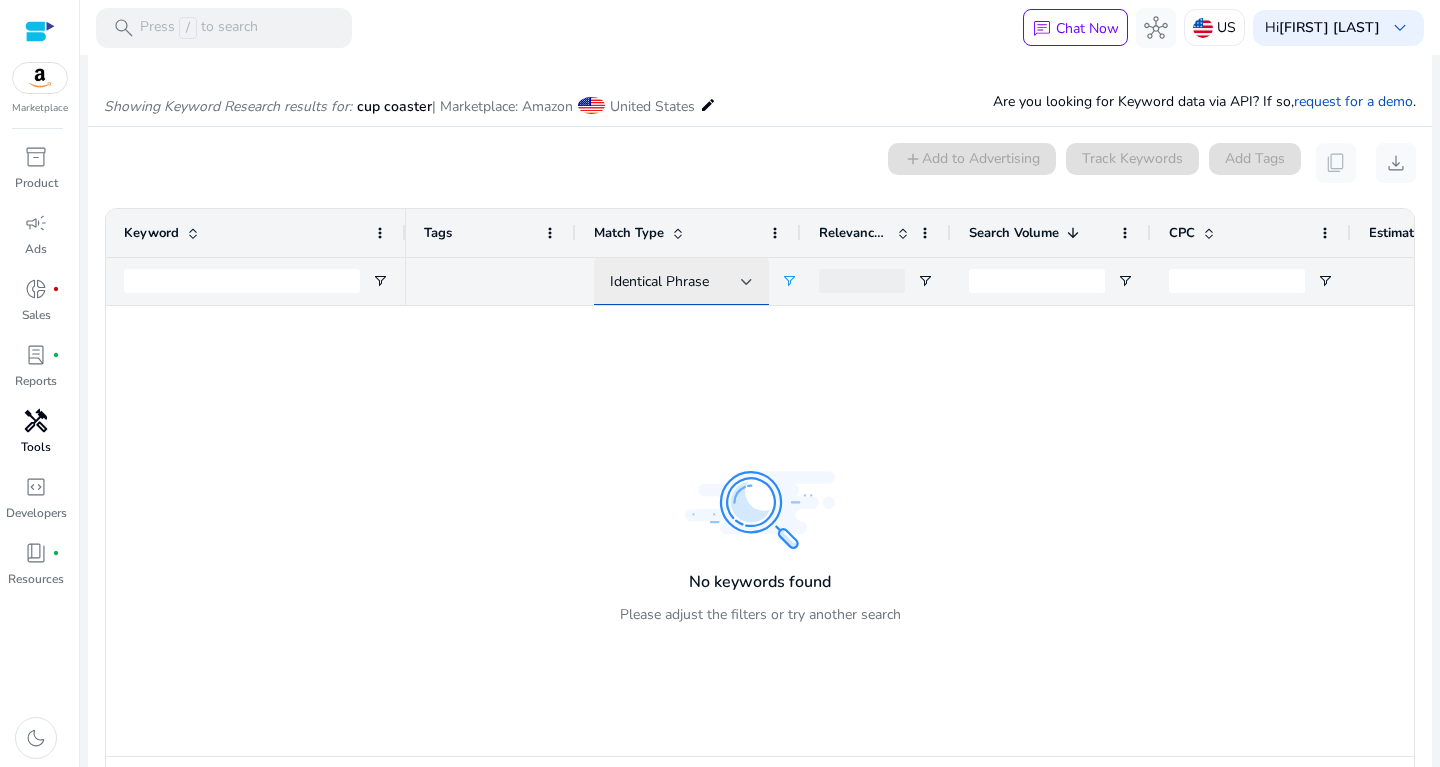 click on "Identical Phrase" at bounding box center [659, 281] 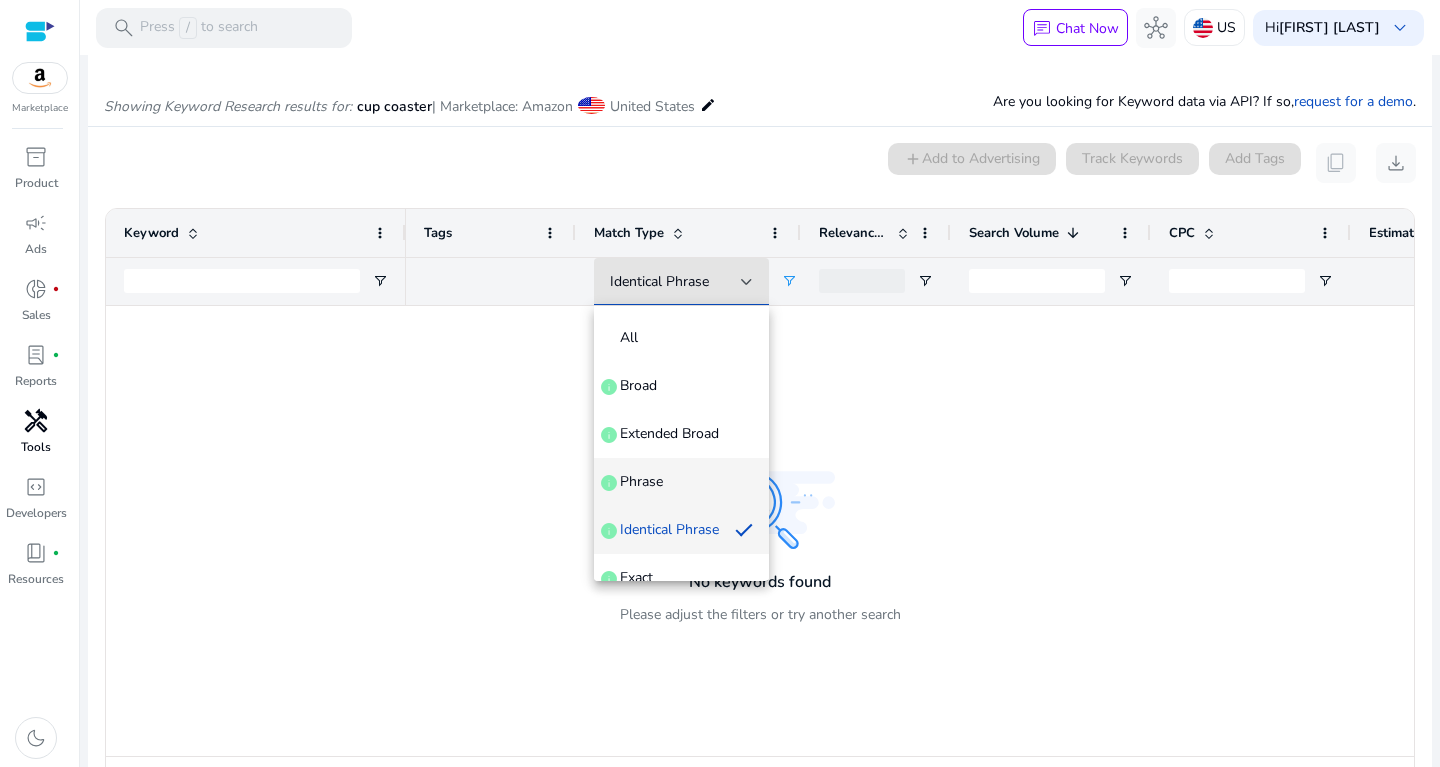 click on "Phrase" at bounding box center (641, 482) 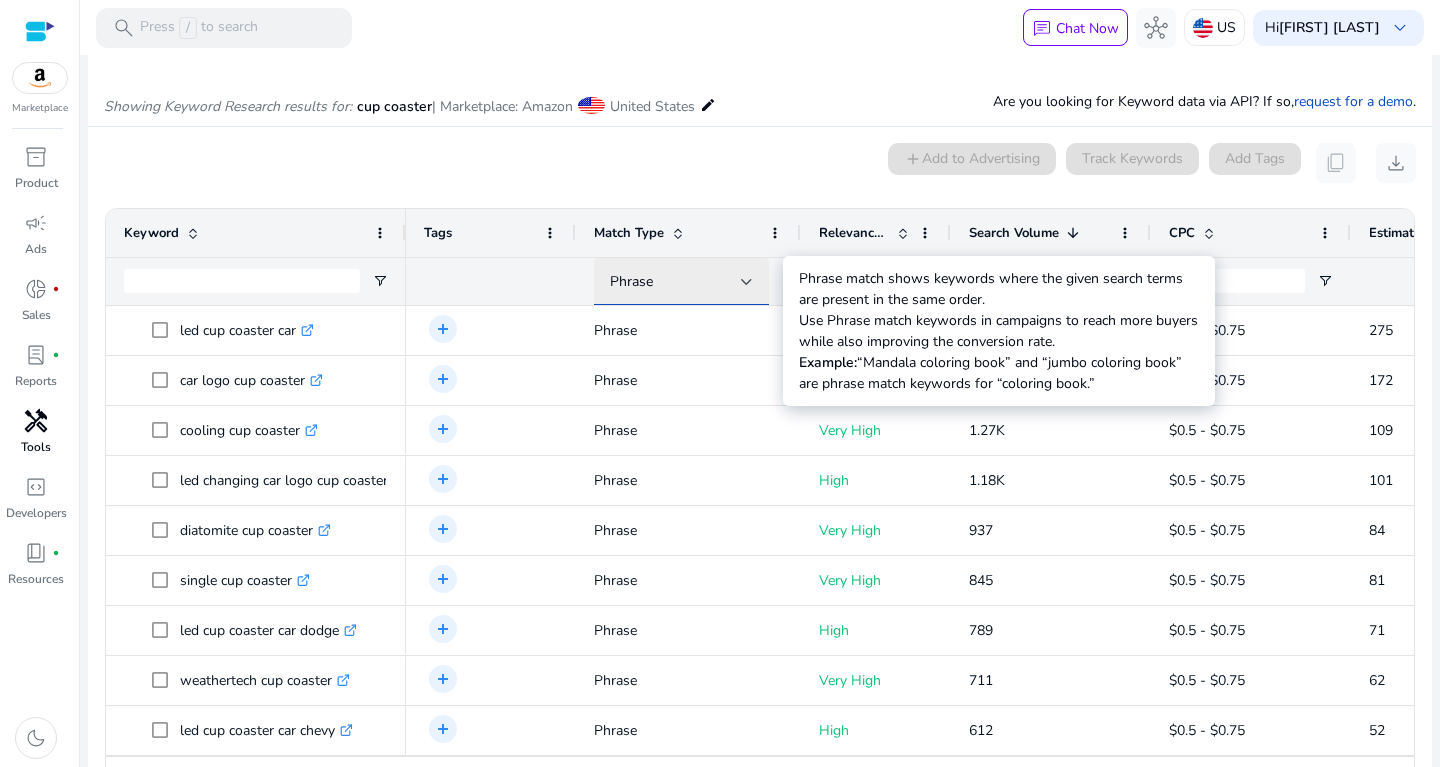 click on "Phrase" at bounding box center [631, 281] 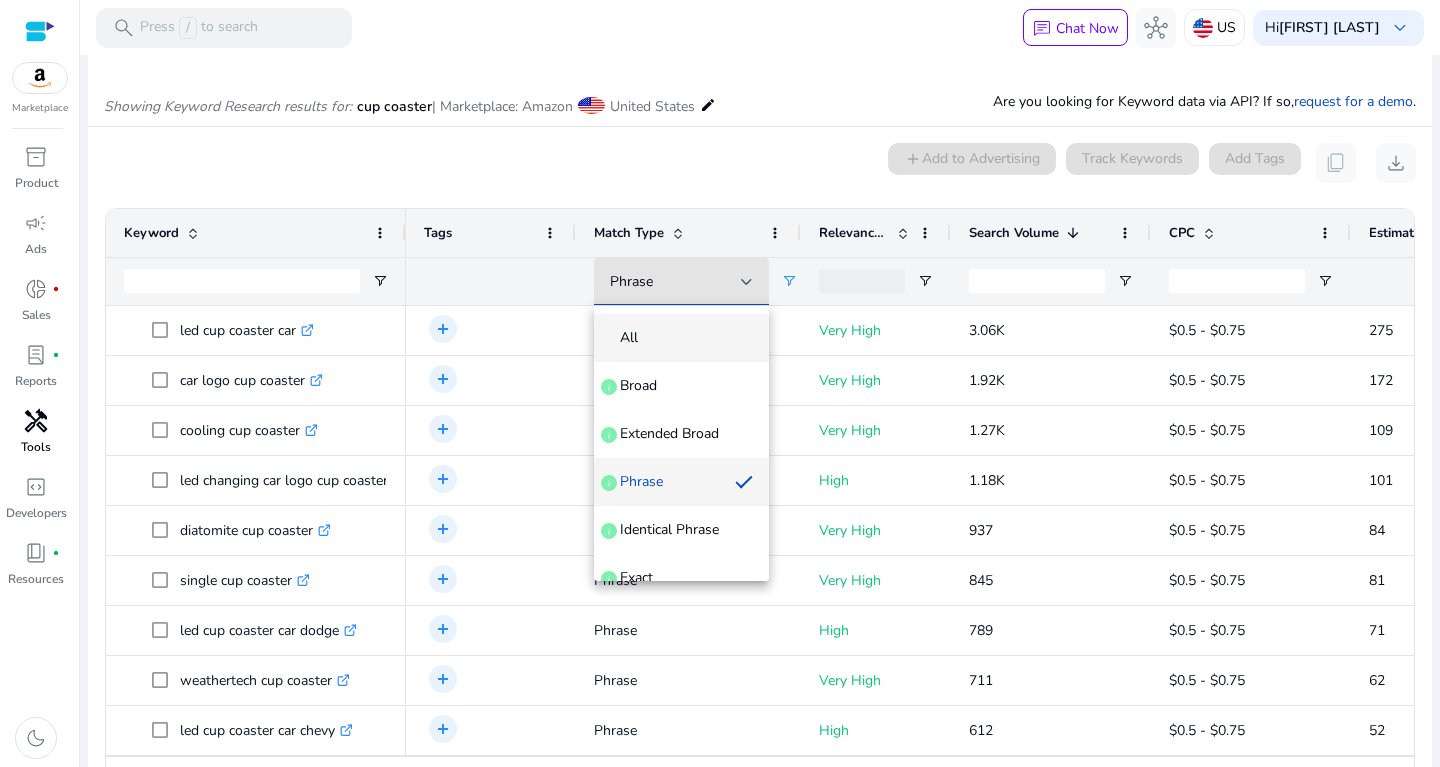 click on "All" at bounding box center [681, 338] 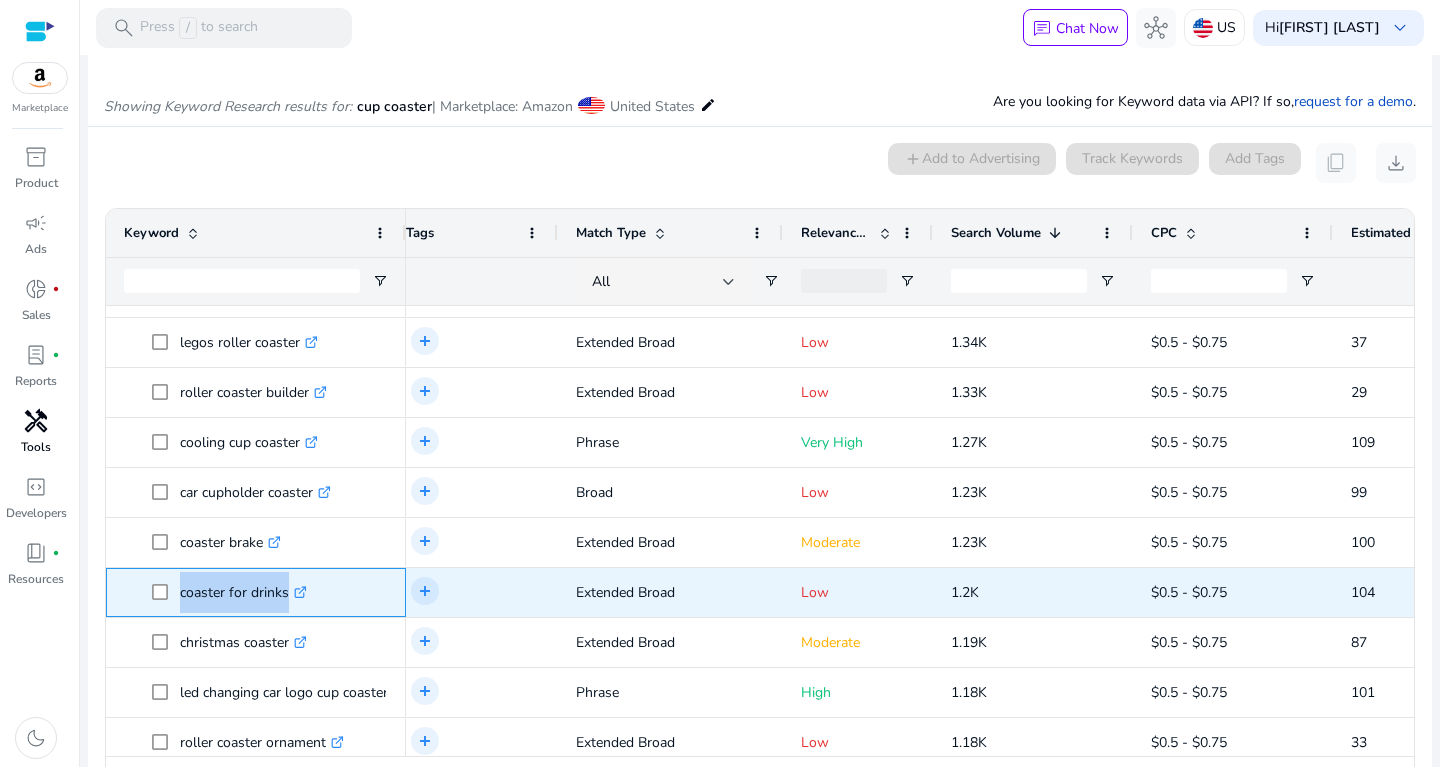 drag, startPoint x: 177, startPoint y: 571, endPoint x: 370, endPoint y: 581, distance: 193.2589 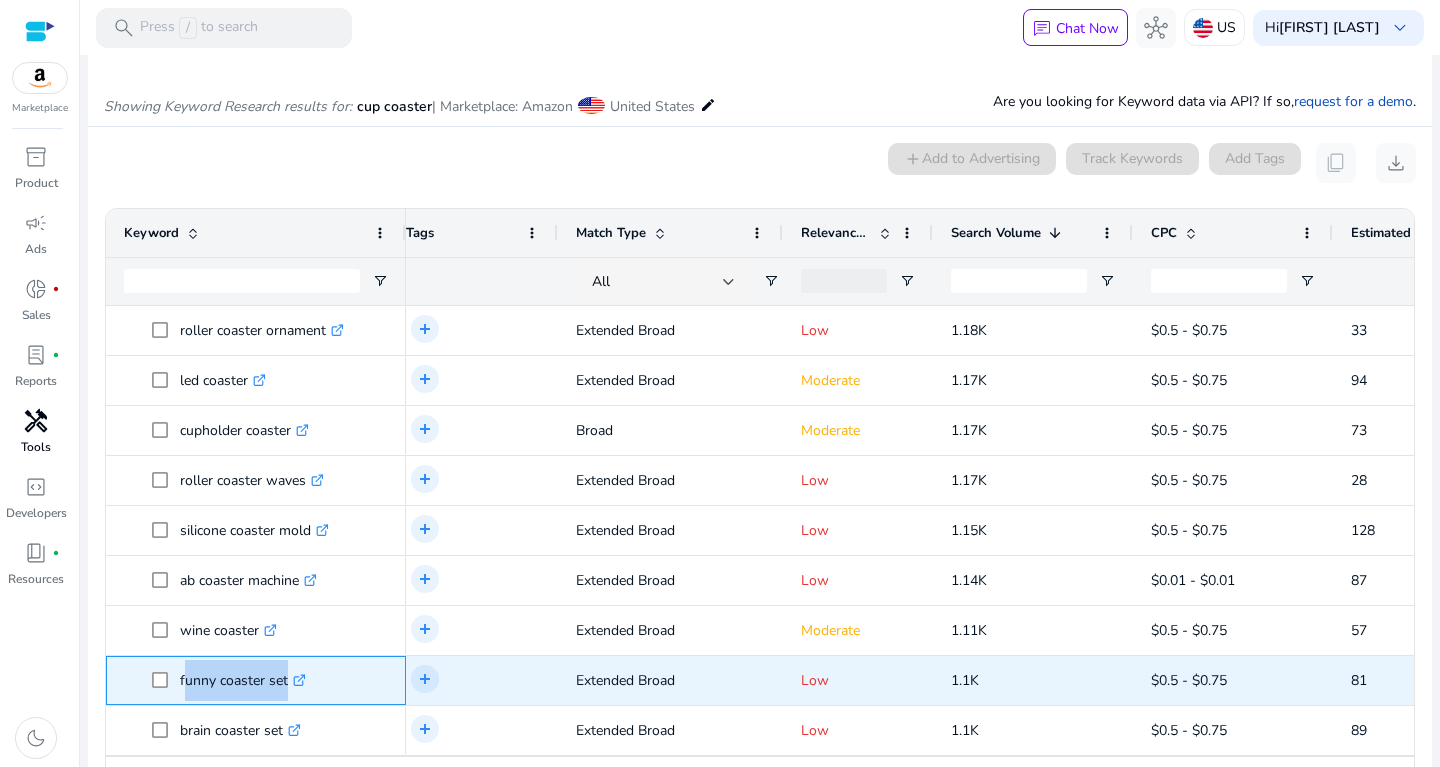 drag, startPoint x: 182, startPoint y: 671, endPoint x: 299, endPoint y: 673, distance: 117.01709 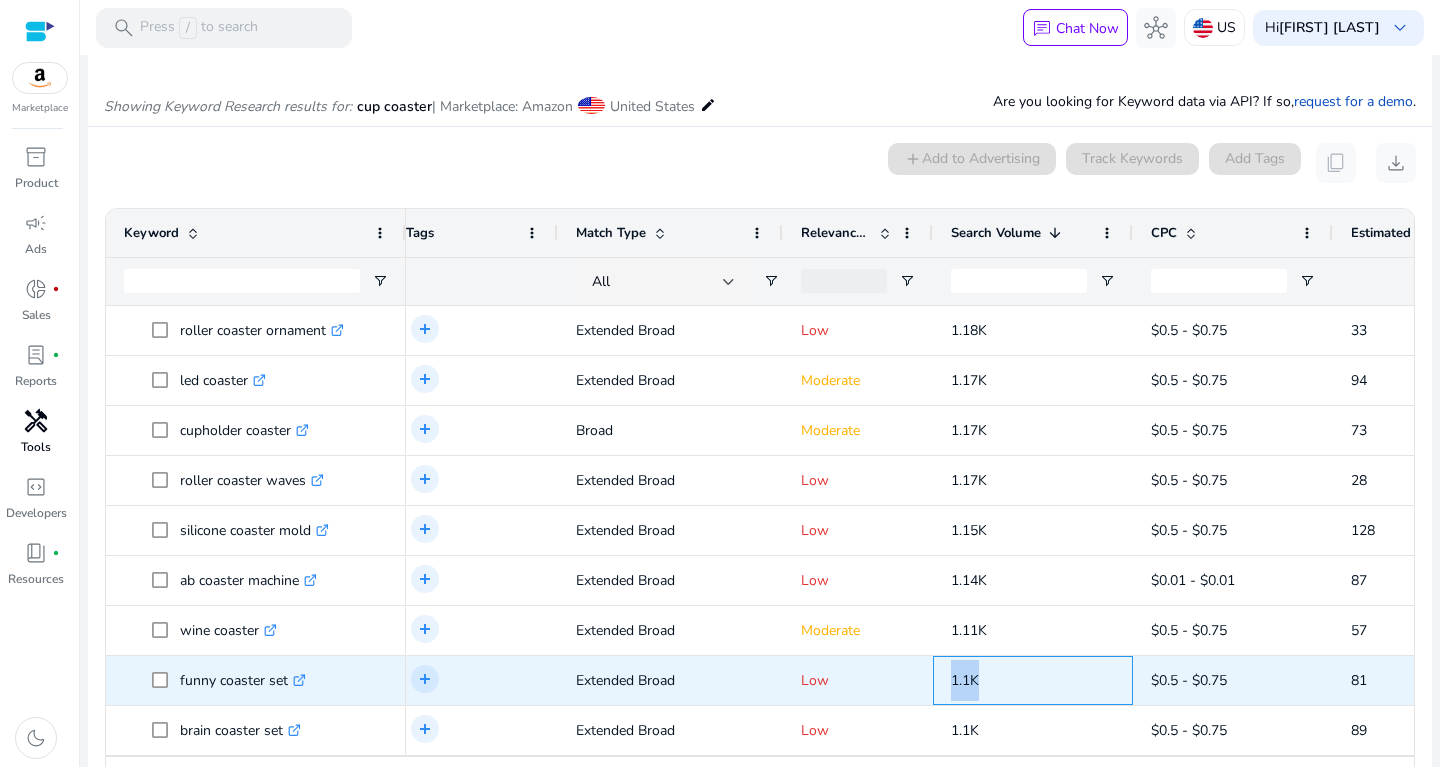 drag, startPoint x: 942, startPoint y: 676, endPoint x: 1015, endPoint y: 682, distance: 73.24616 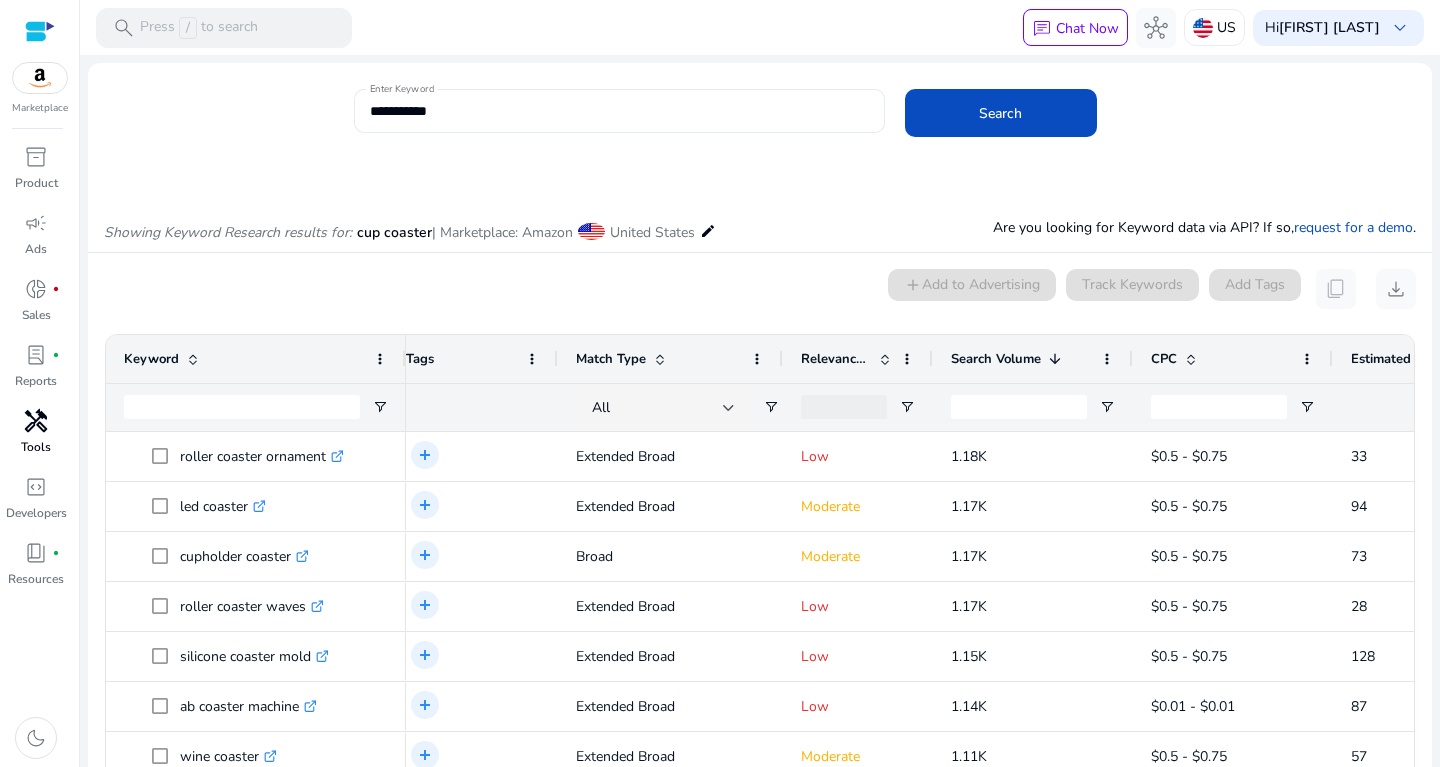 click on "**********" at bounding box center (619, 111) 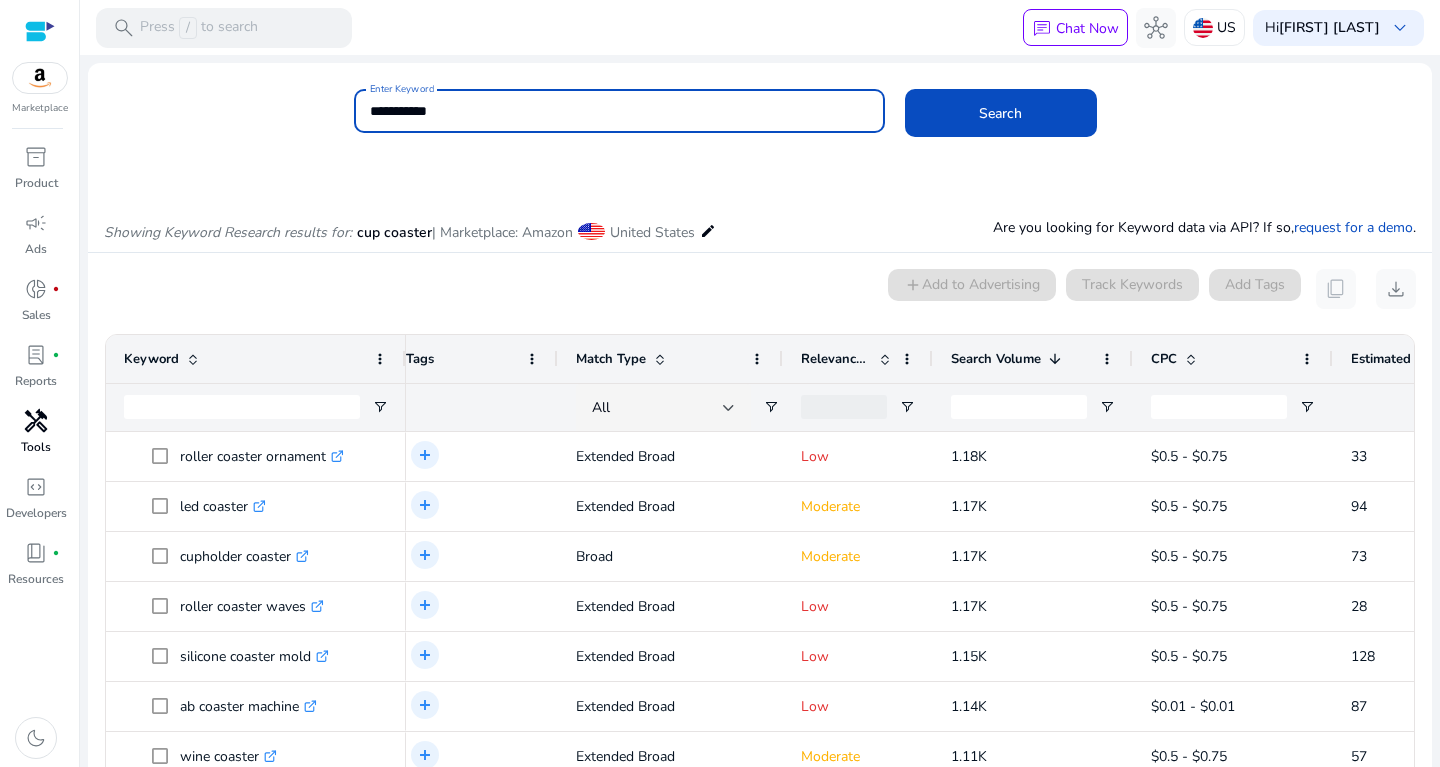 click on "**********" at bounding box center [619, 111] 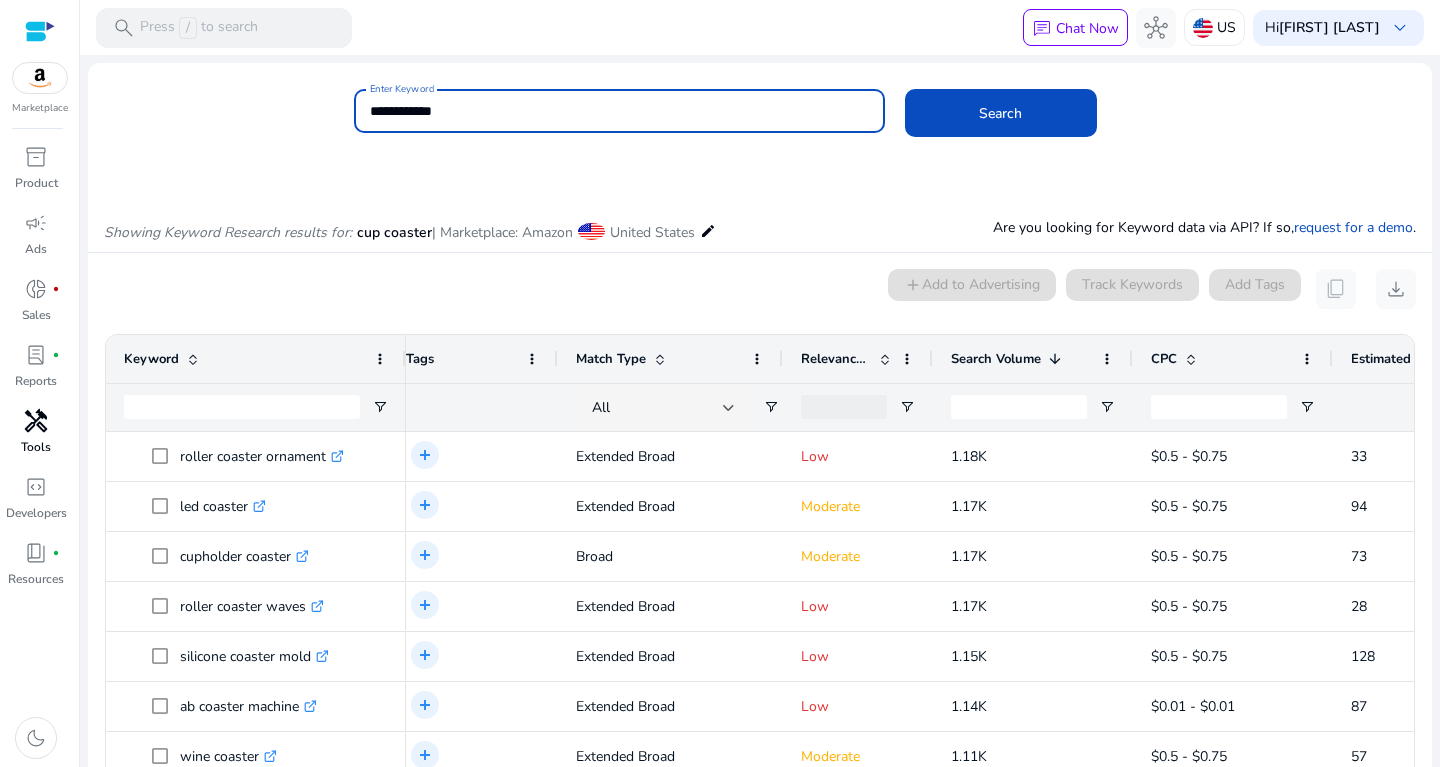 click on "Search" 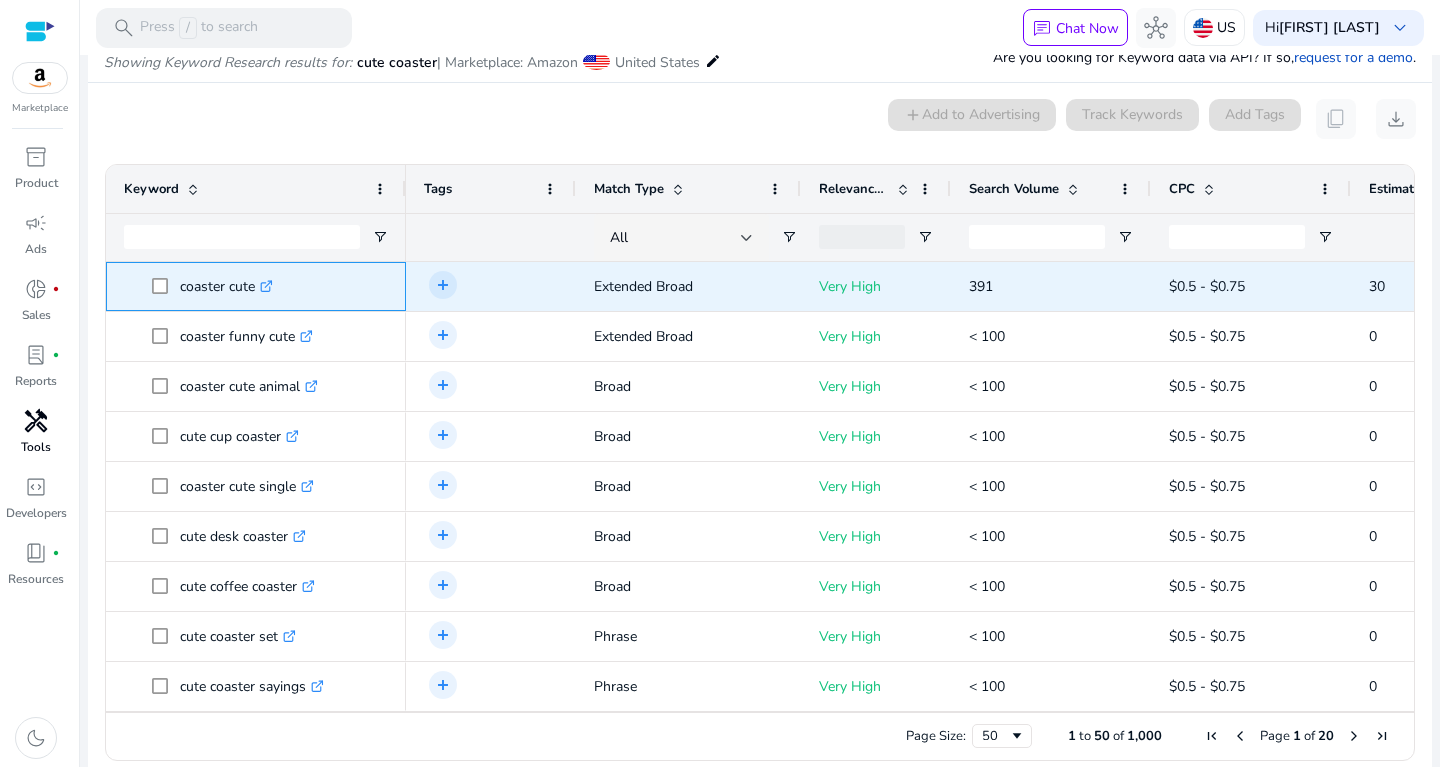 drag, startPoint x: 176, startPoint y: 274, endPoint x: 254, endPoint y: 287, distance: 79.07591 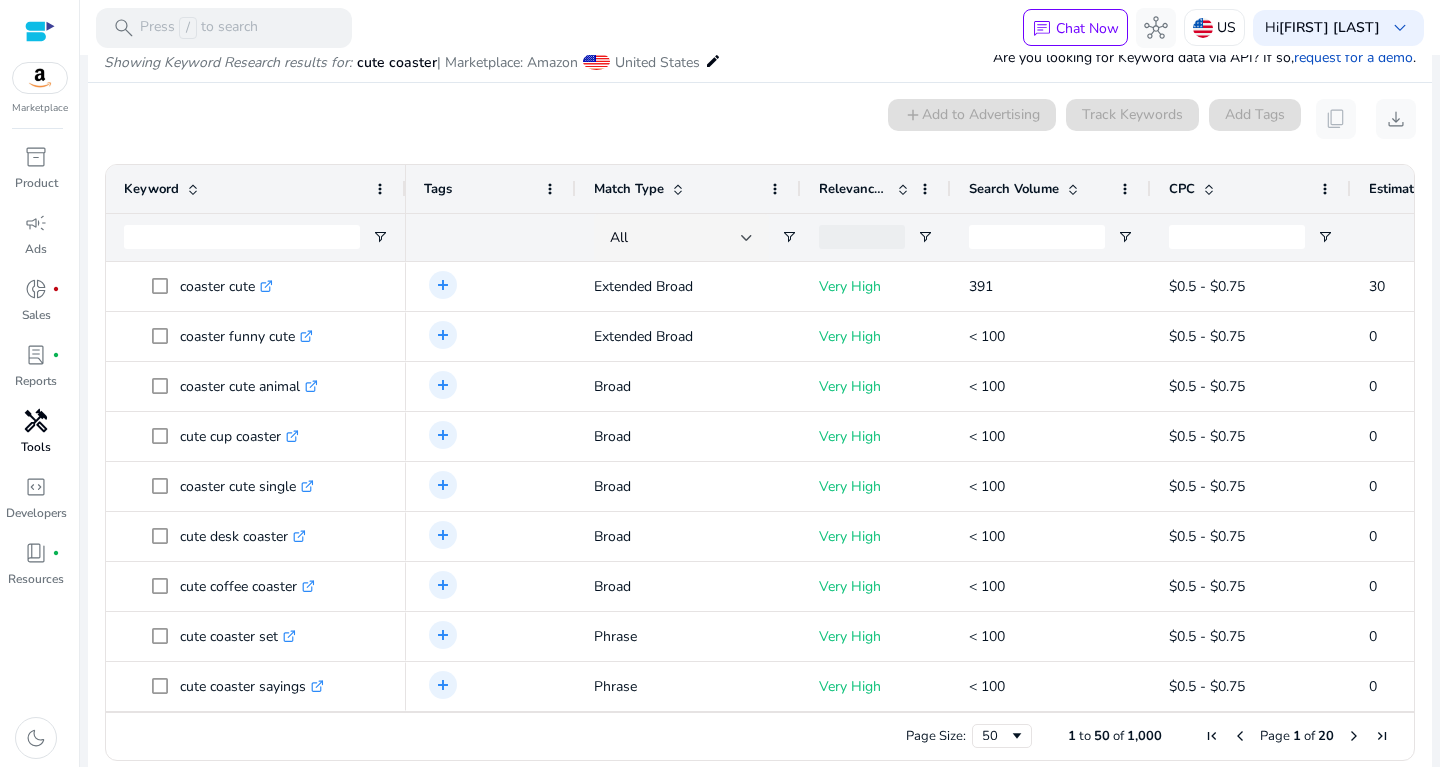 click at bounding box center (1073, 189) 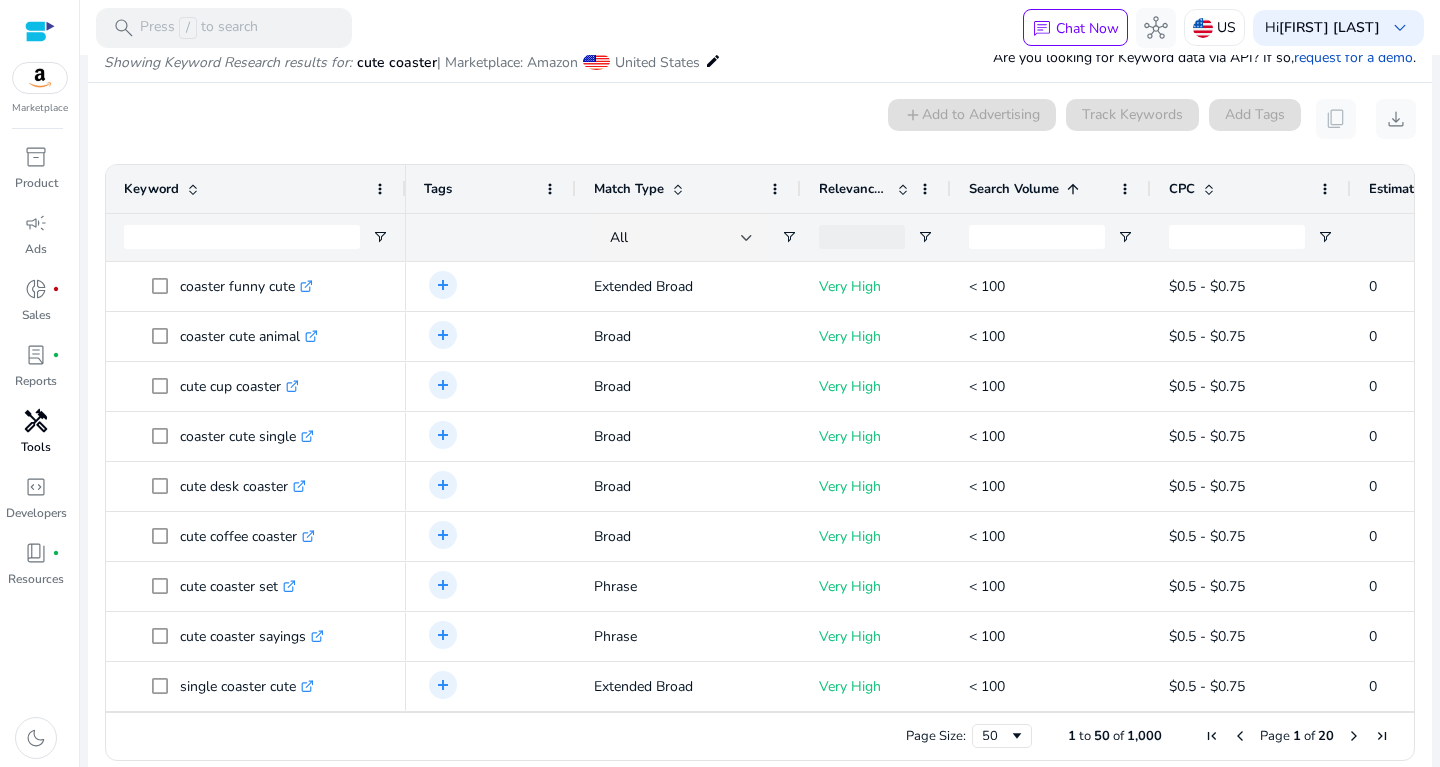click at bounding box center (1073, 189) 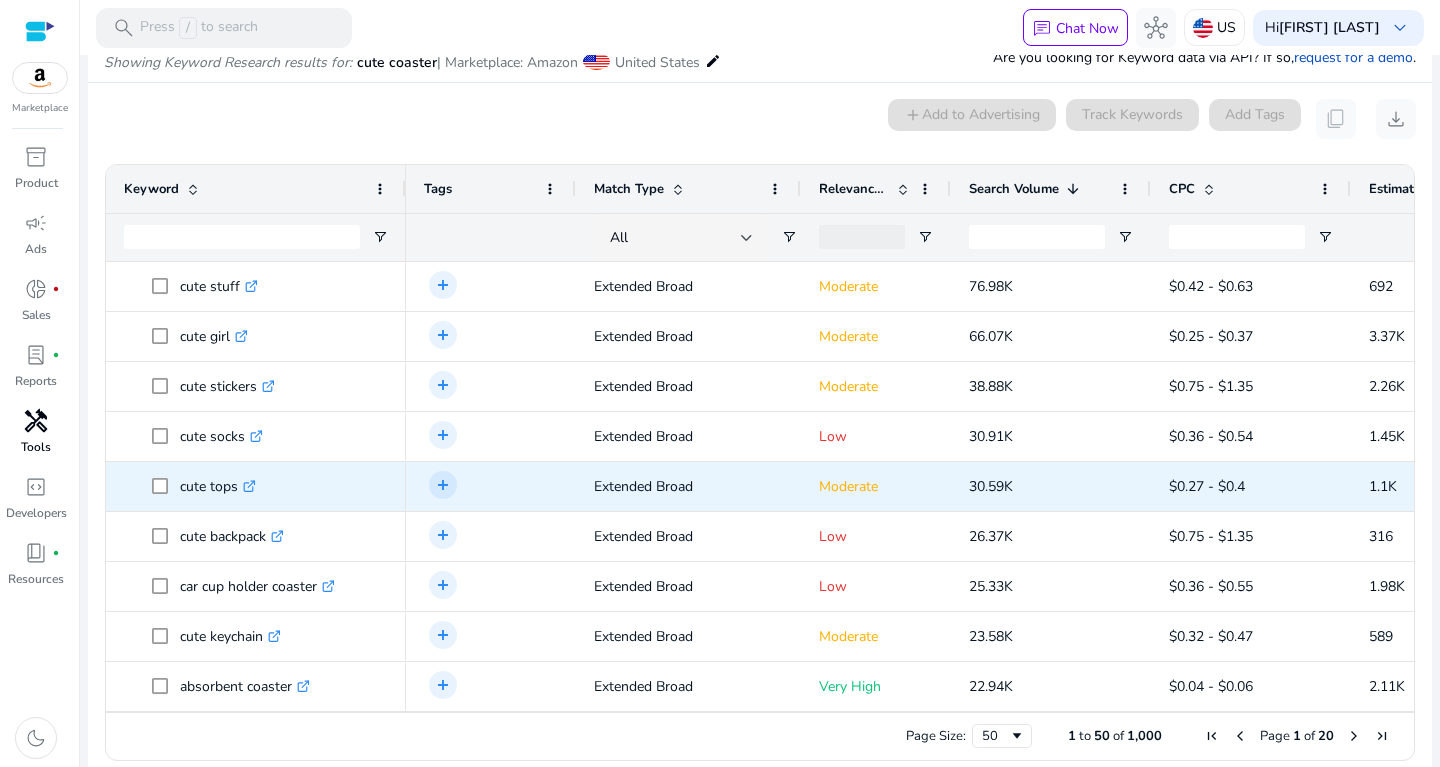 scroll, scrollTop: 19, scrollLeft: 0, axis: vertical 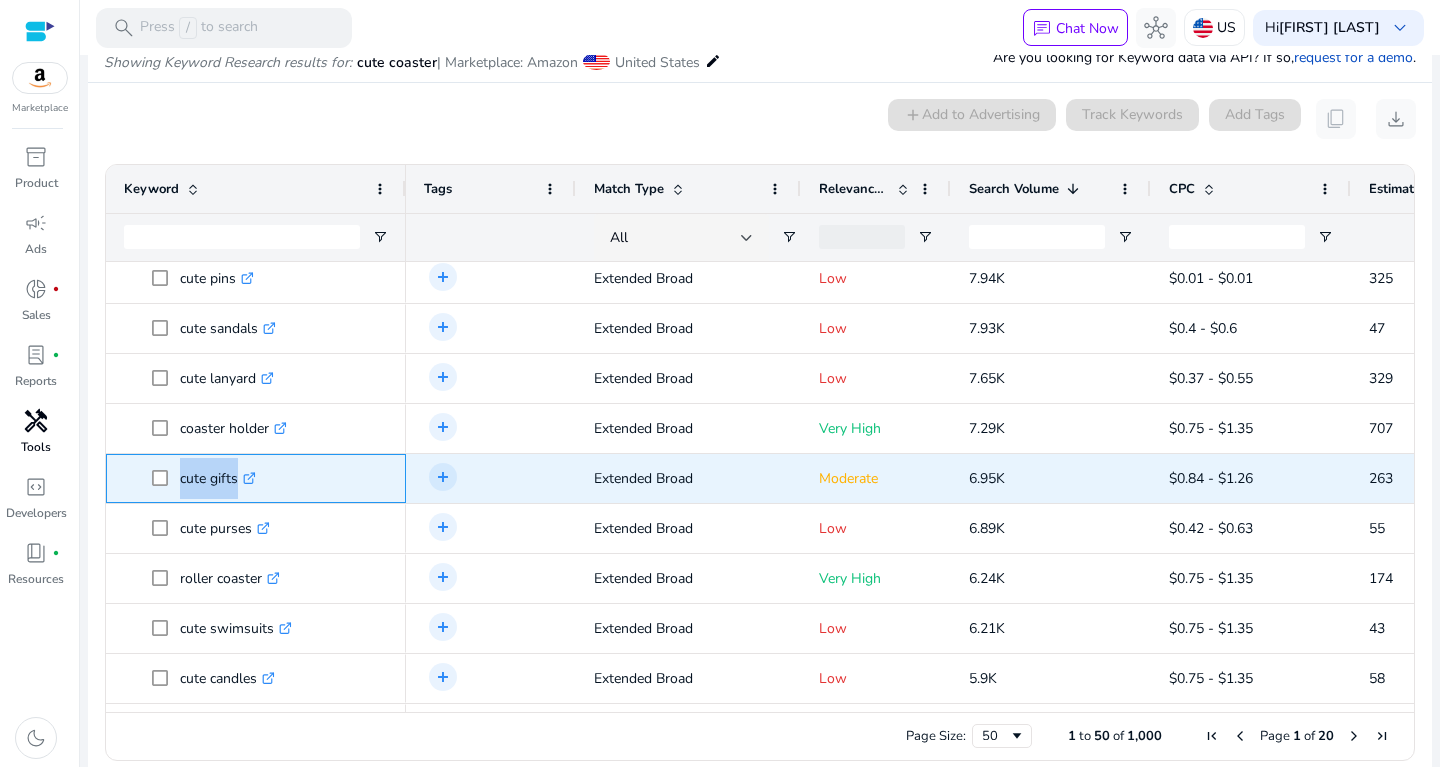 drag, startPoint x: 177, startPoint y: 465, endPoint x: 247, endPoint y: 467, distance: 70.028564 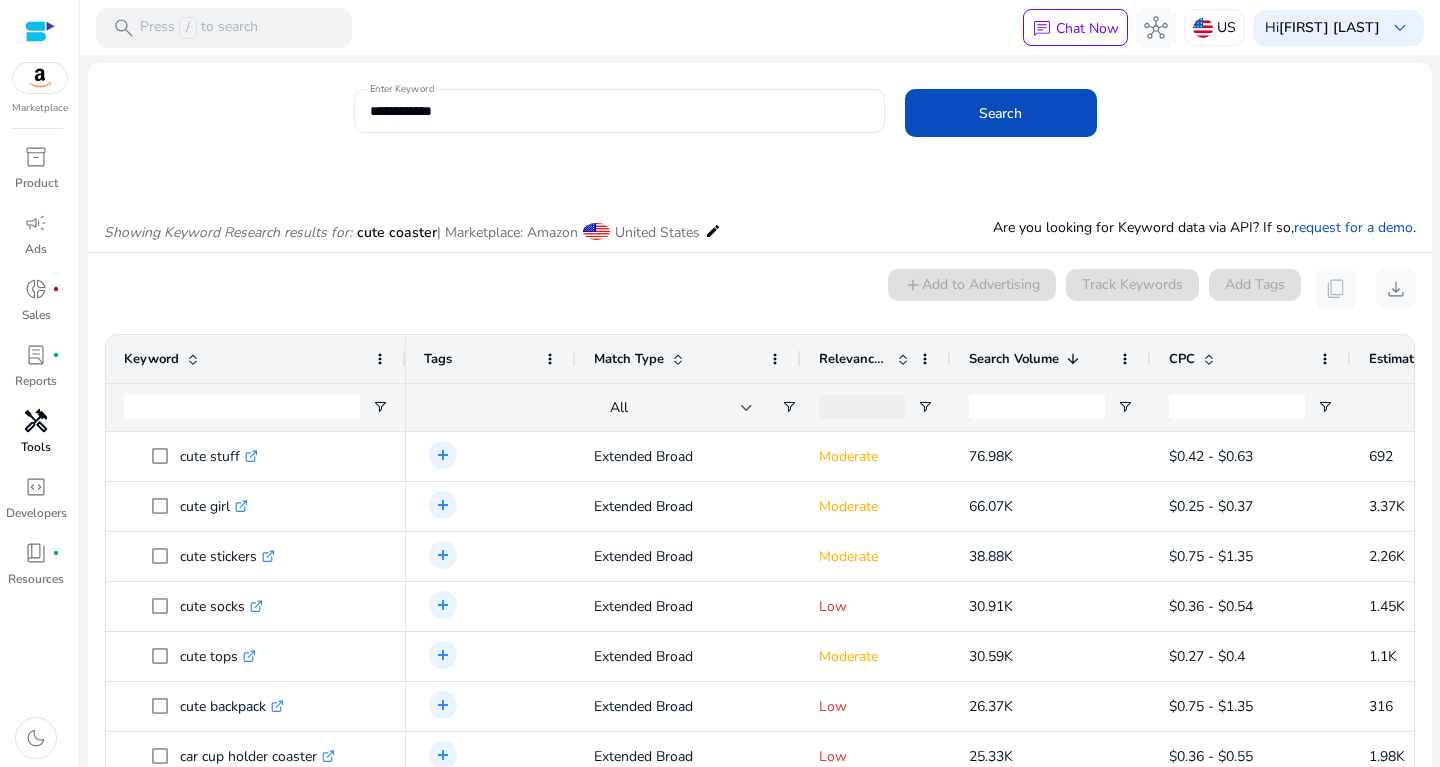 click on "**********" at bounding box center [619, 111] 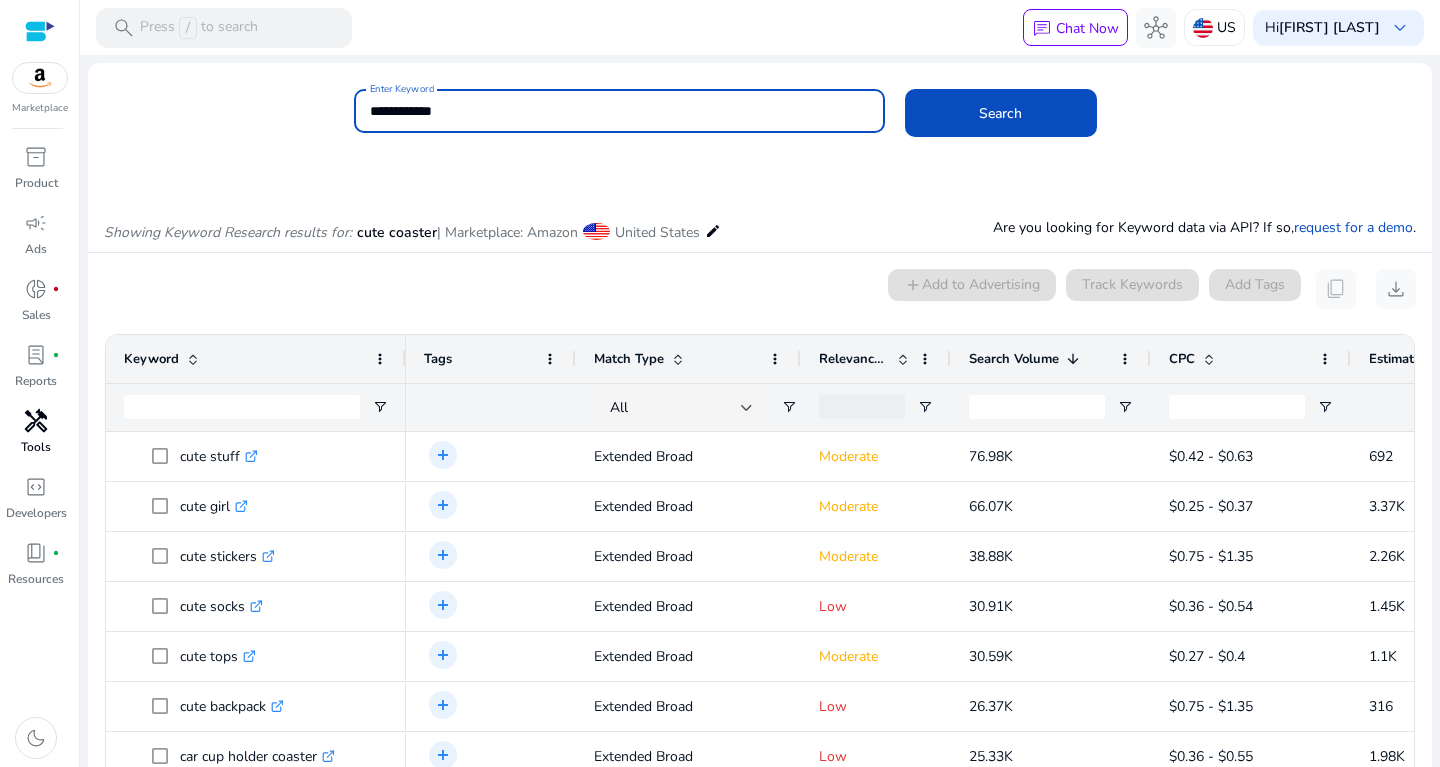 click on "**********" at bounding box center [619, 111] 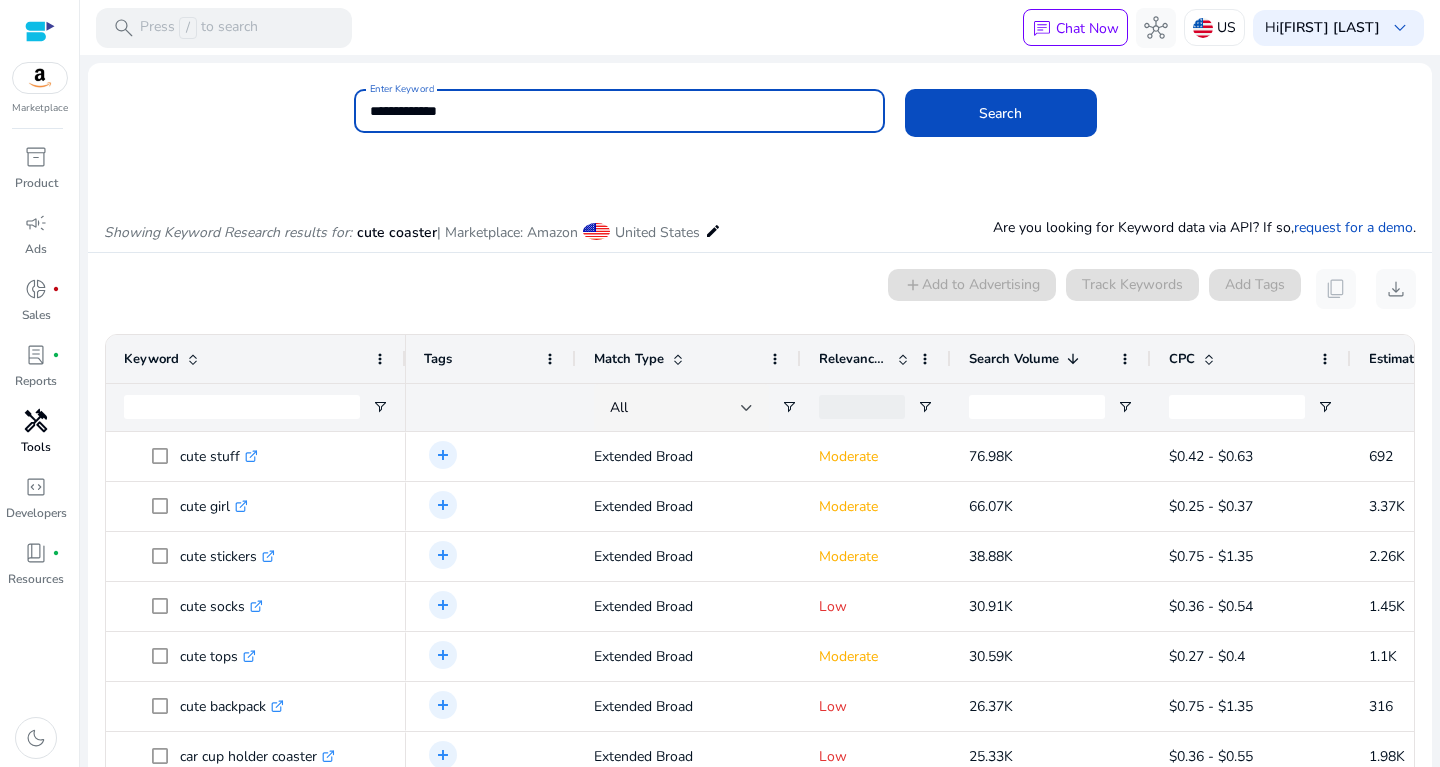 click on "Search" 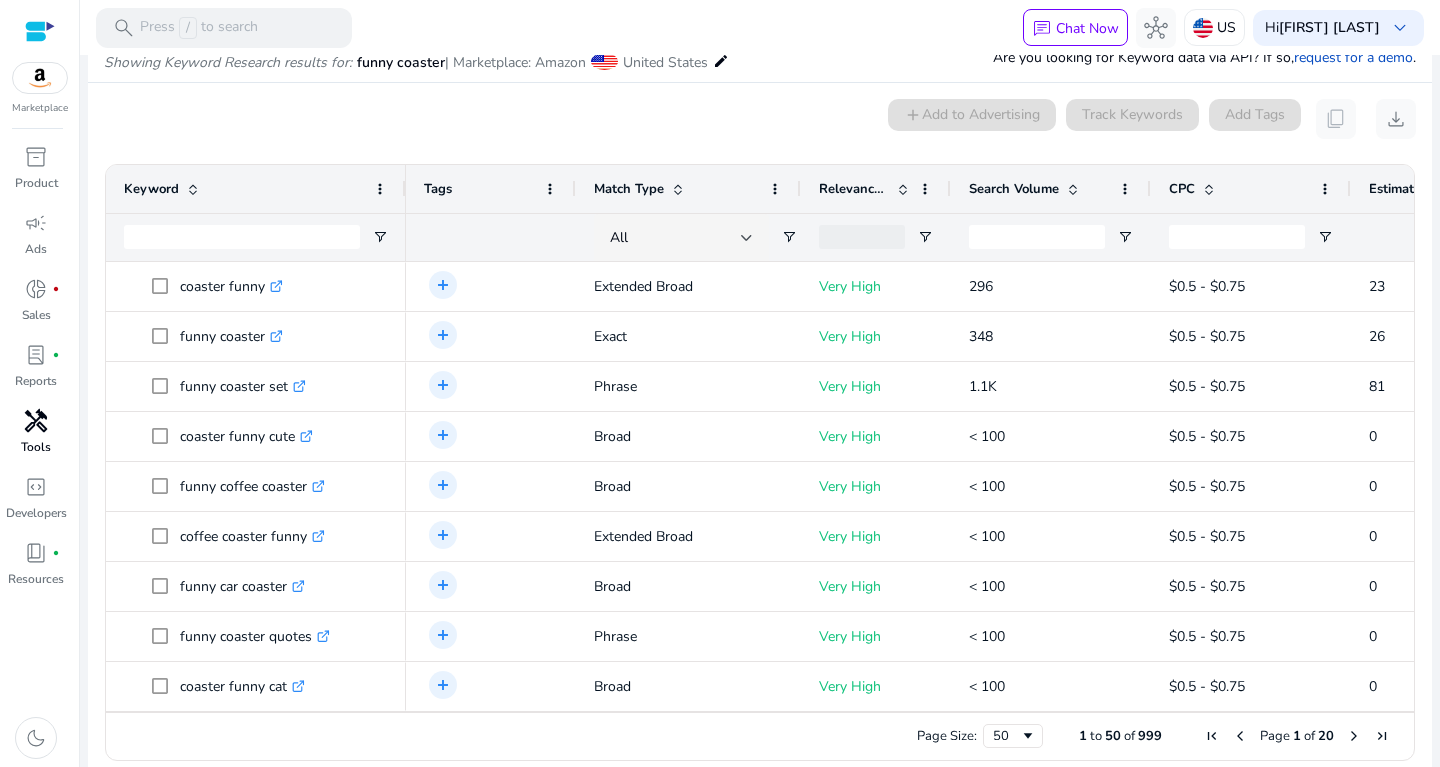 click on "Search Volume" at bounding box center (1014, 189) 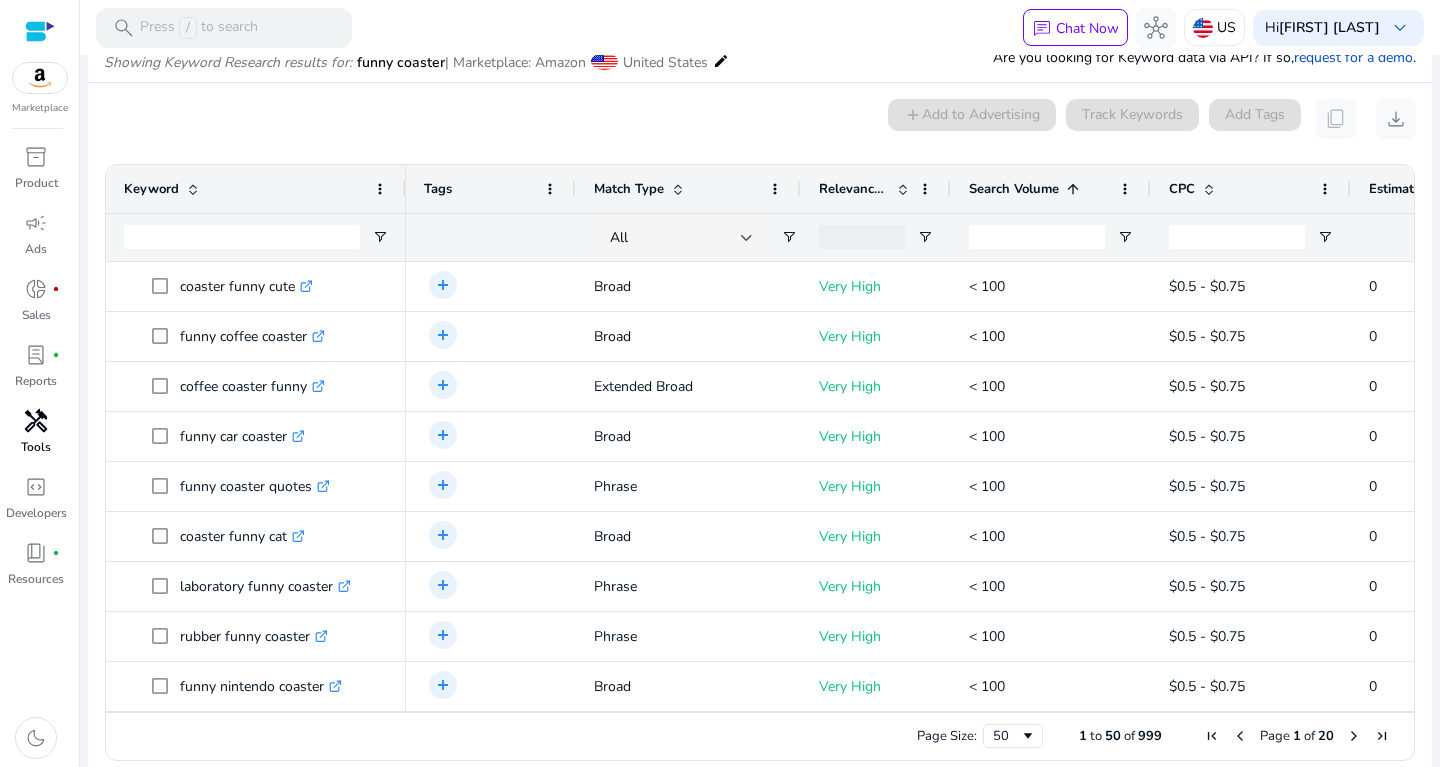 click at bounding box center (1070, 189) 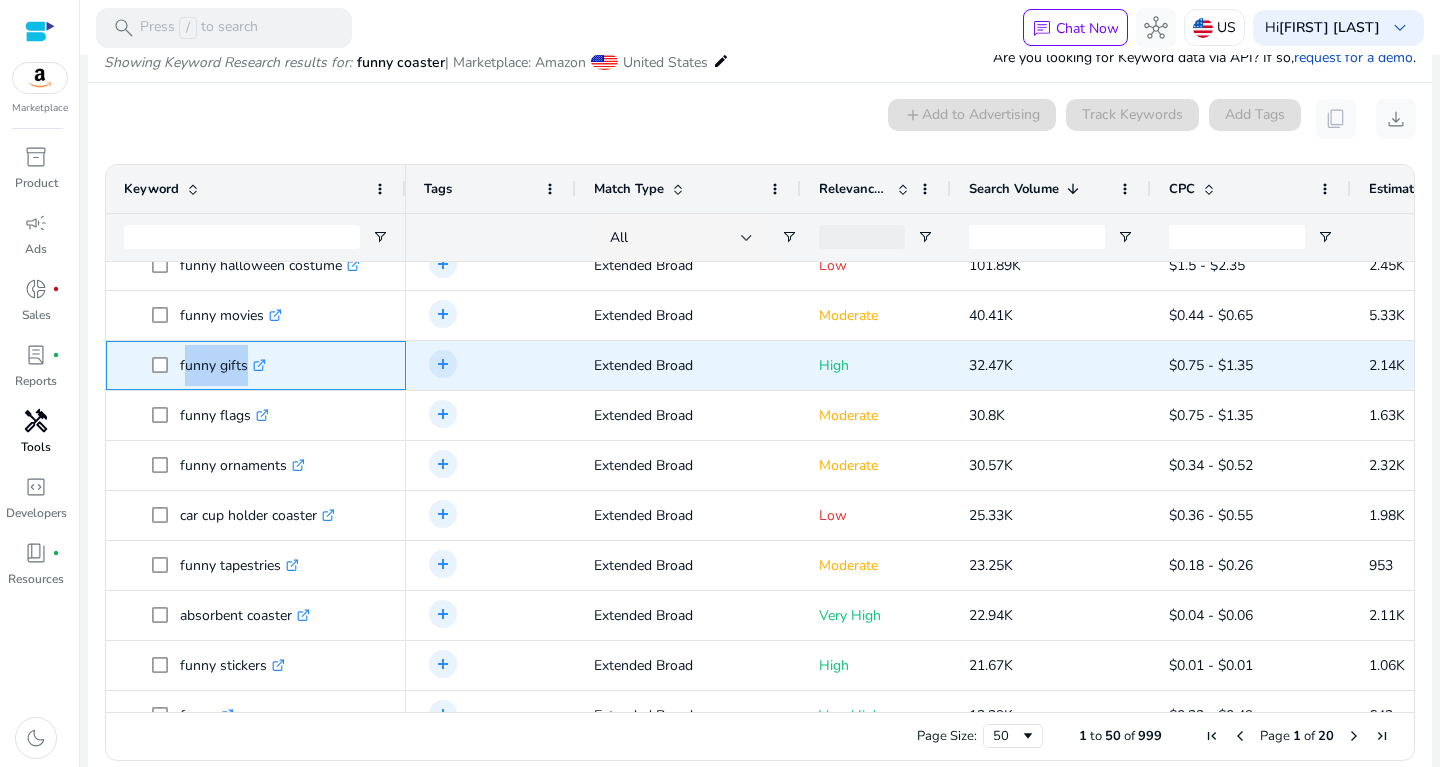 drag, startPoint x: 182, startPoint y: 343, endPoint x: 261, endPoint y: 354, distance: 79.762146 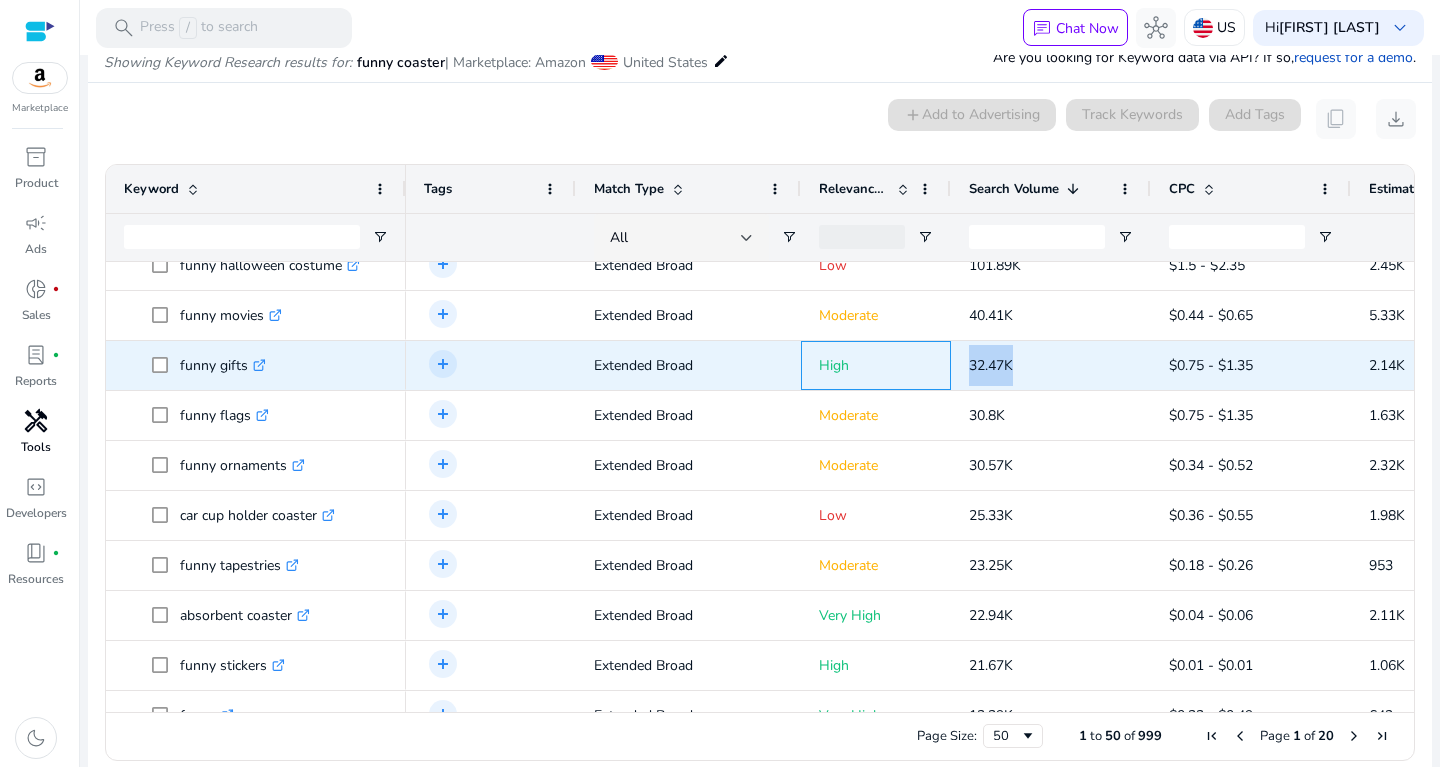 drag, startPoint x: 939, startPoint y: 357, endPoint x: 1065, endPoint y: 371, distance: 126.77539 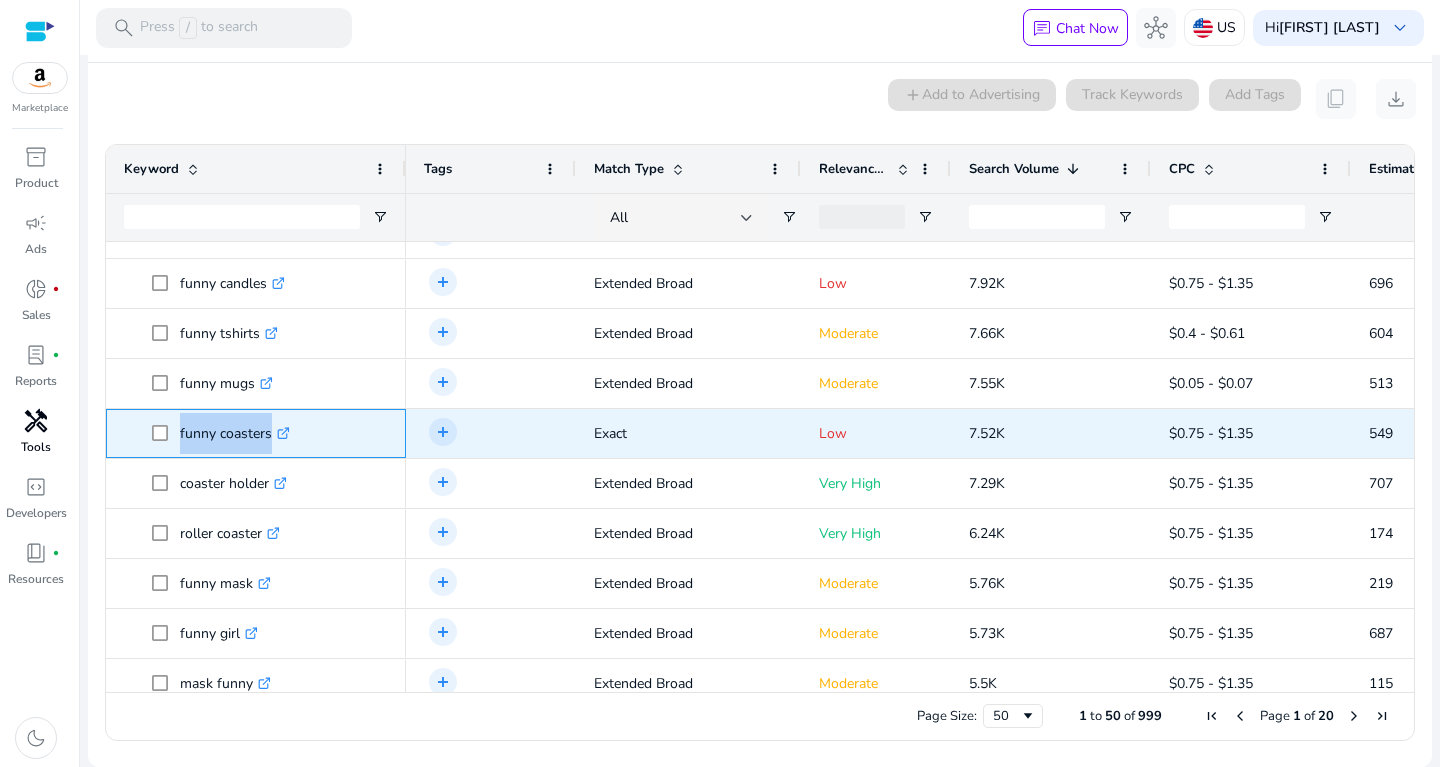 drag, startPoint x: 159, startPoint y: 426, endPoint x: 299, endPoint y: 431, distance: 140.08926 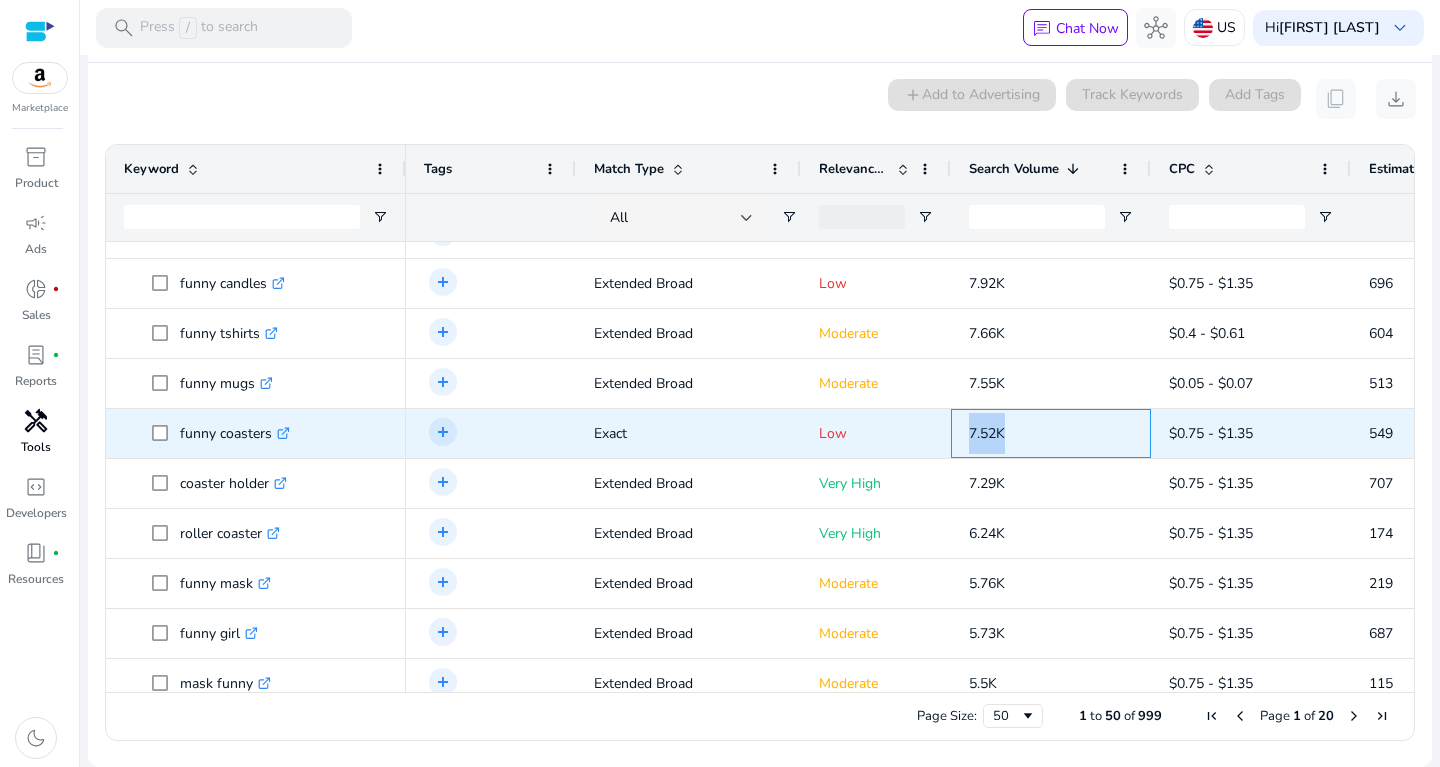 drag, startPoint x: 966, startPoint y: 434, endPoint x: 1039, endPoint y: 439, distance: 73.171036 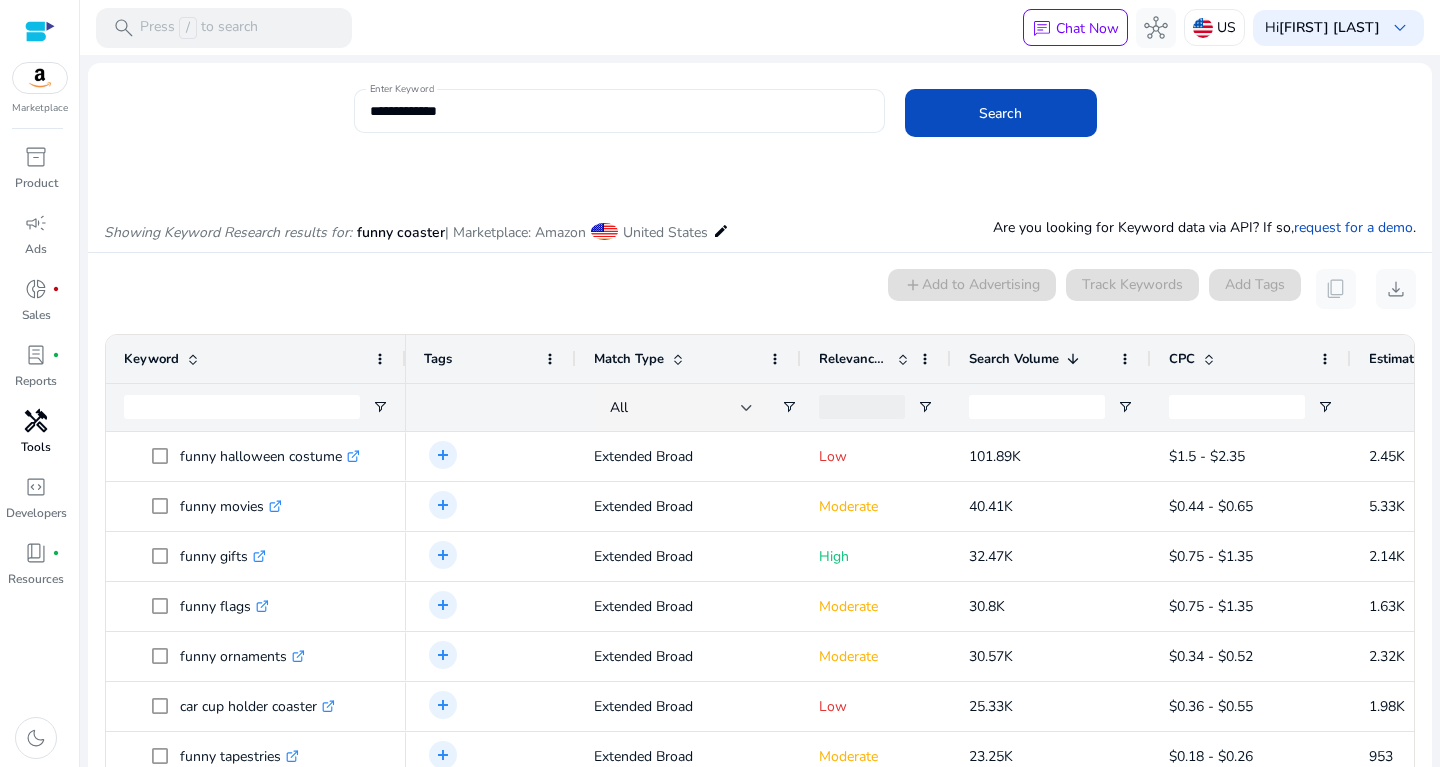 click on "**********" at bounding box center [619, 111] 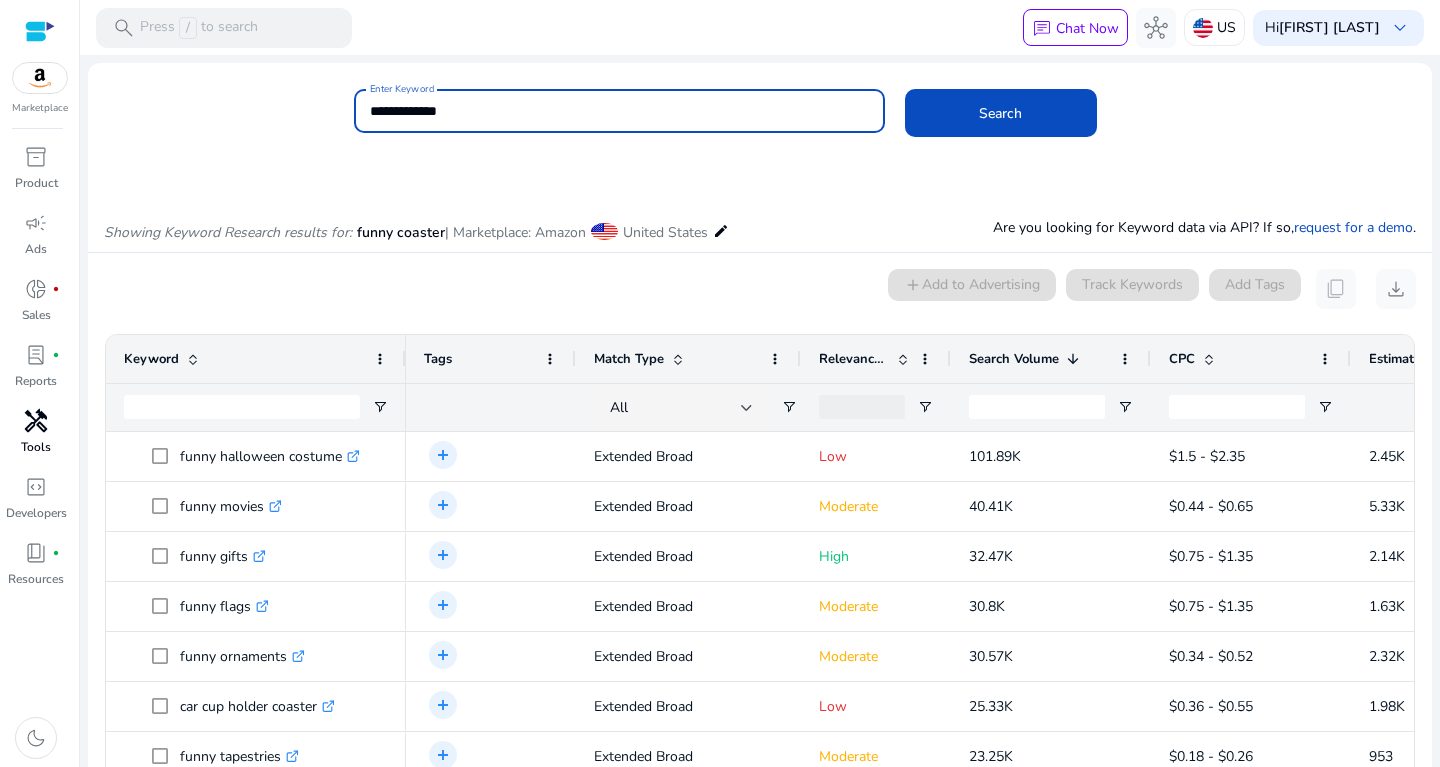 click on "**********" 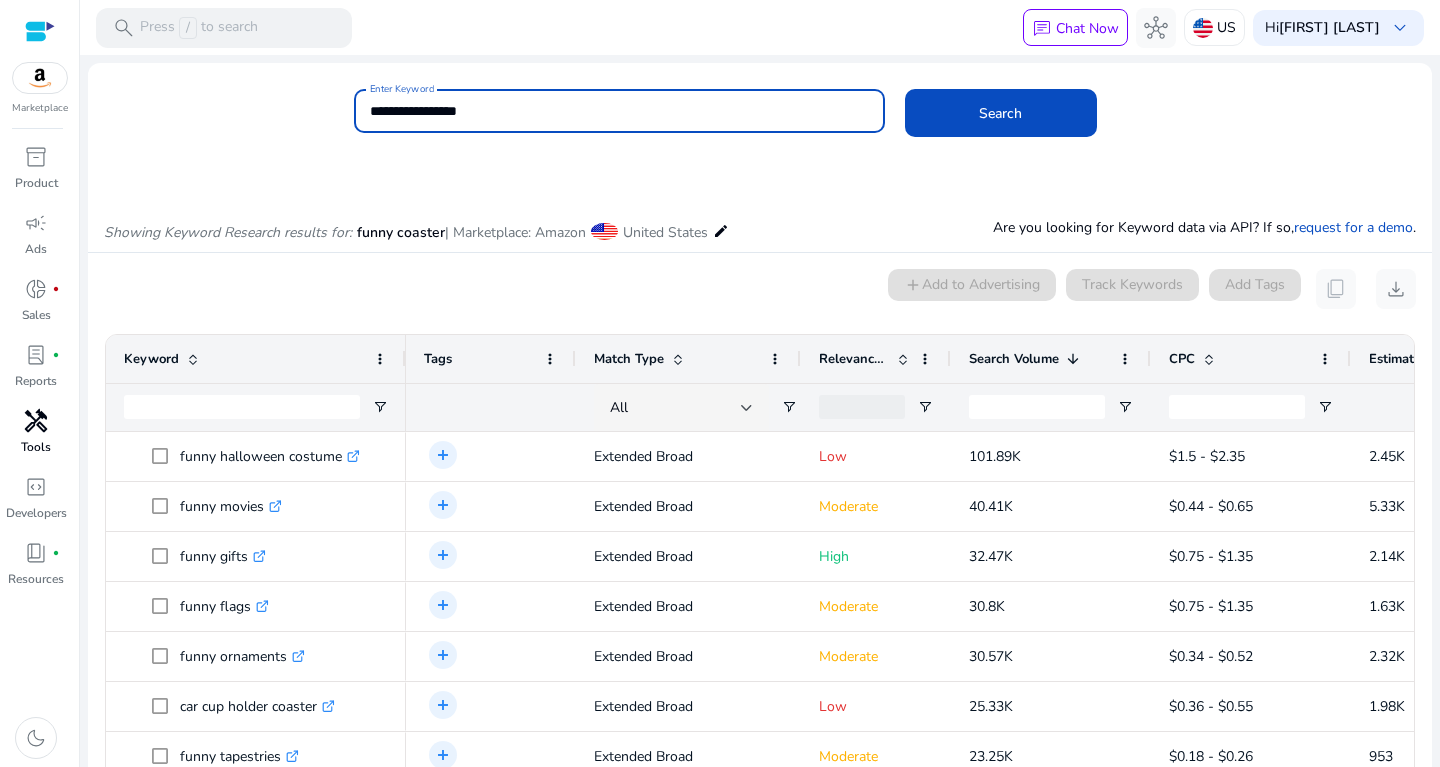 type on "**********" 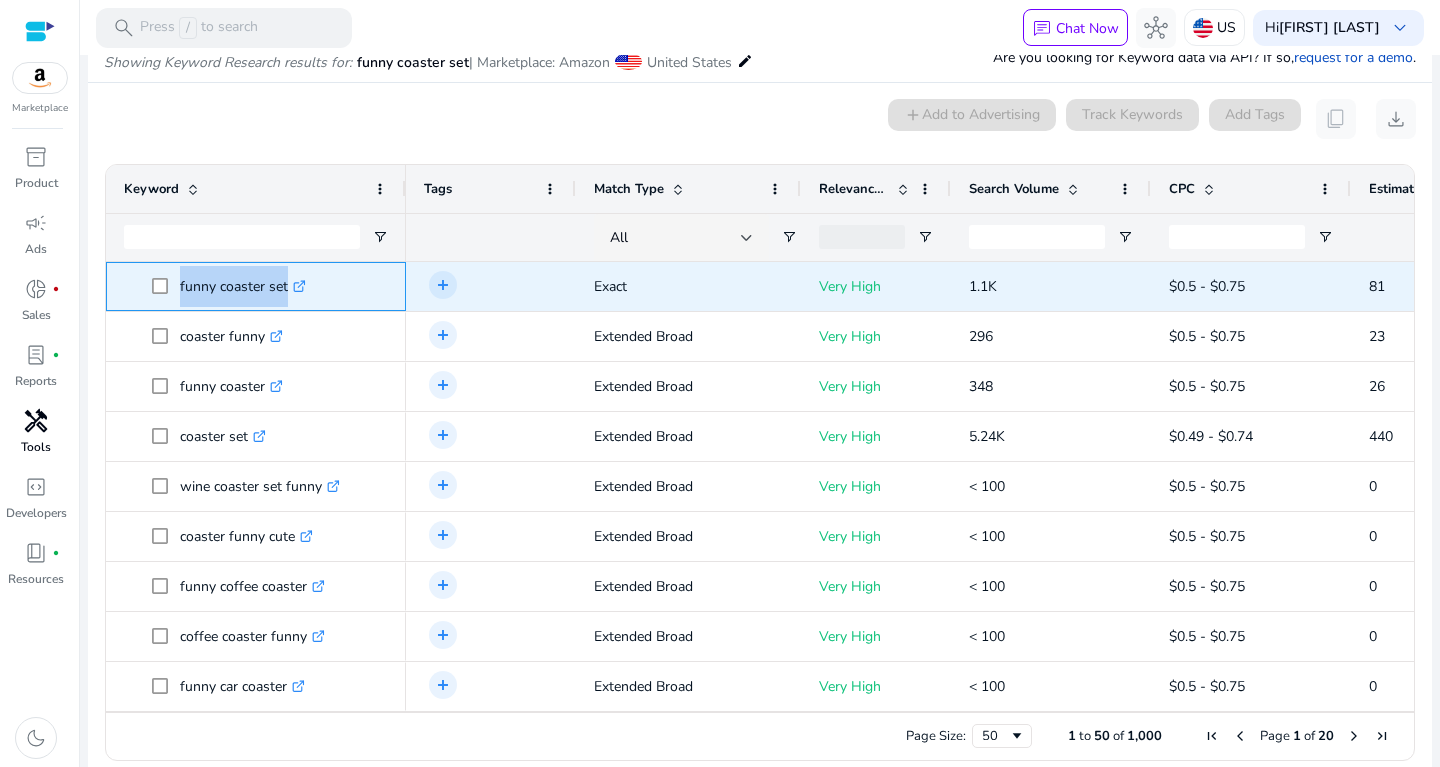 drag, startPoint x: 178, startPoint y: 280, endPoint x: 309, endPoint y: 276, distance: 131.06105 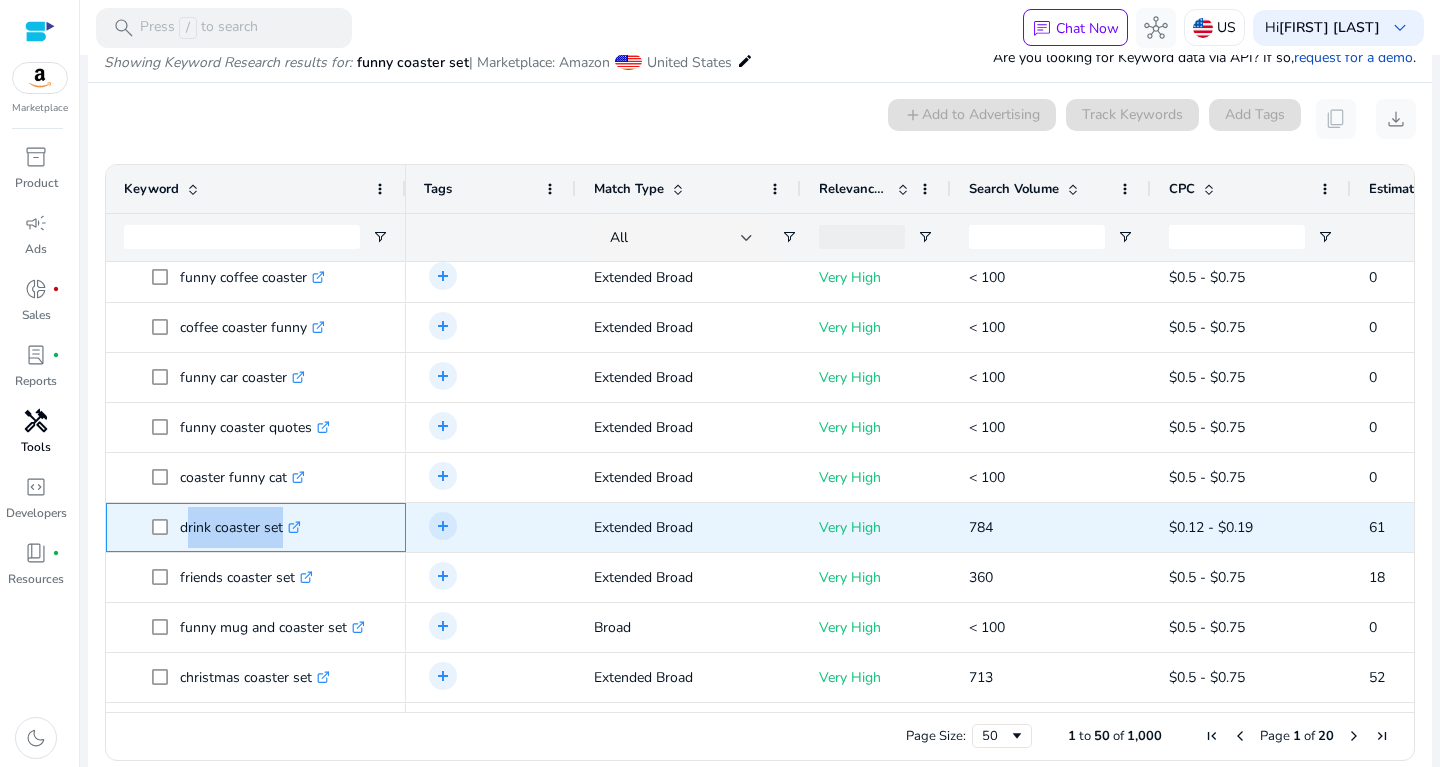 drag, startPoint x: 183, startPoint y: 514, endPoint x: 294, endPoint y: 527, distance: 111.75867 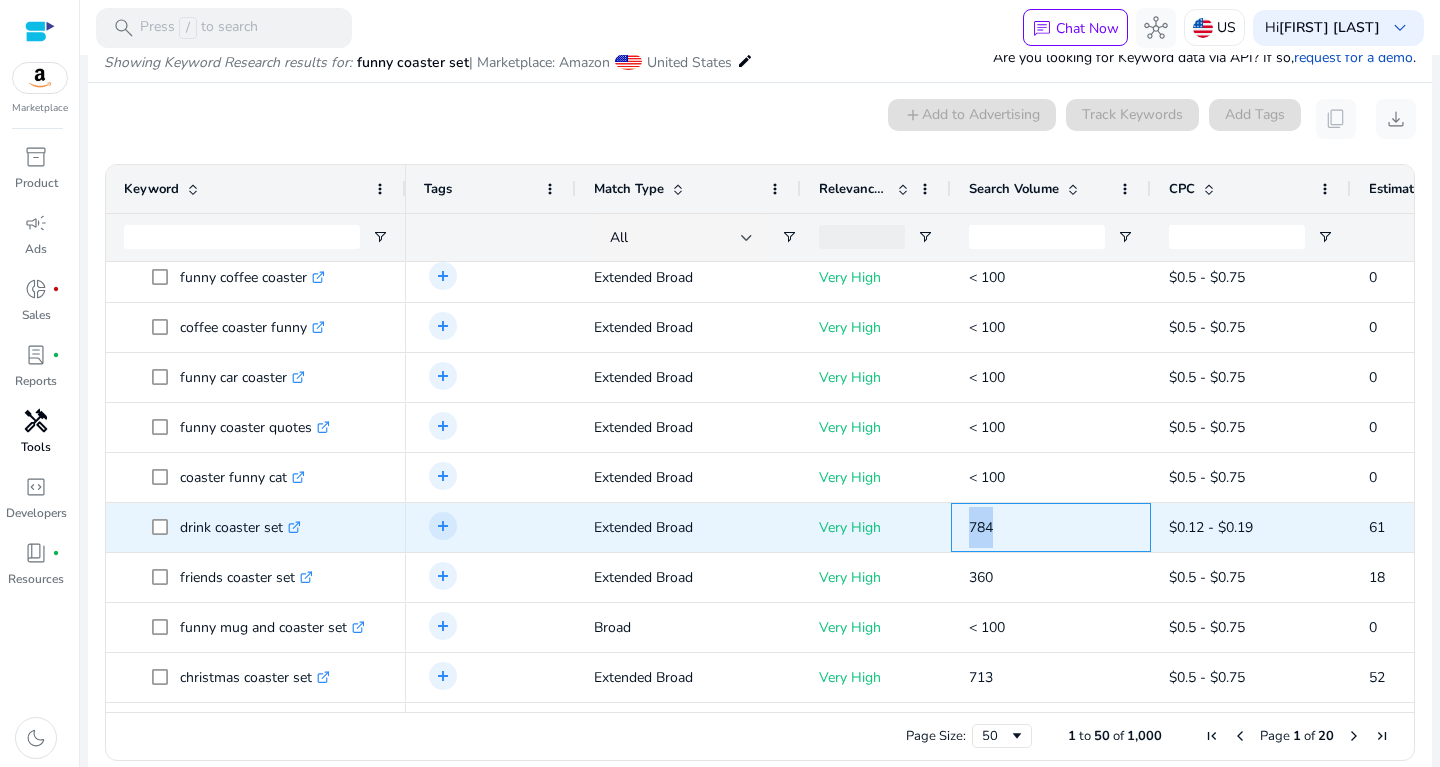 drag, startPoint x: 966, startPoint y: 536, endPoint x: 1004, endPoint y: 536, distance: 38 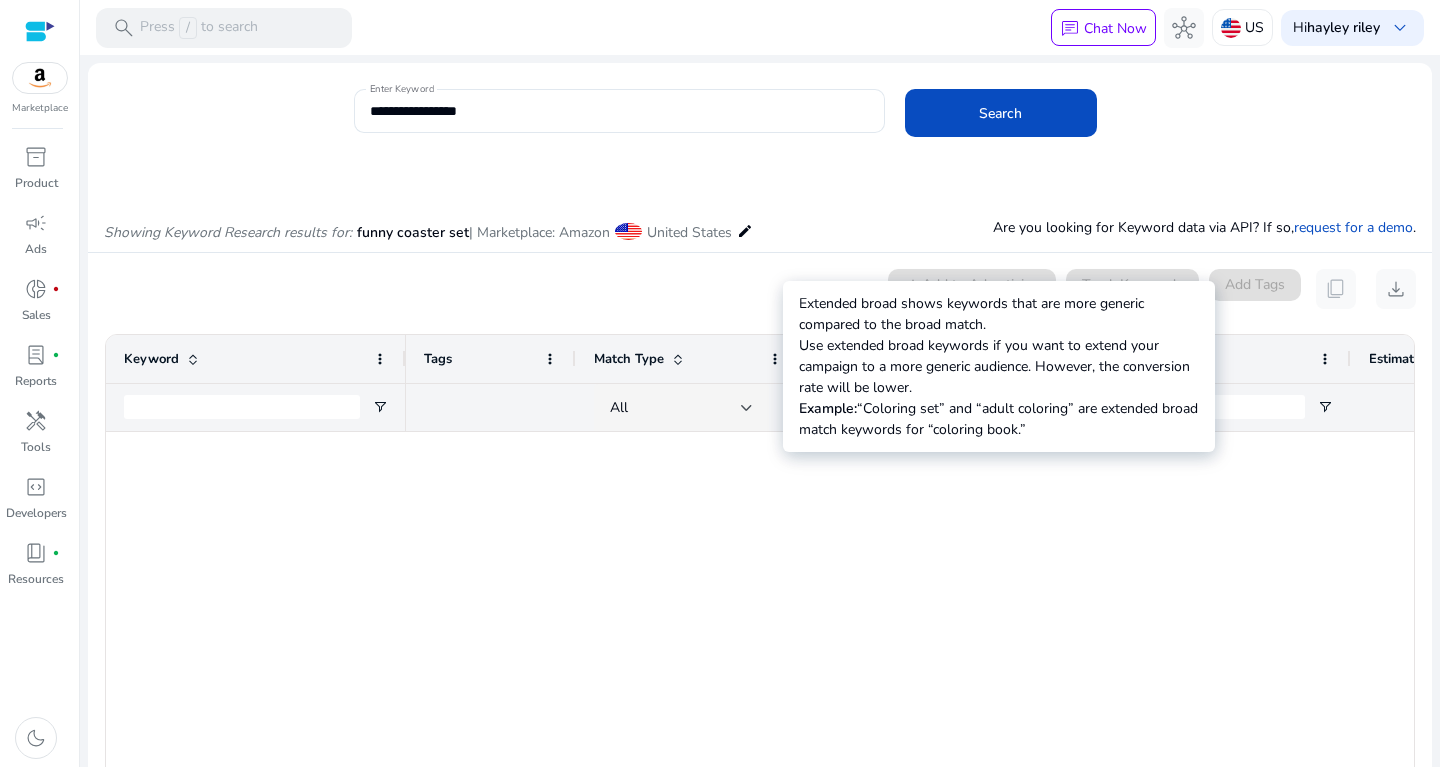 scroll, scrollTop: 0, scrollLeft: 0, axis: both 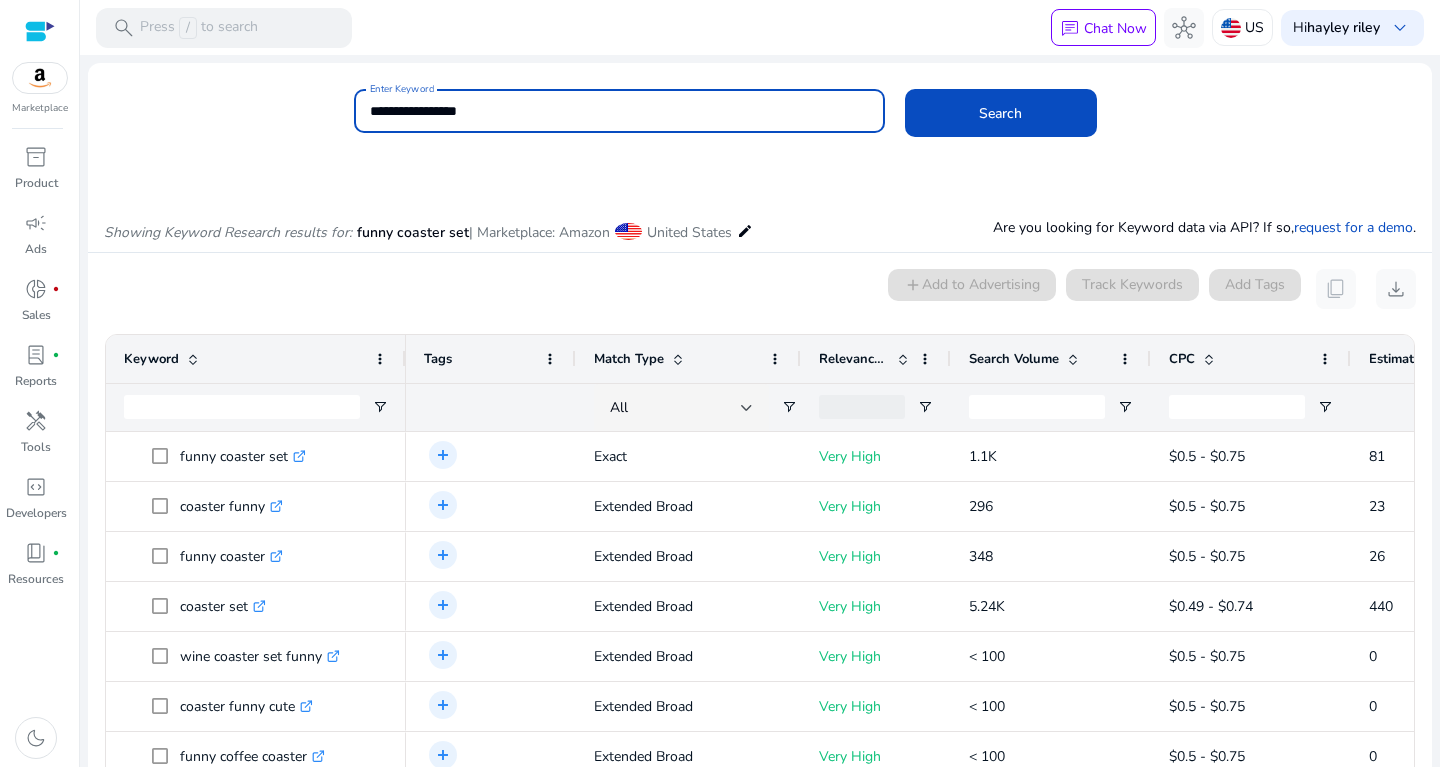 click on "**********" at bounding box center [619, 111] 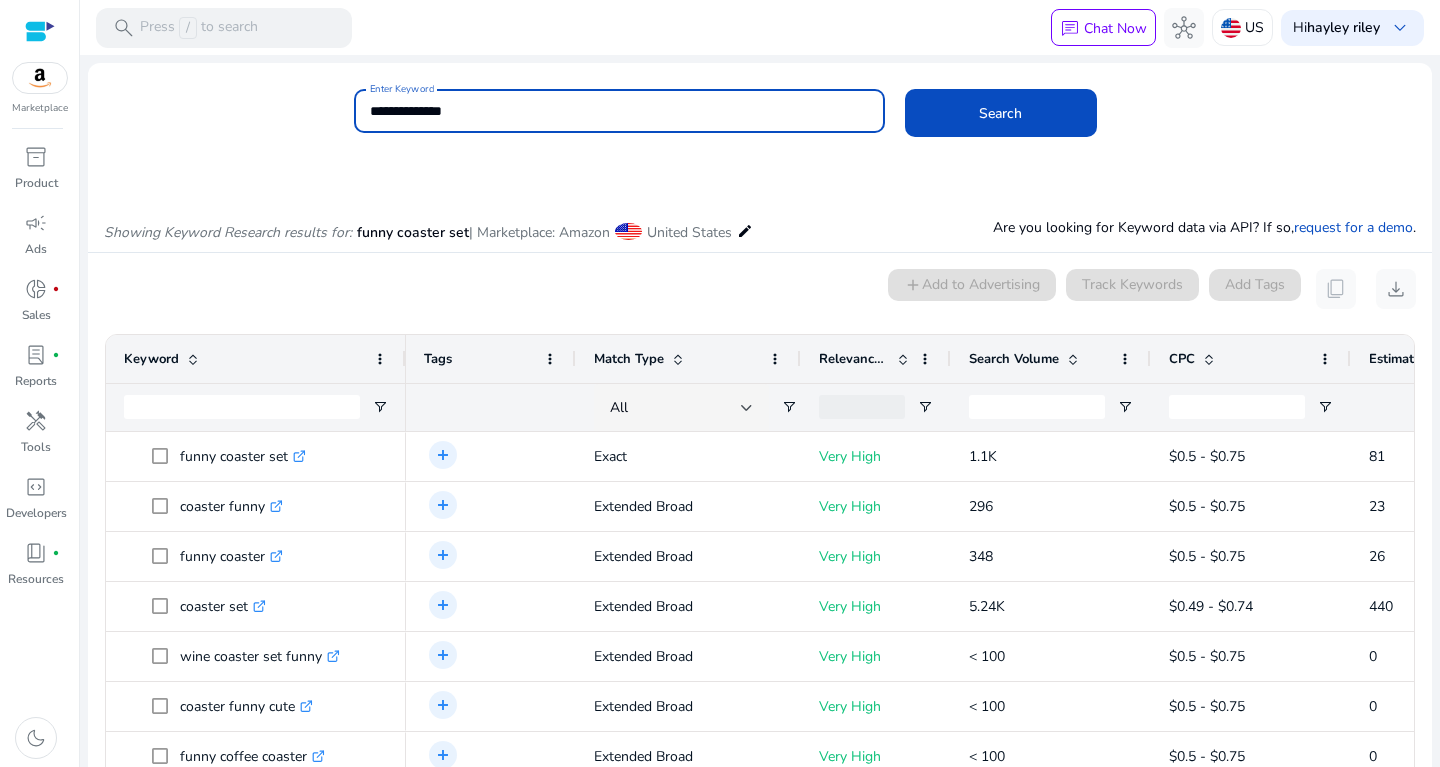 type on "**********" 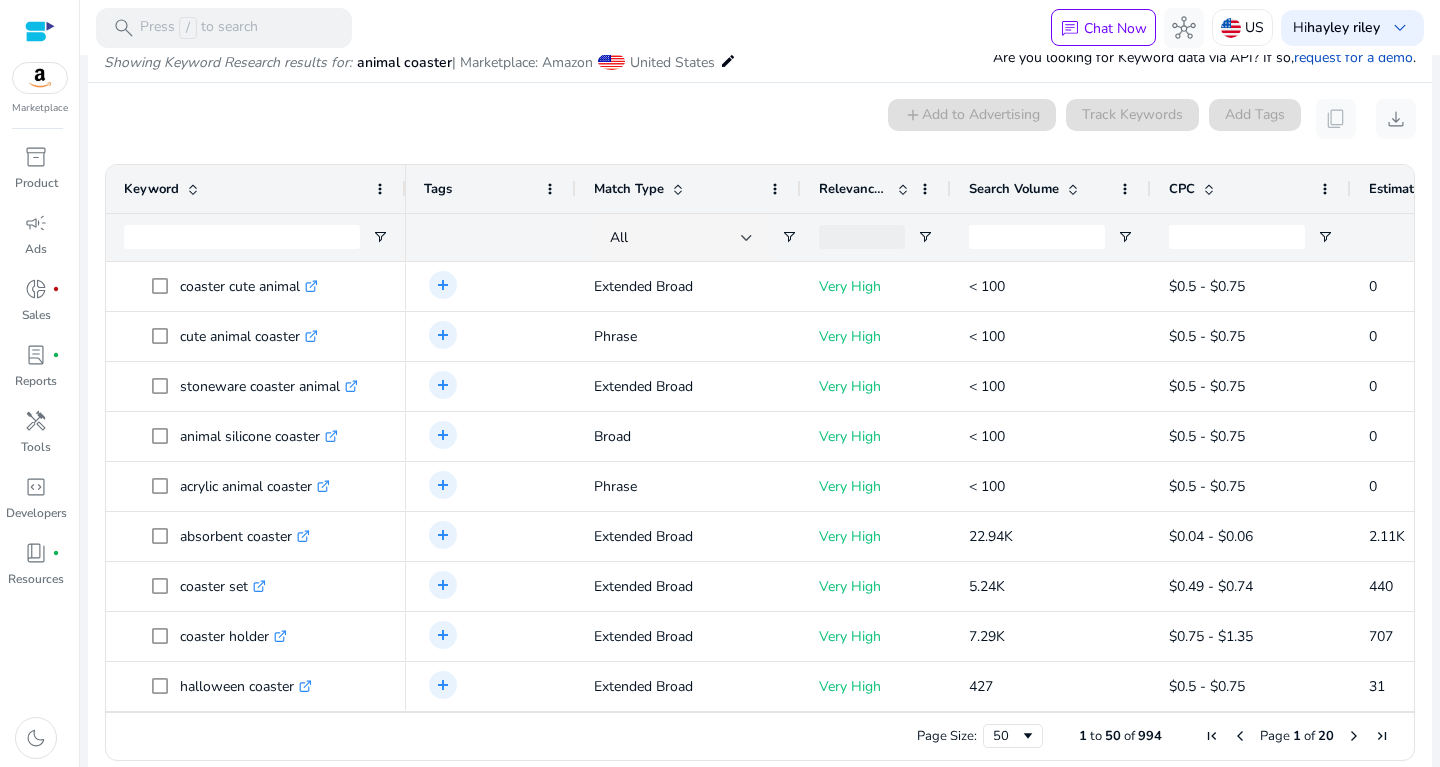 click at bounding box center [1073, 189] 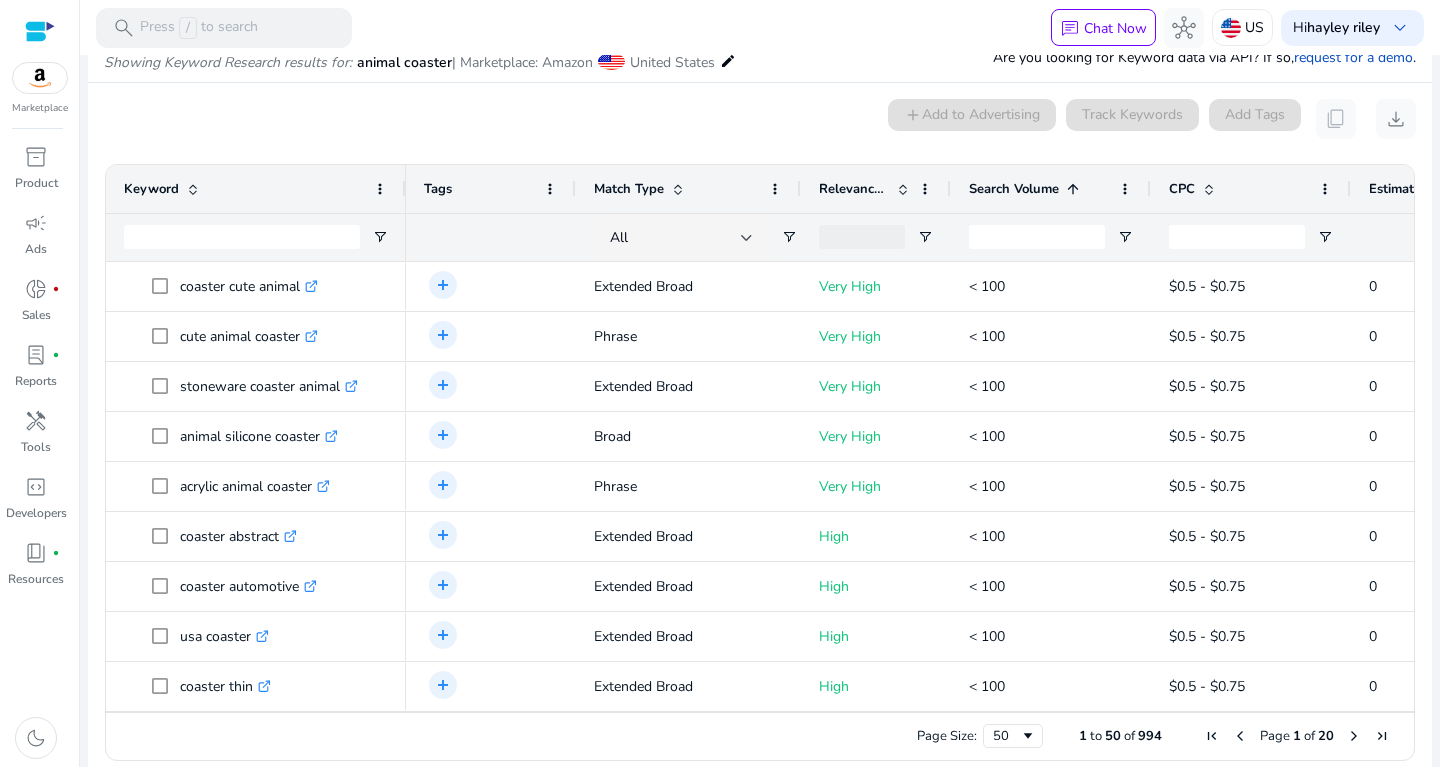 click at bounding box center (1073, 189) 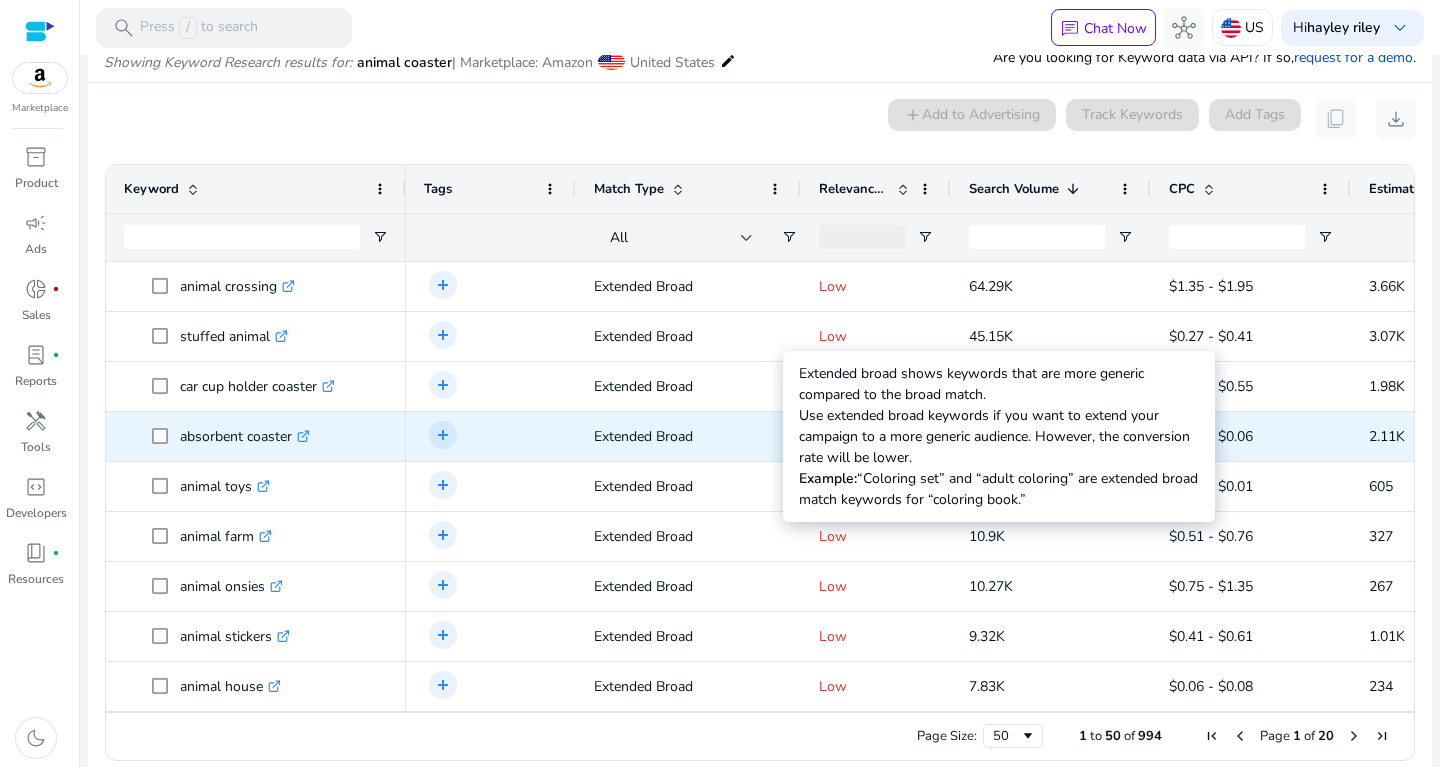 scroll, scrollTop: 81, scrollLeft: 0, axis: vertical 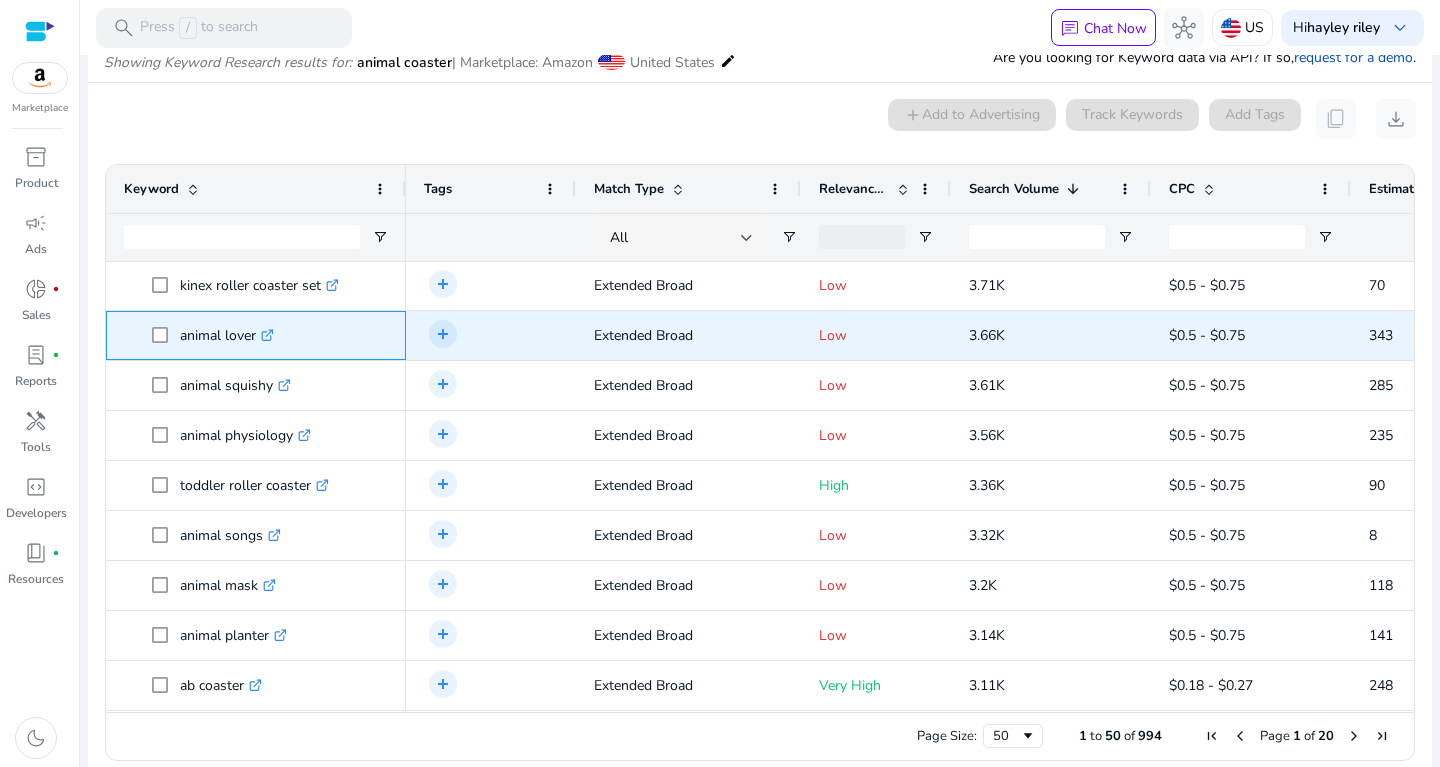 drag, startPoint x: 180, startPoint y: 324, endPoint x: 269, endPoint y: 322, distance: 89.02247 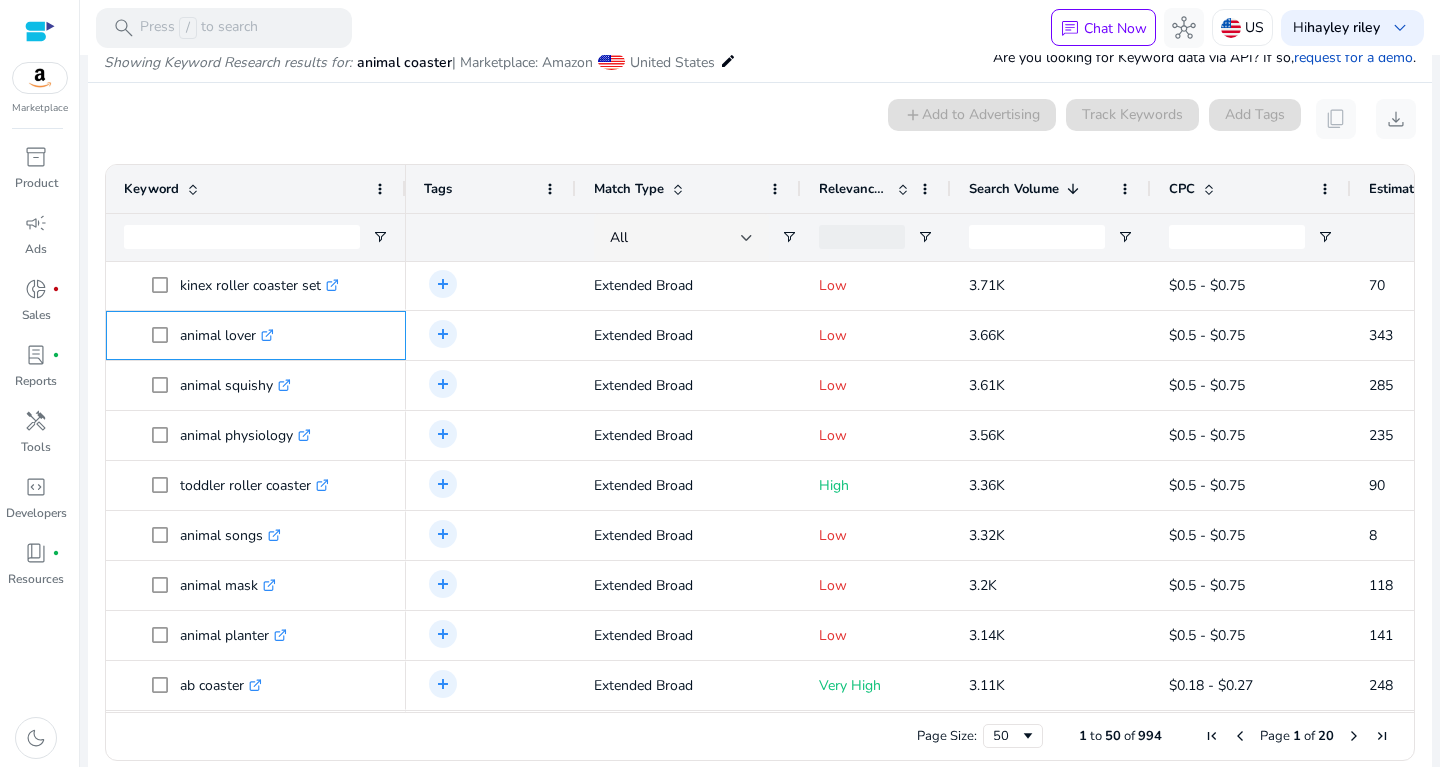 copy on "animal lover" 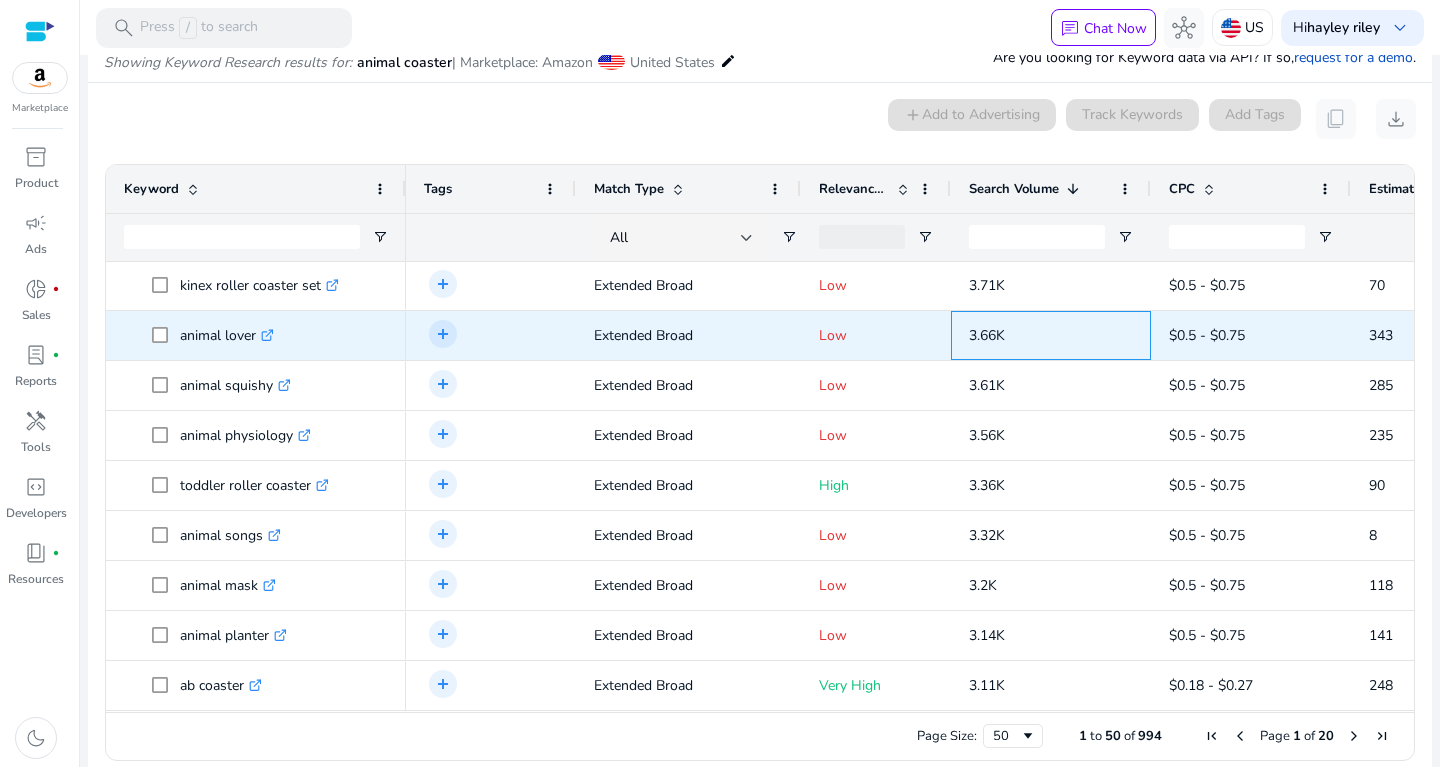 drag, startPoint x: 954, startPoint y: 329, endPoint x: 1045, endPoint y: 333, distance: 91.08787 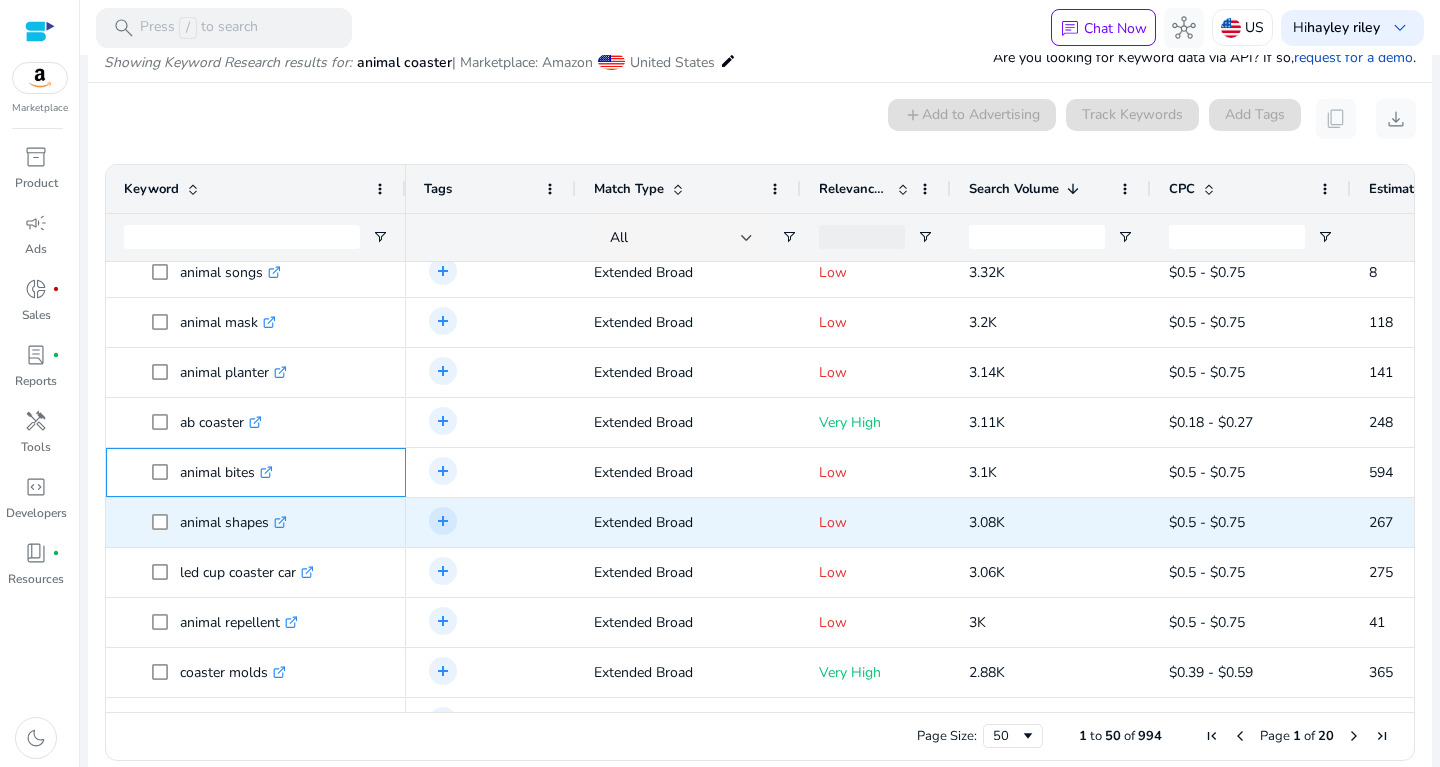 drag, startPoint x: 183, startPoint y: 496, endPoint x: 224, endPoint y: 507, distance: 42.44997 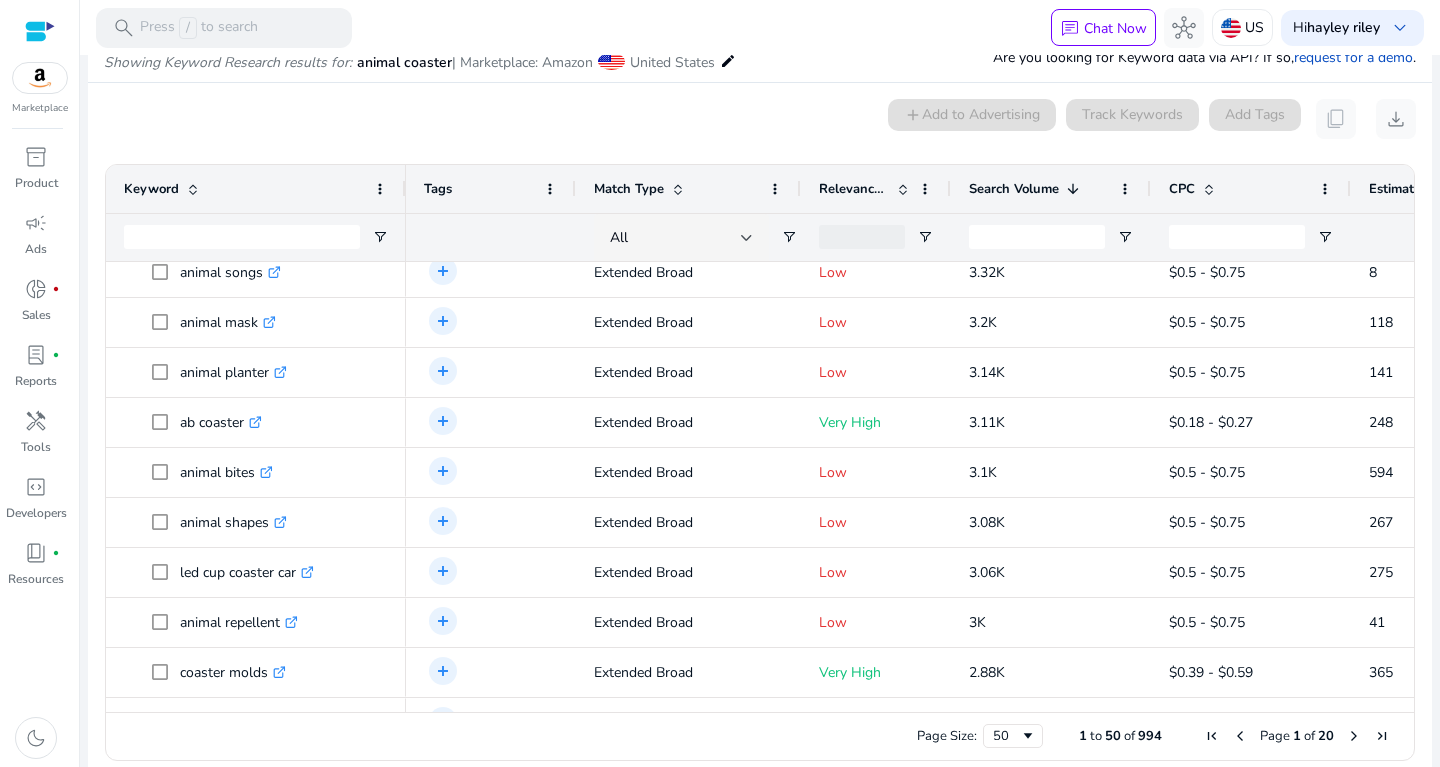 click on "Press SPACE to select this row.
Drag here to set row groups Drag here to set column labels
Keyword
Tags" at bounding box center (760, 462) 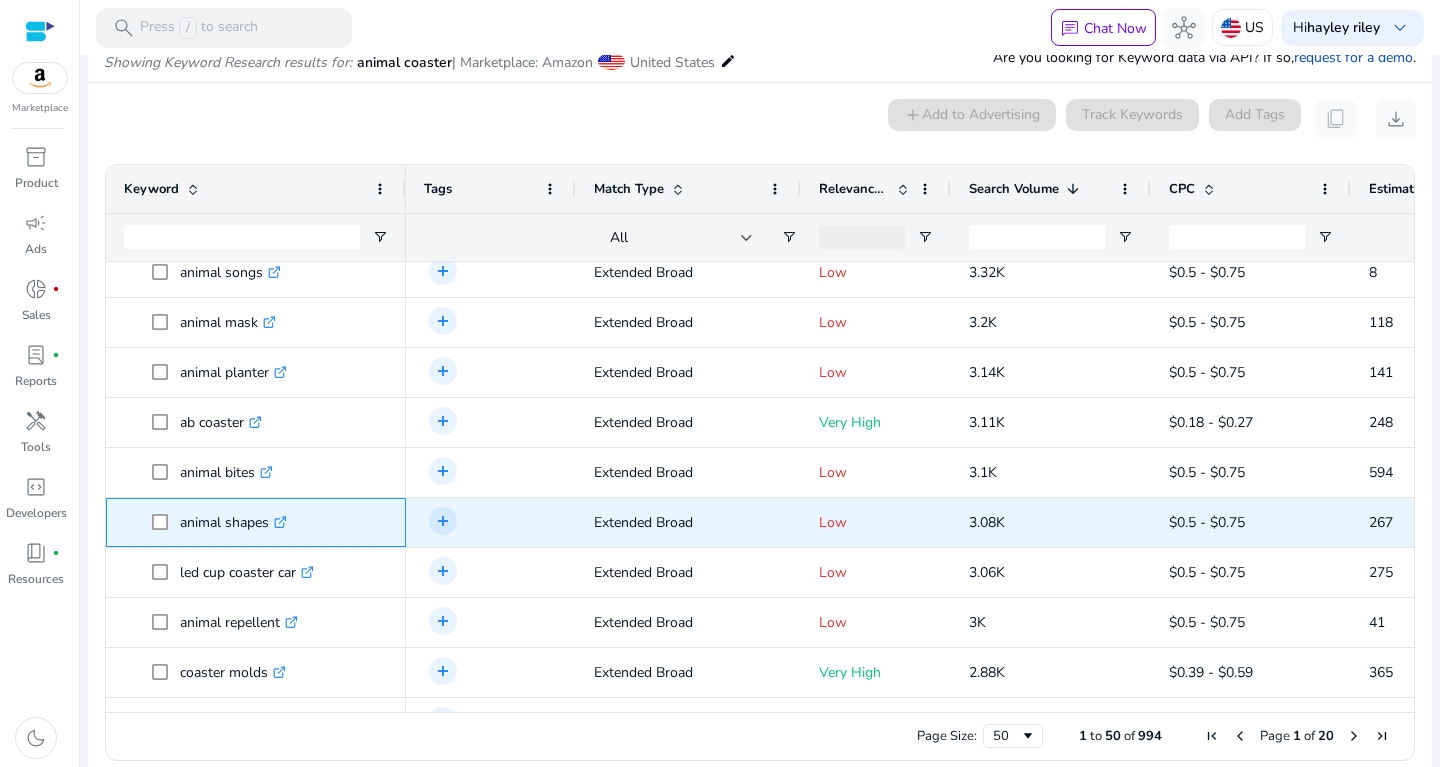 drag, startPoint x: 177, startPoint y: 512, endPoint x: 309, endPoint y: 515, distance: 132.03409 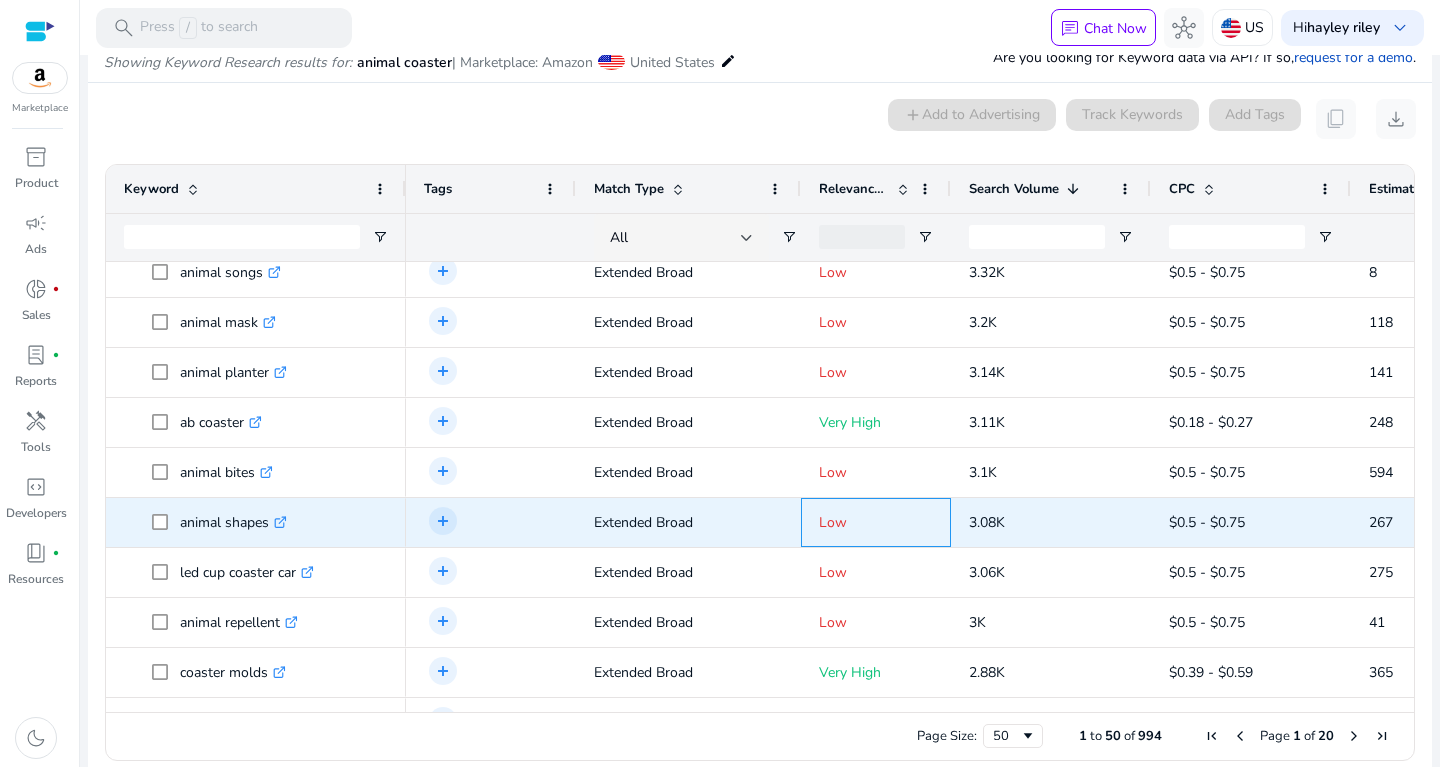 drag, startPoint x: 919, startPoint y: 516, endPoint x: 1028, endPoint y: 501, distance: 110.02727 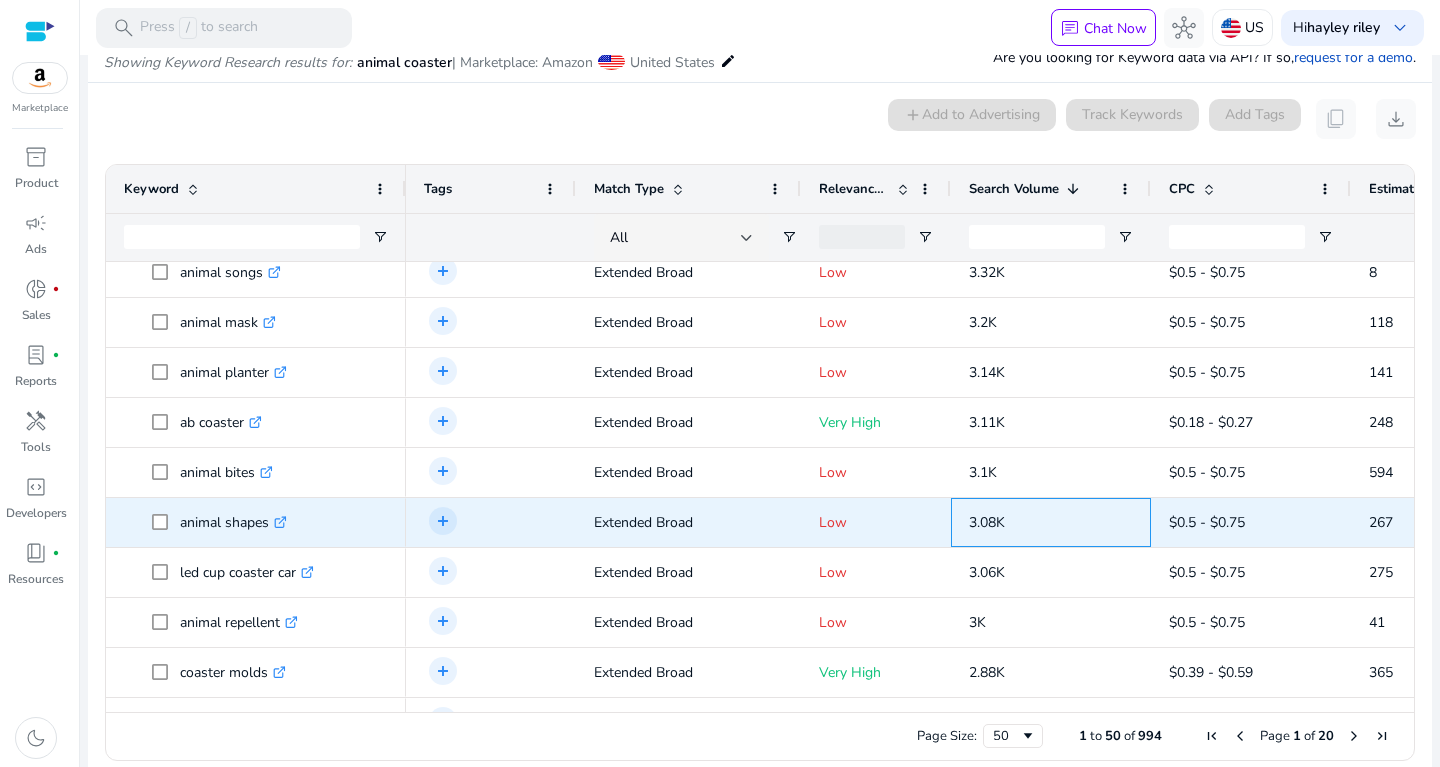 drag, startPoint x: 1030, startPoint y: 511, endPoint x: 972, endPoint y: 523, distance: 59.22837 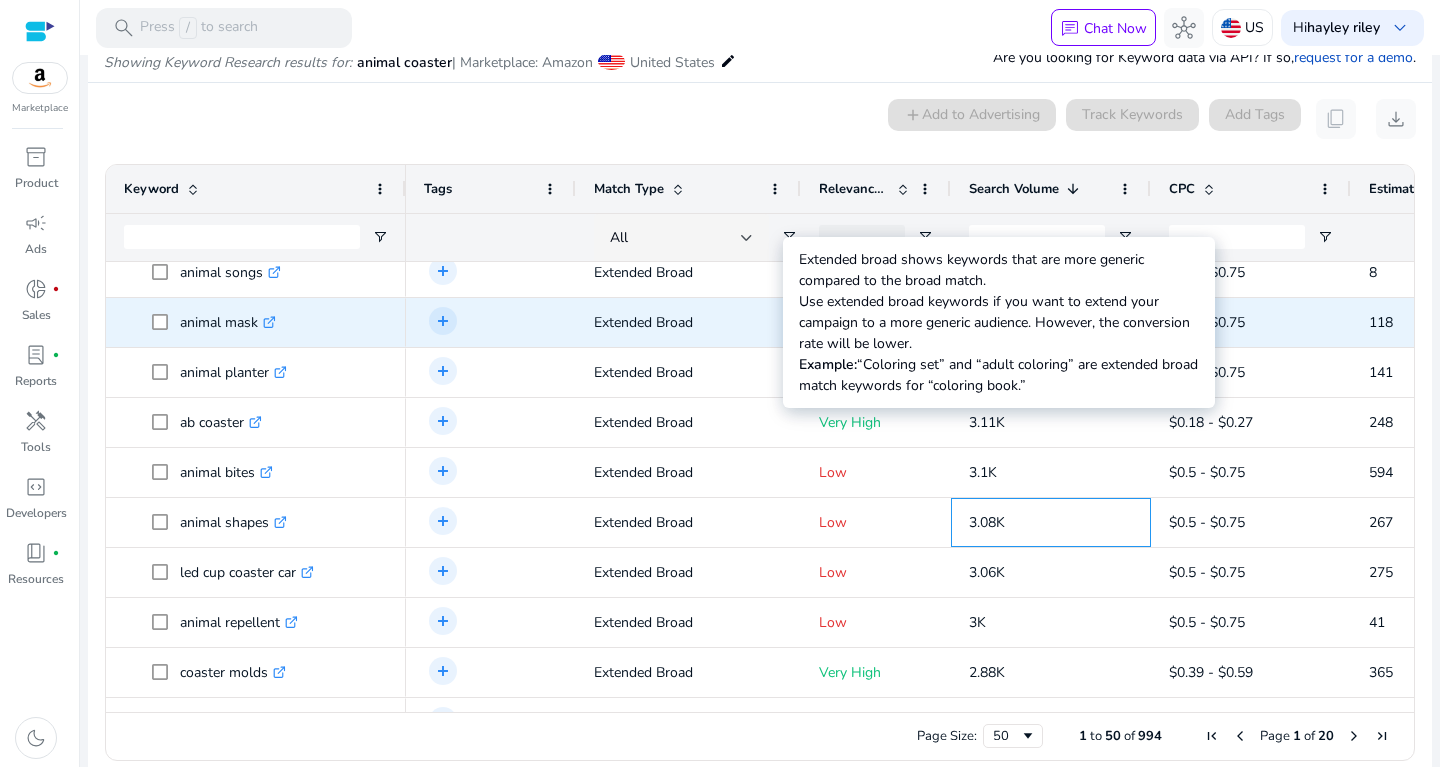 scroll, scrollTop: 1410, scrollLeft: 0, axis: vertical 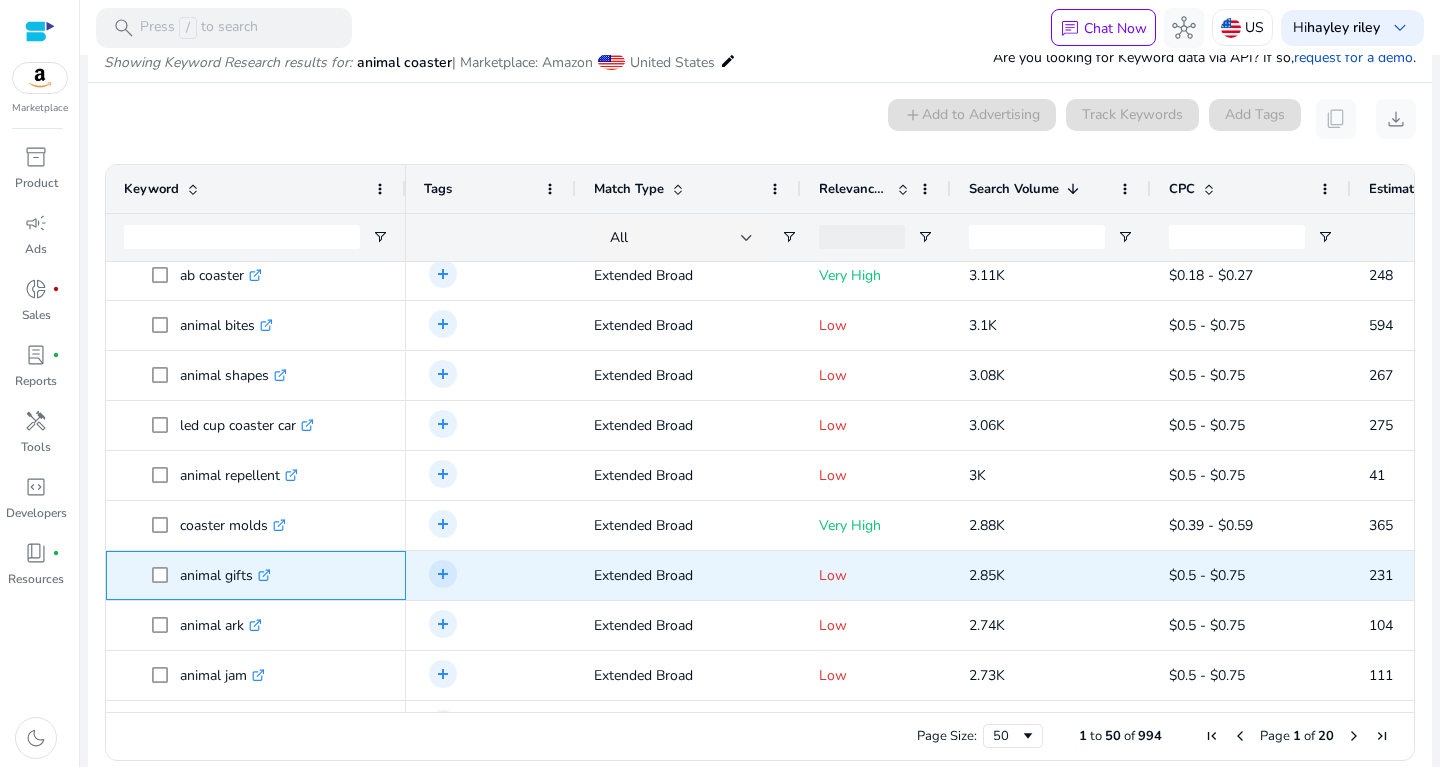 drag, startPoint x: 181, startPoint y: 575, endPoint x: 256, endPoint y: 580, distance: 75.16648 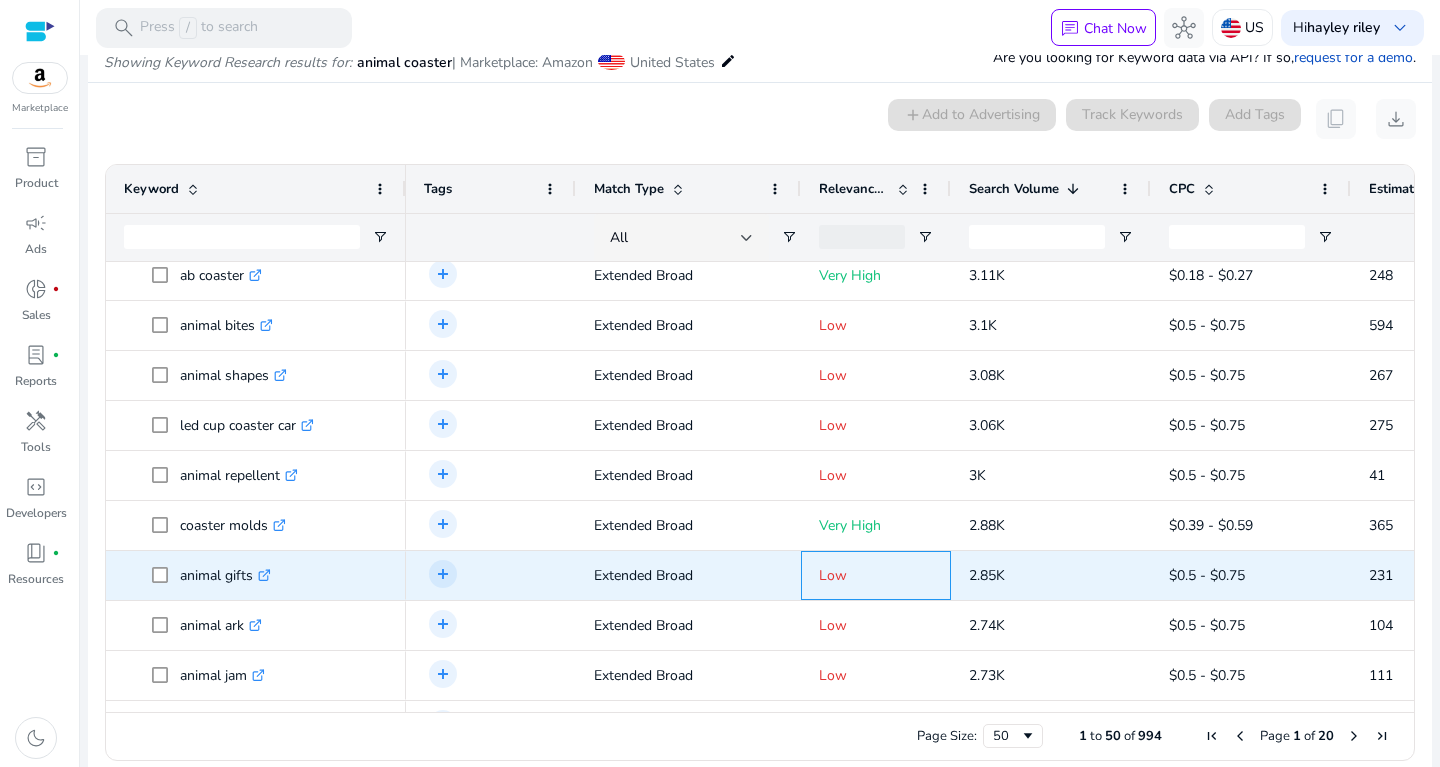 drag, startPoint x: 944, startPoint y: 566, endPoint x: 1044, endPoint y: 557, distance: 100.40418 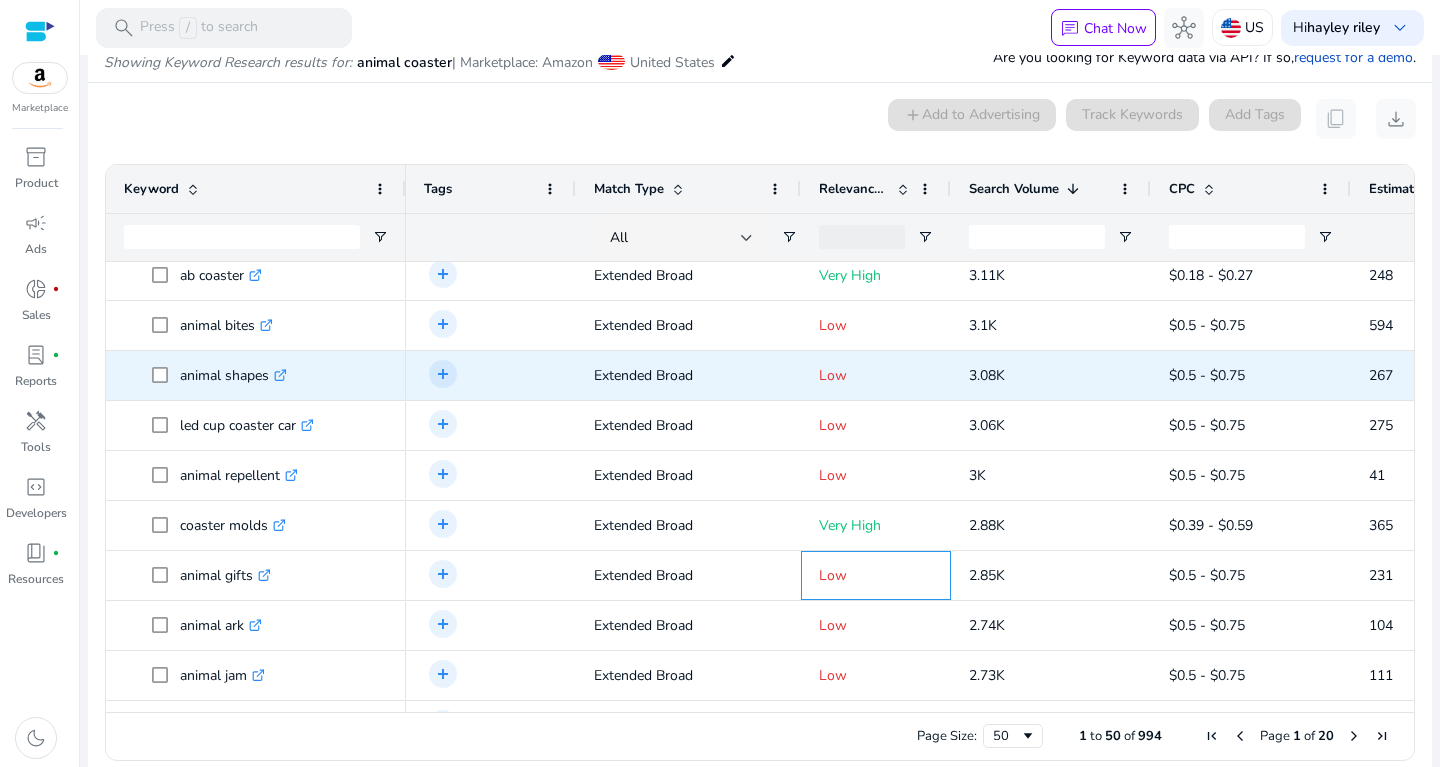 scroll, scrollTop: 1607, scrollLeft: 0, axis: vertical 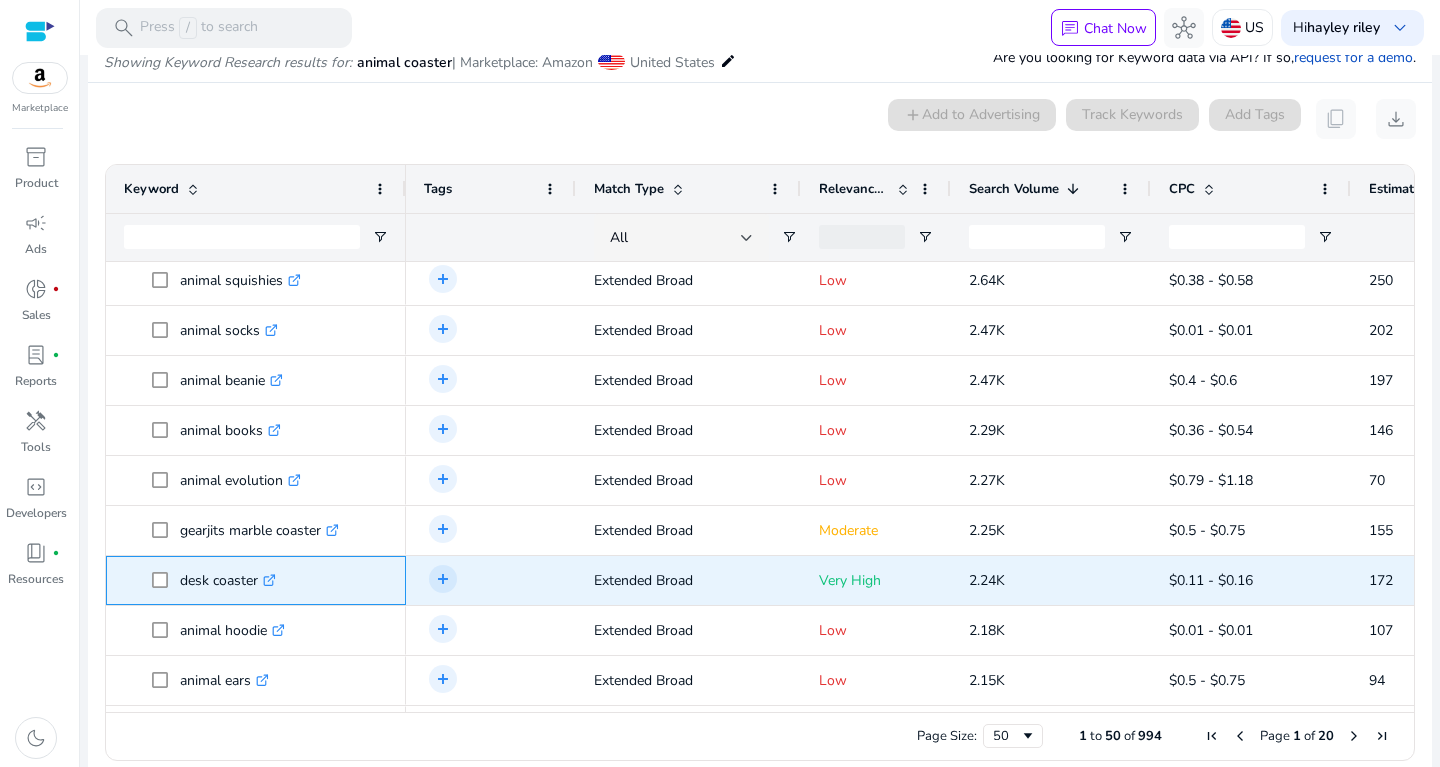 drag, startPoint x: 178, startPoint y: 566, endPoint x: 292, endPoint y: 587, distance: 115.918076 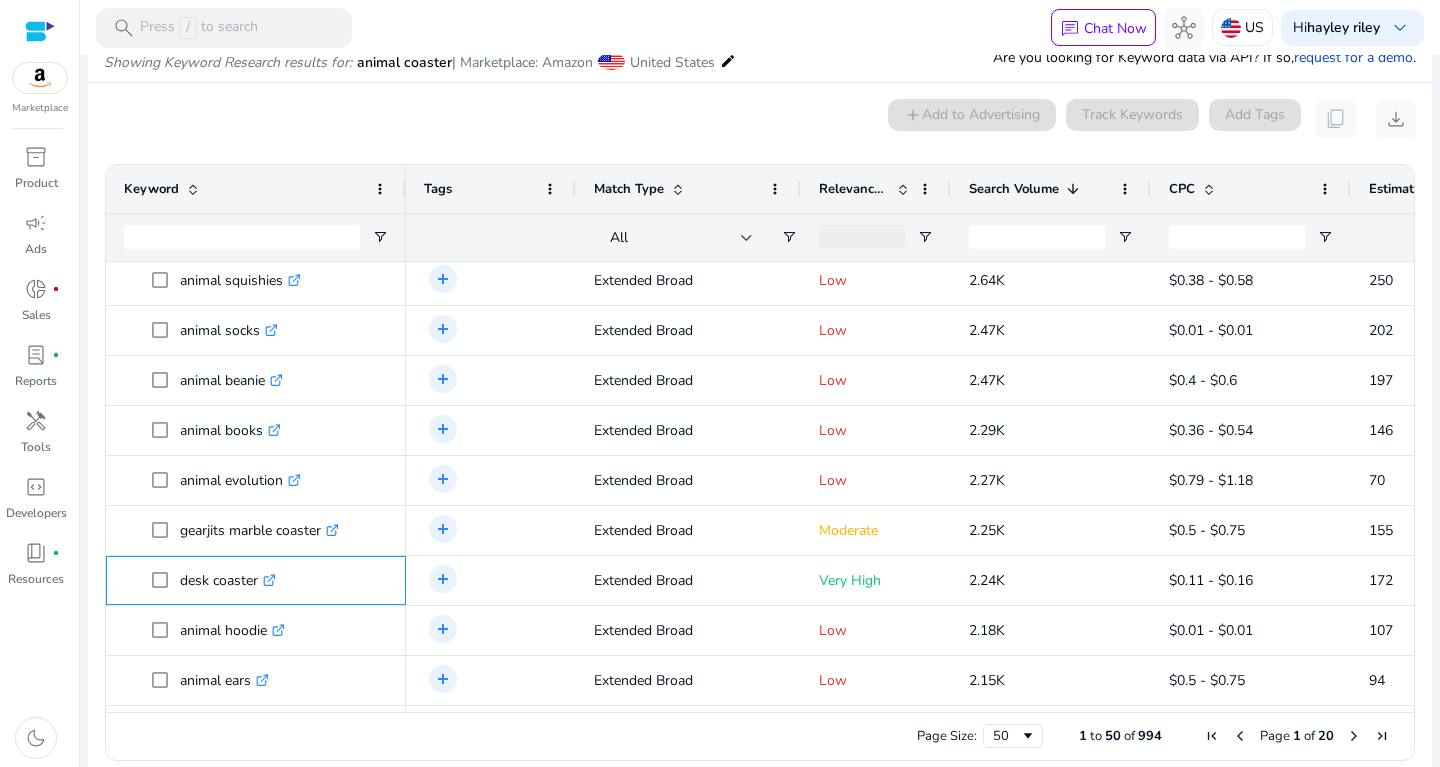 copy on "desk coaster  .st0{fill:#2c8af8}" 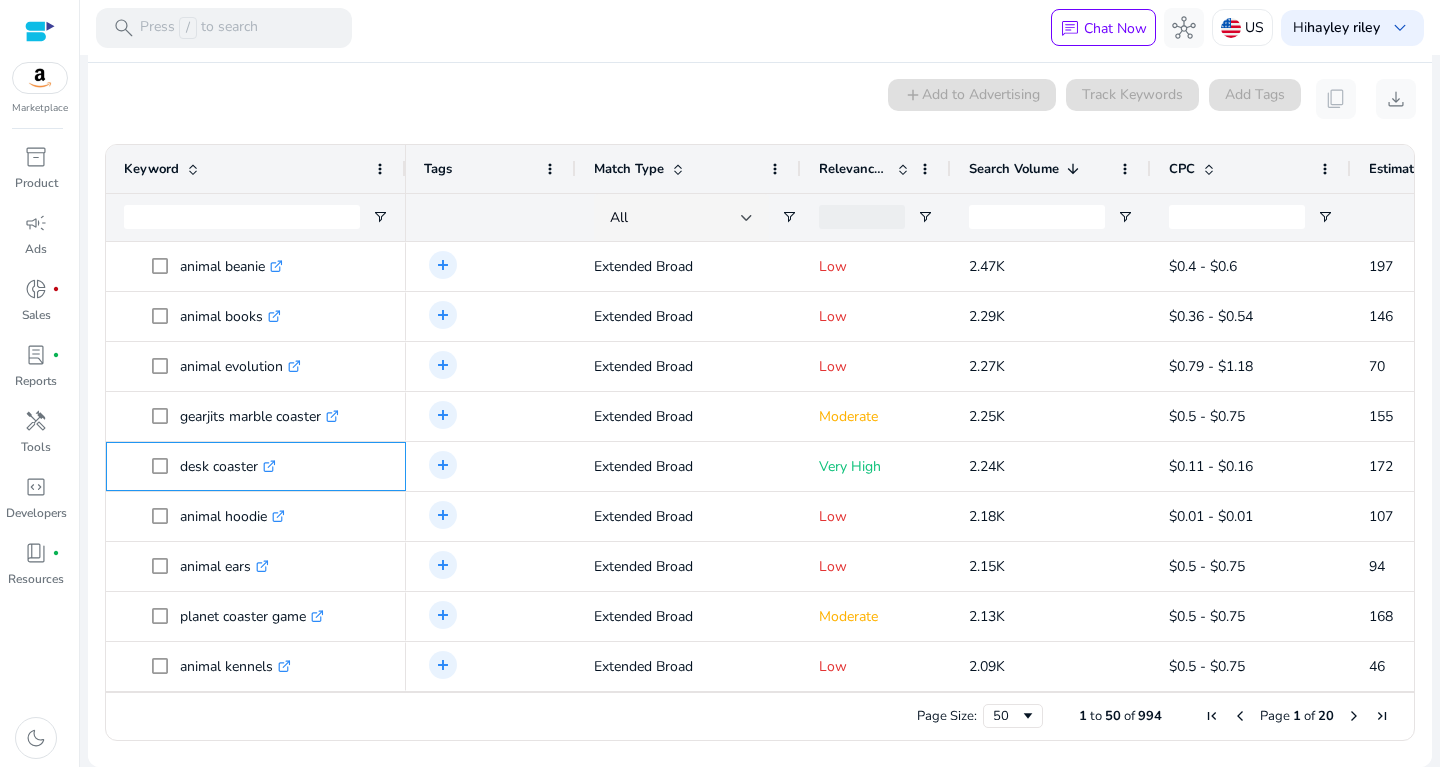 scroll, scrollTop: 1093, scrollLeft: 0, axis: vertical 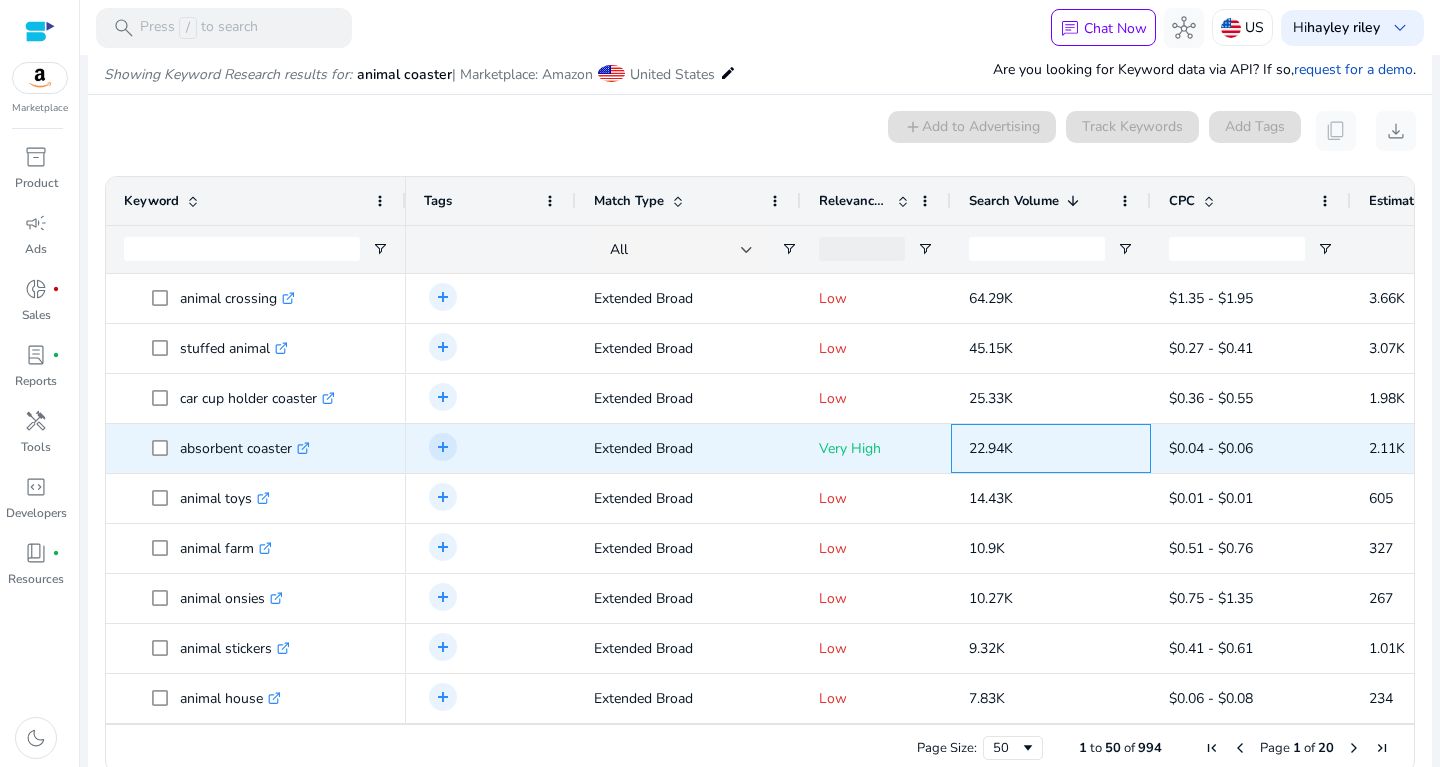 drag, startPoint x: 958, startPoint y: 433, endPoint x: 1041, endPoint y: 437, distance: 83.09633 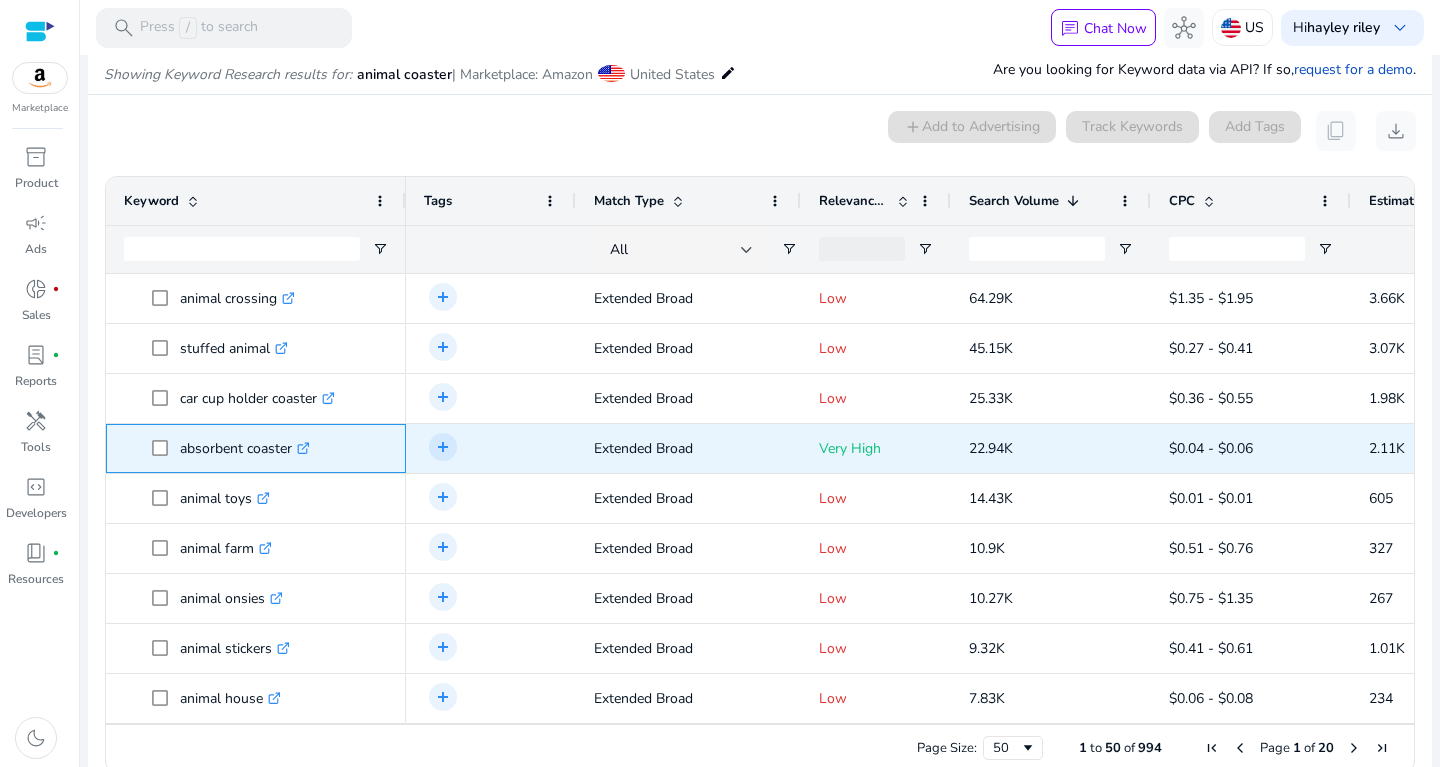 drag, startPoint x: 182, startPoint y: 439, endPoint x: 286, endPoint y: 441, distance: 104.019226 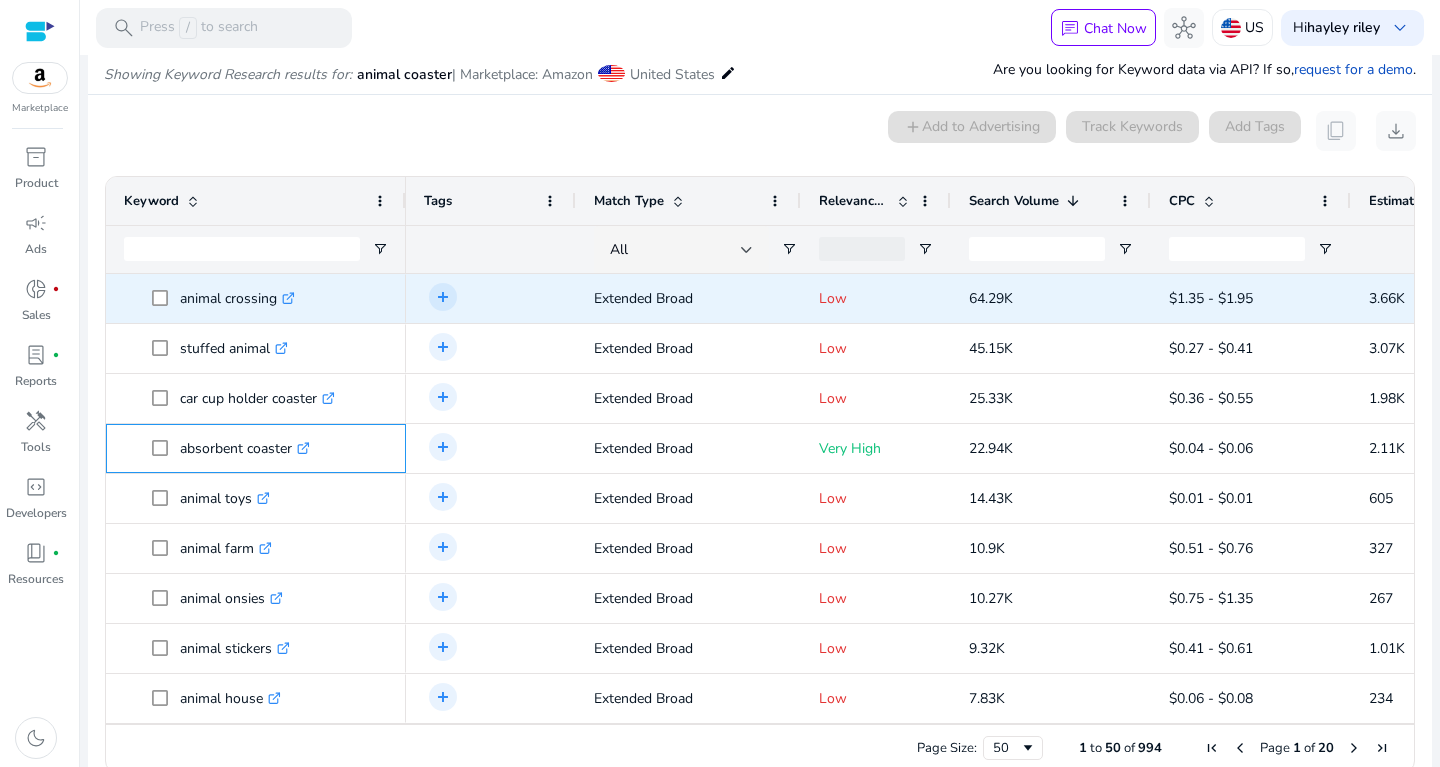 scroll, scrollTop: 0, scrollLeft: 0, axis: both 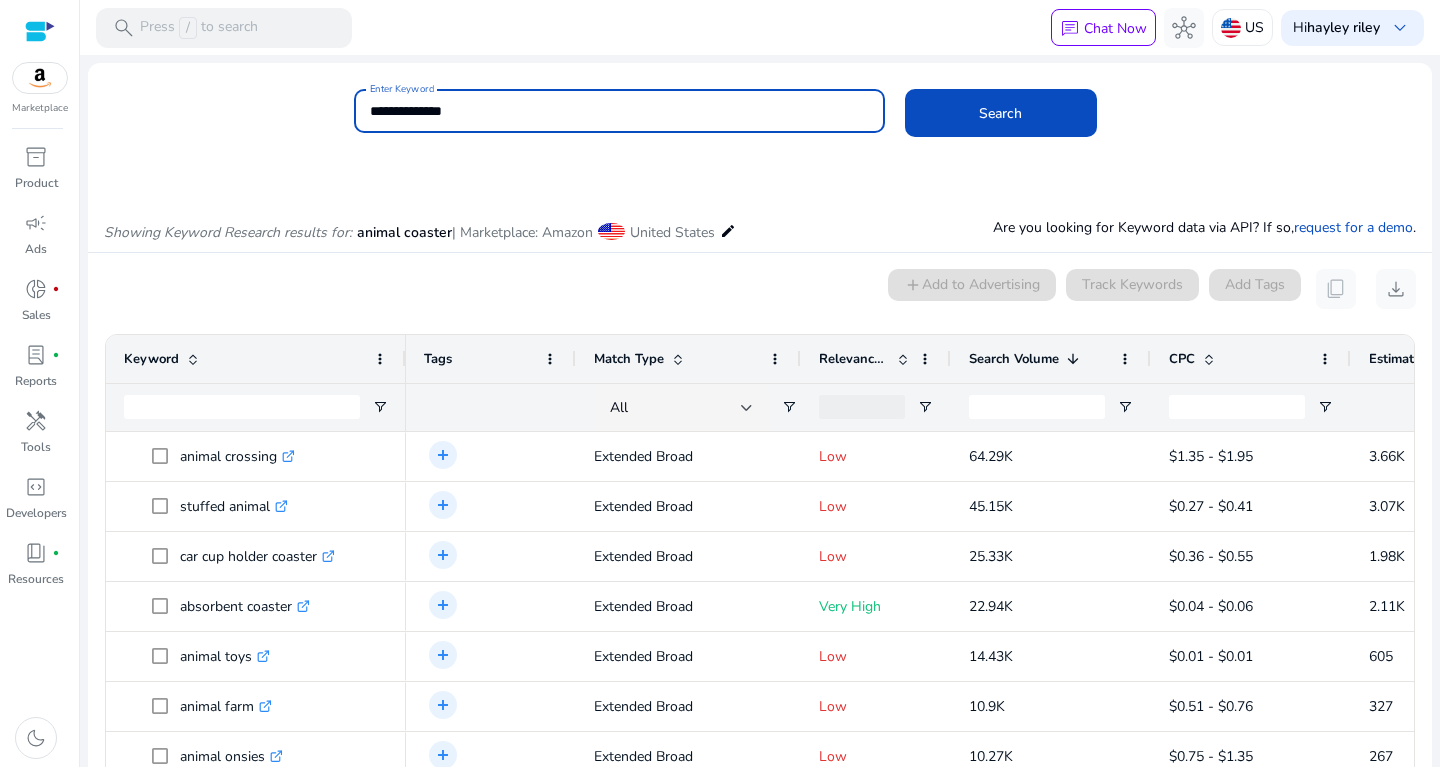 drag, startPoint x: 497, startPoint y: 105, endPoint x: 322, endPoint y: 94, distance: 175.34537 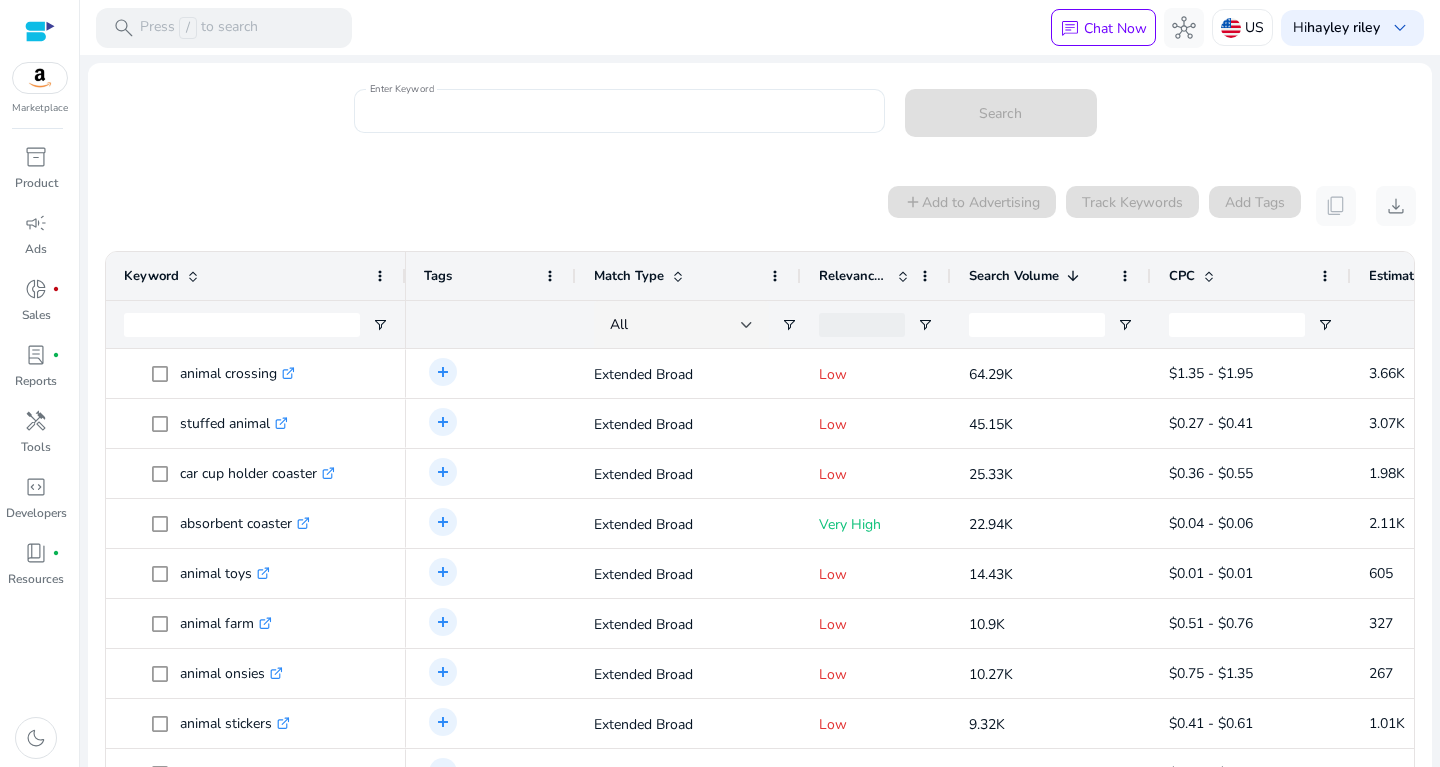 click on "Enter Keyword  Search" 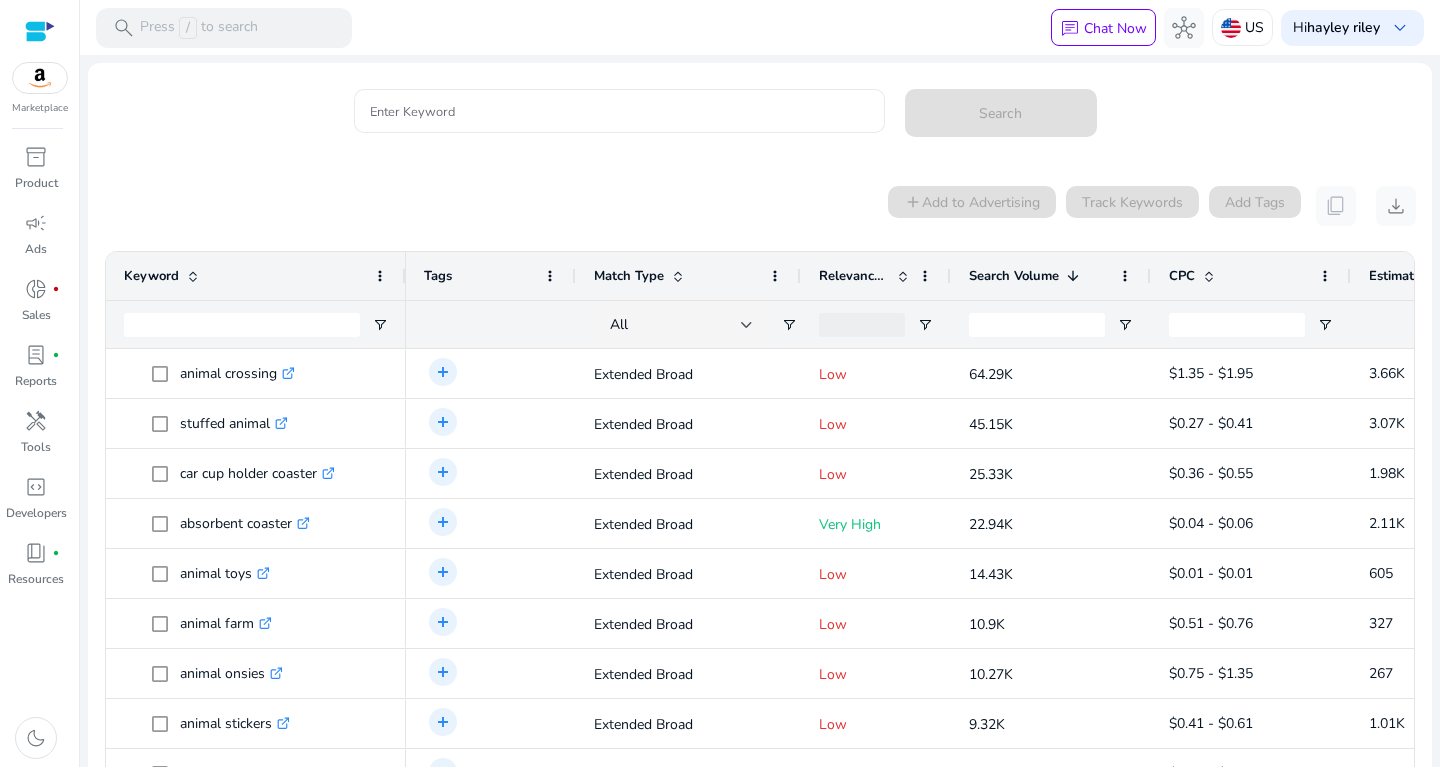 click on "Enter Keyword" at bounding box center (619, 111) 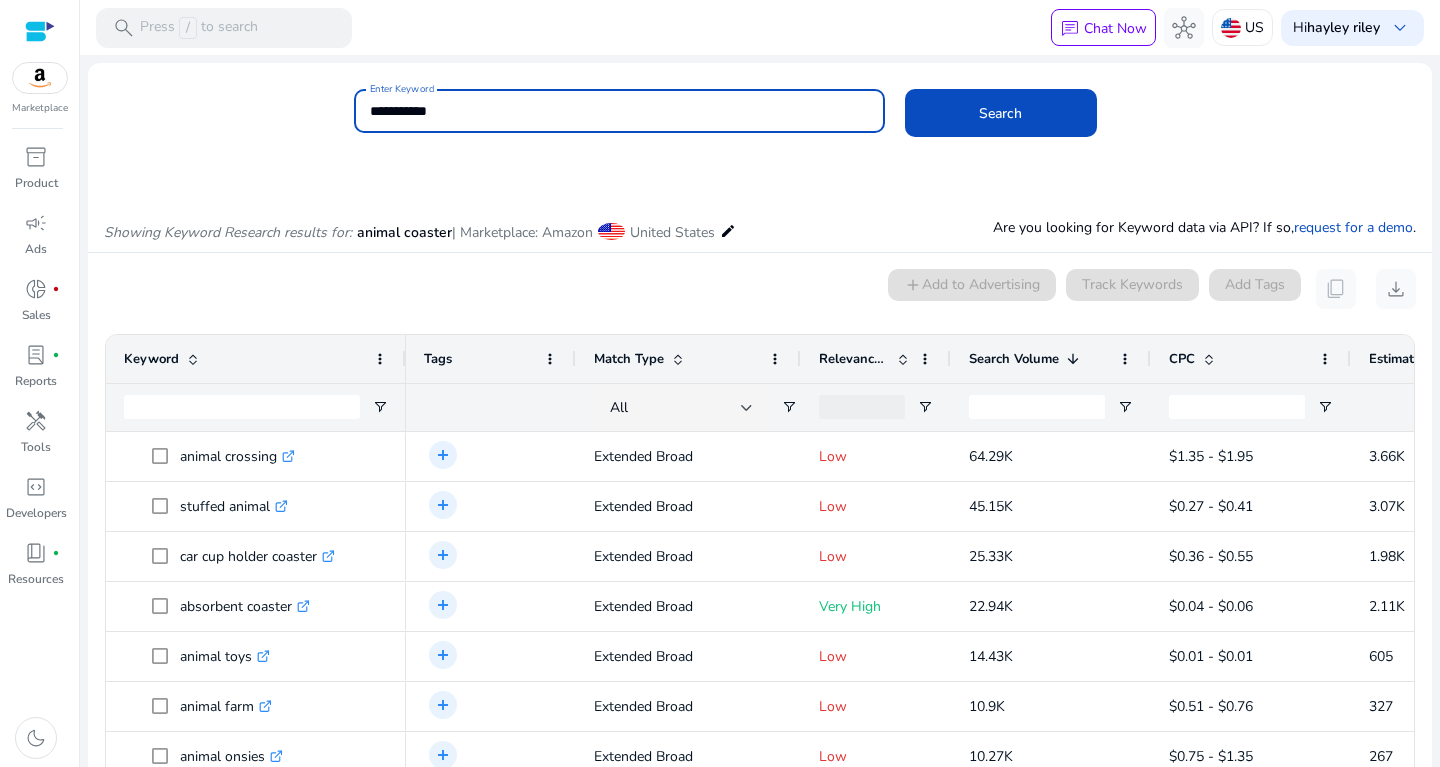 type on "**********" 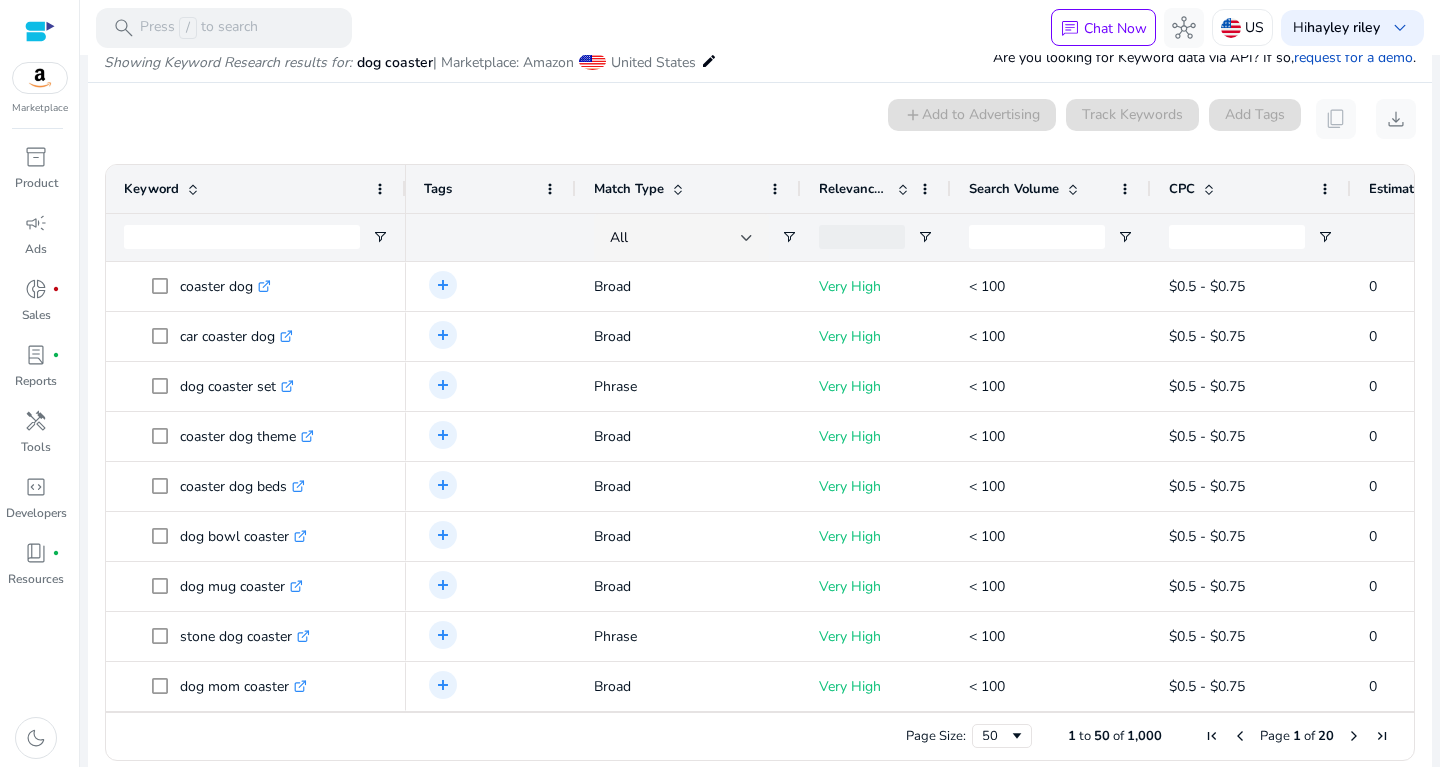 scroll, scrollTop: 170, scrollLeft: 0, axis: vertical 